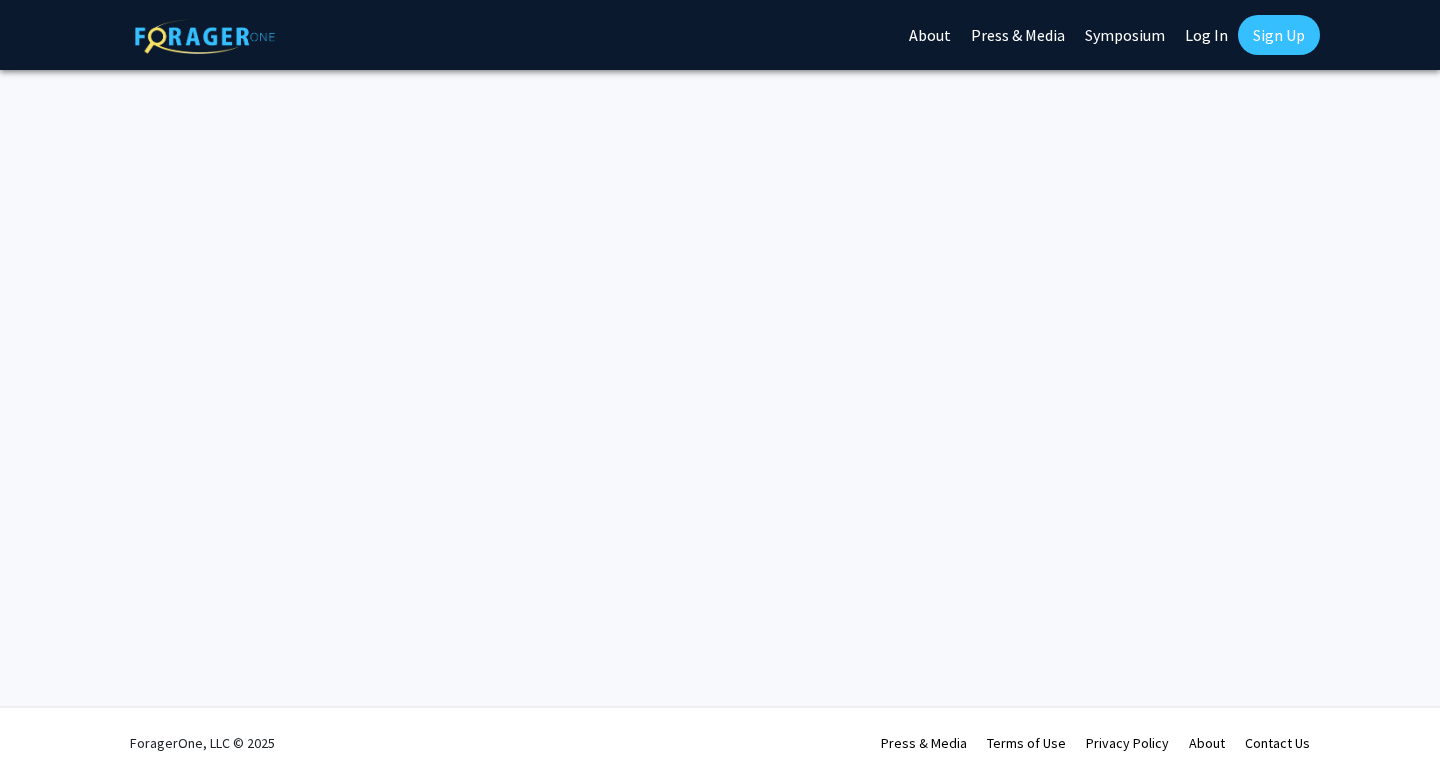 scroll, scrollTop: 0, scrollLeft: 0, axis: both 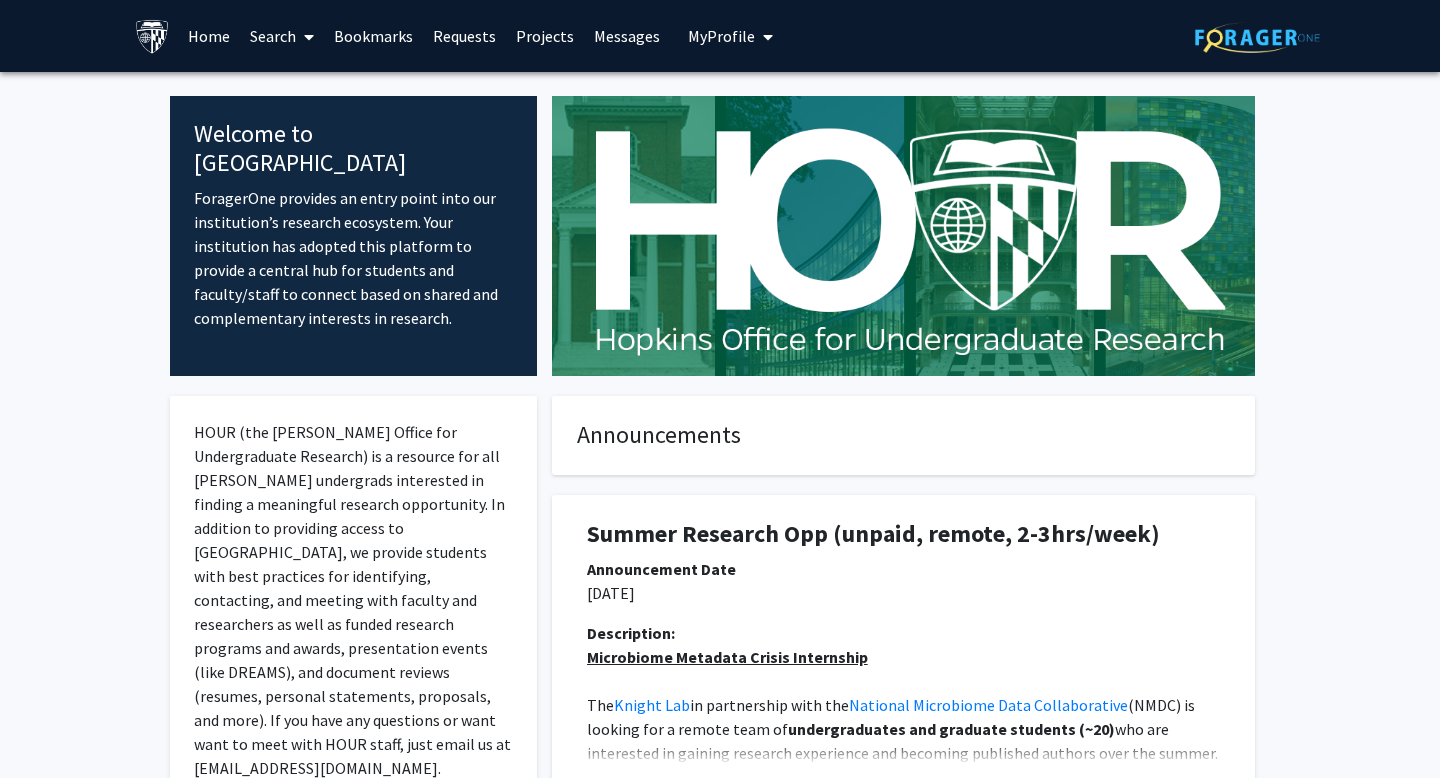 click on "Search" at bounding box center (282, 36) 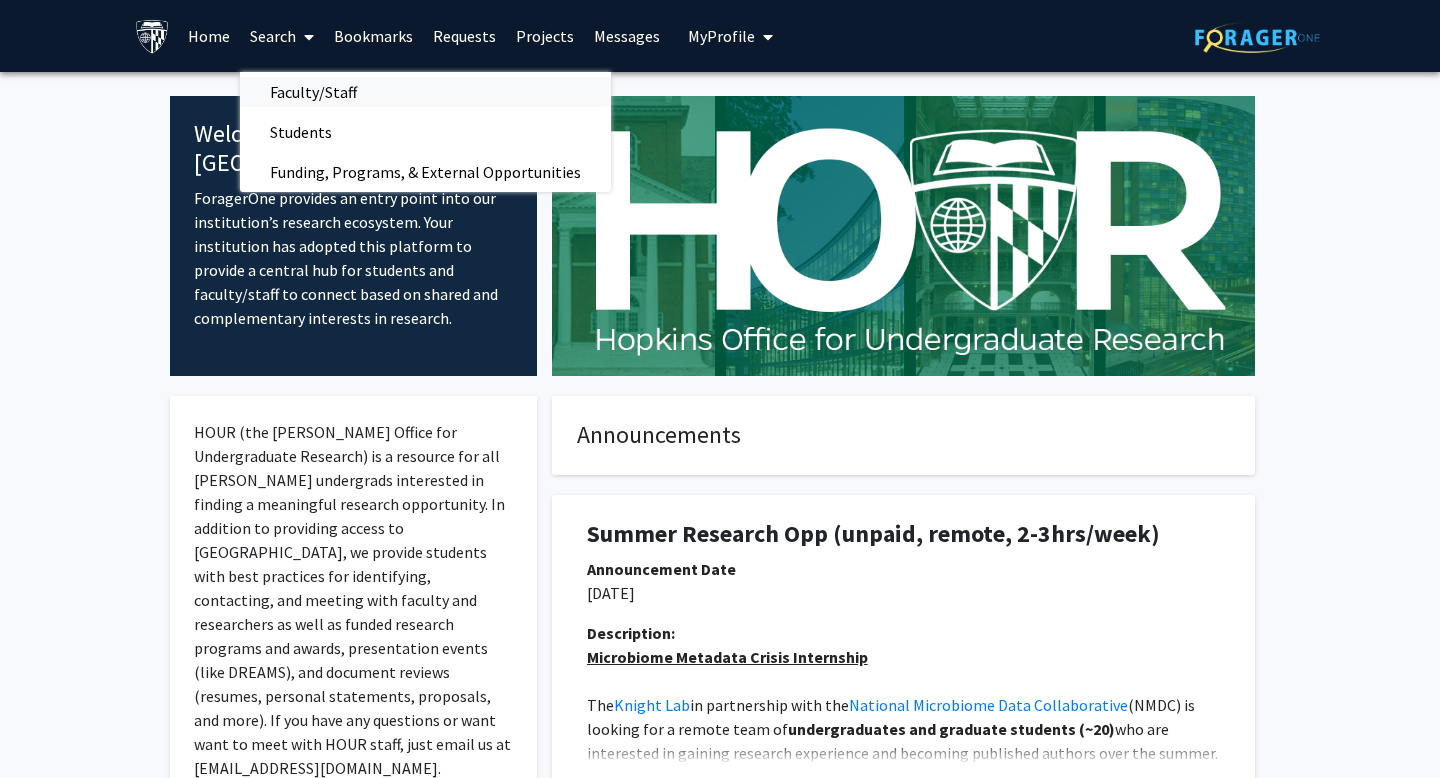click on "Faculty/Staff" at bounding box center [313, 92] 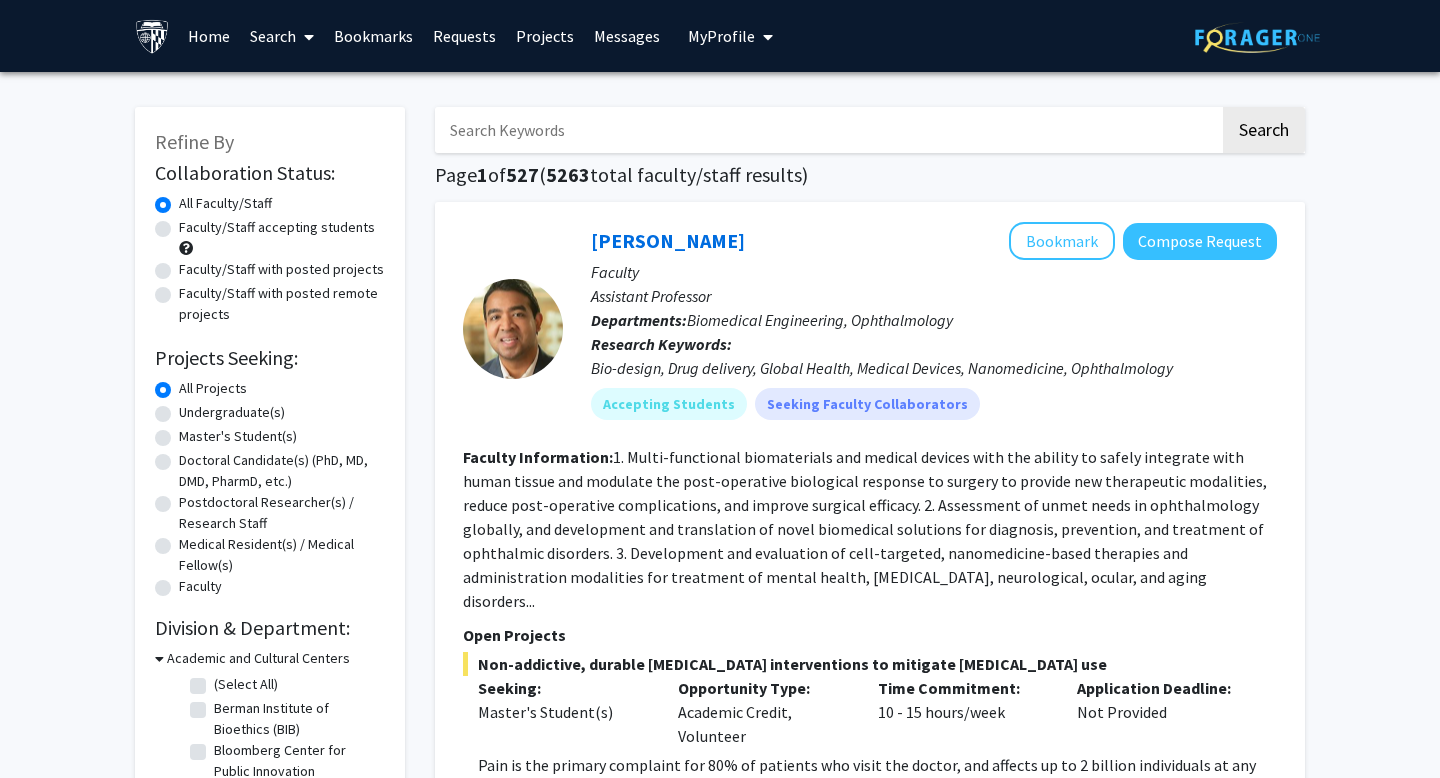 click on "Faculty/Staff accepting students" 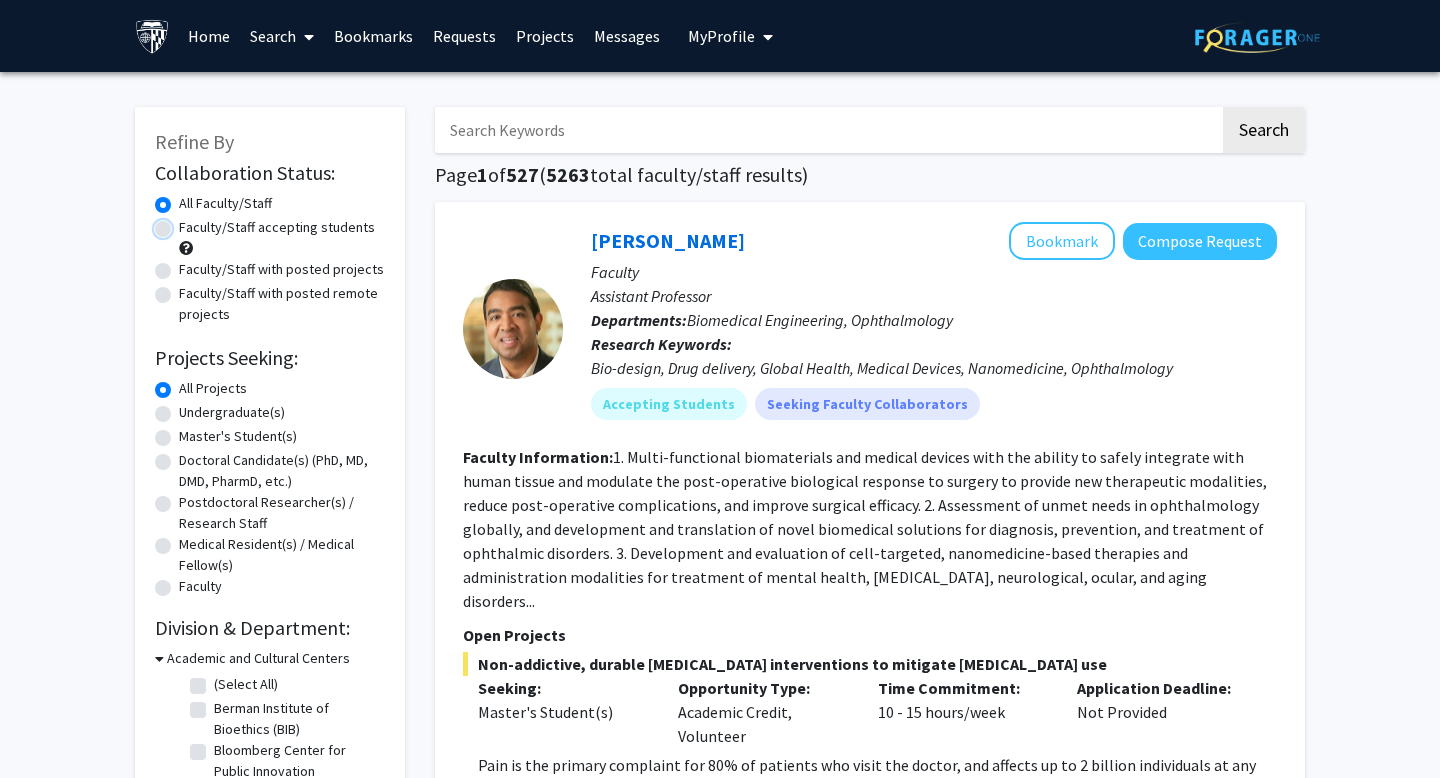 click on "Faculty/Staff accepting students" at bounding box center [185, 223] 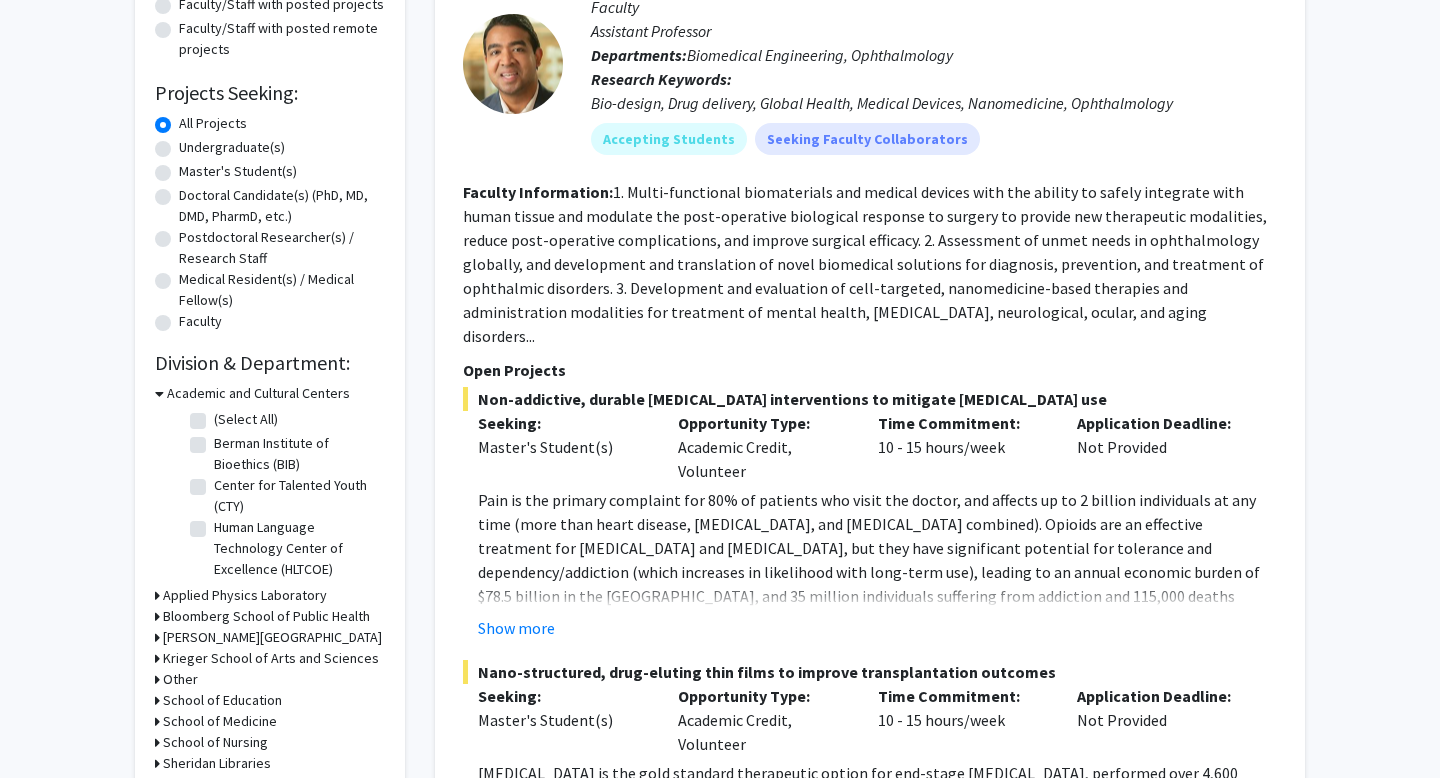 scroll, scrollTop: 277, scrollLeft: 0, axis: vertical 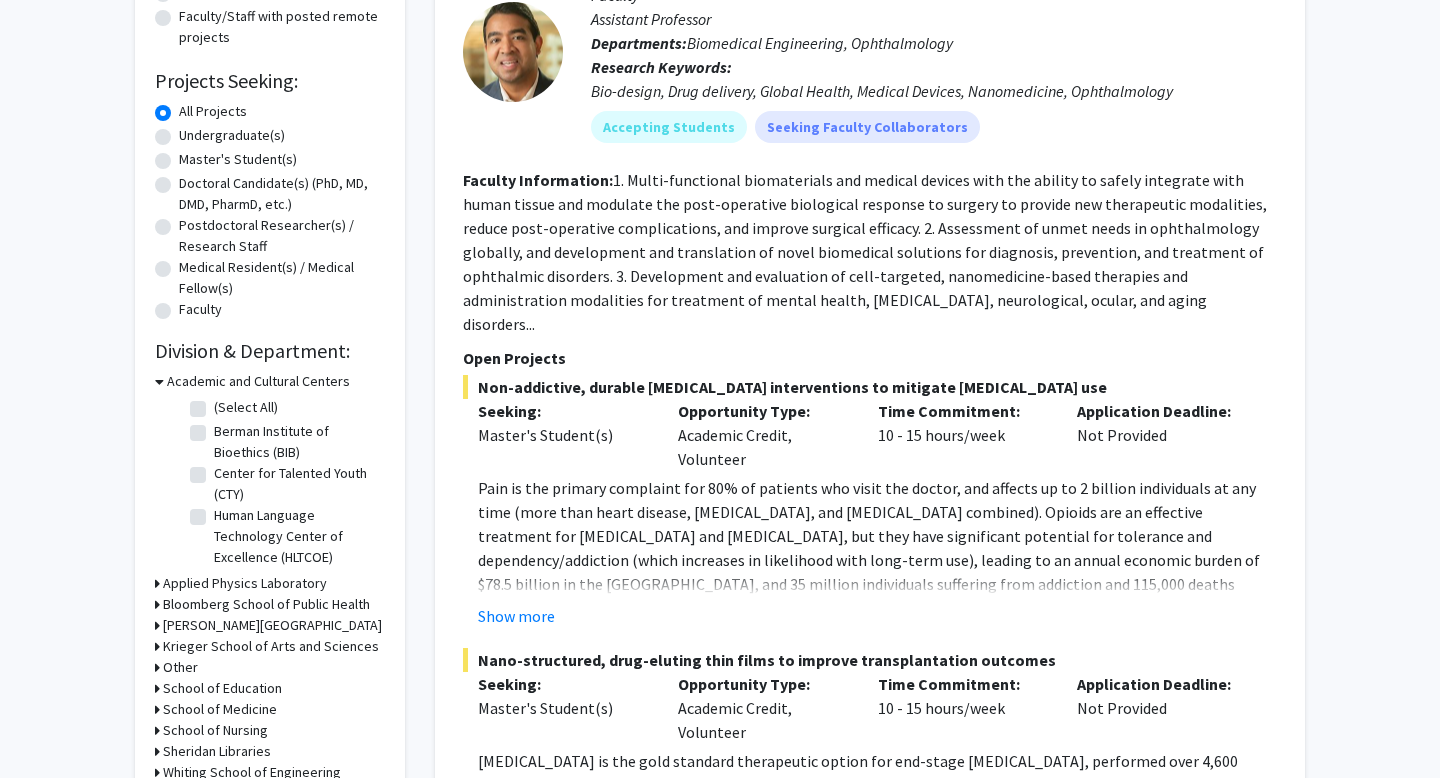 click on "Academic and Cultural Centers" at bounding box center [258, 381] 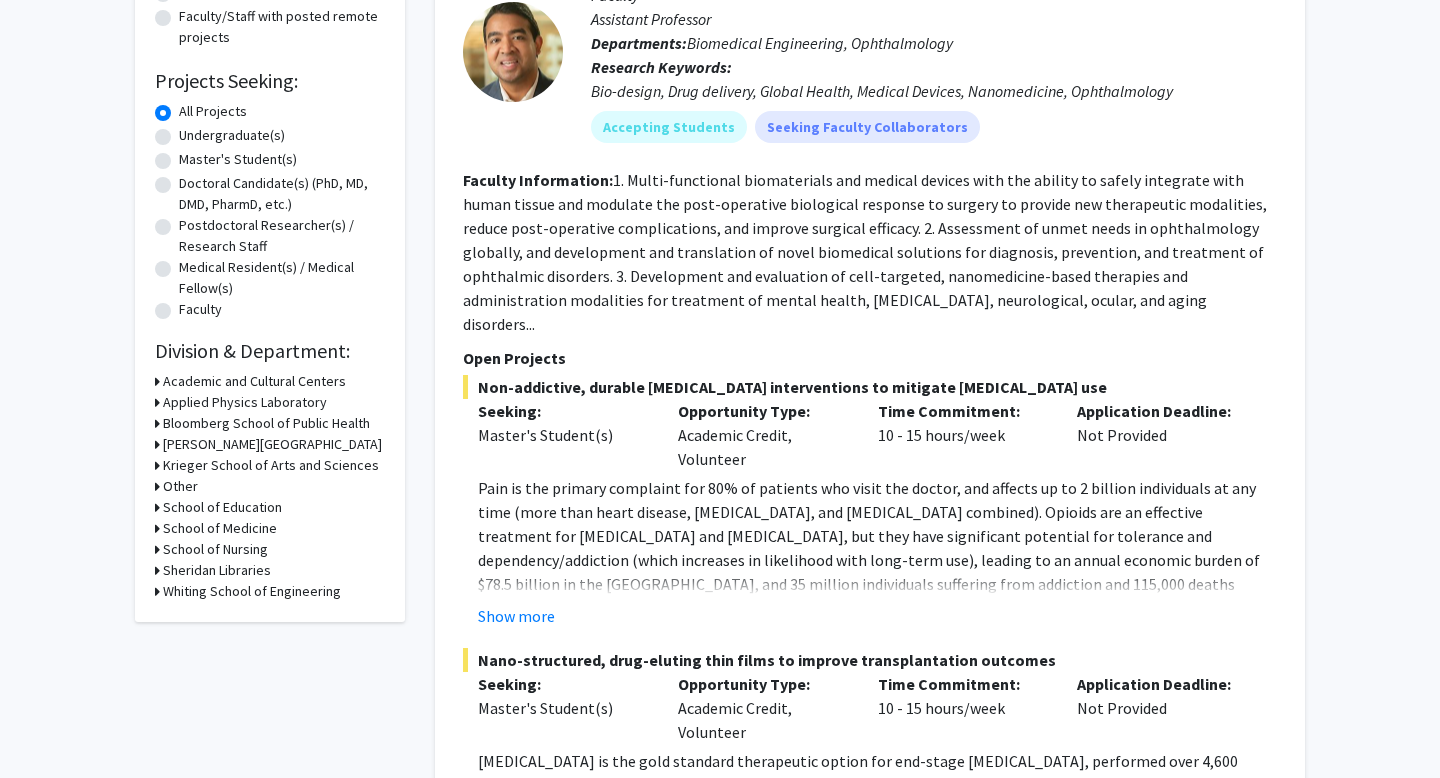 click 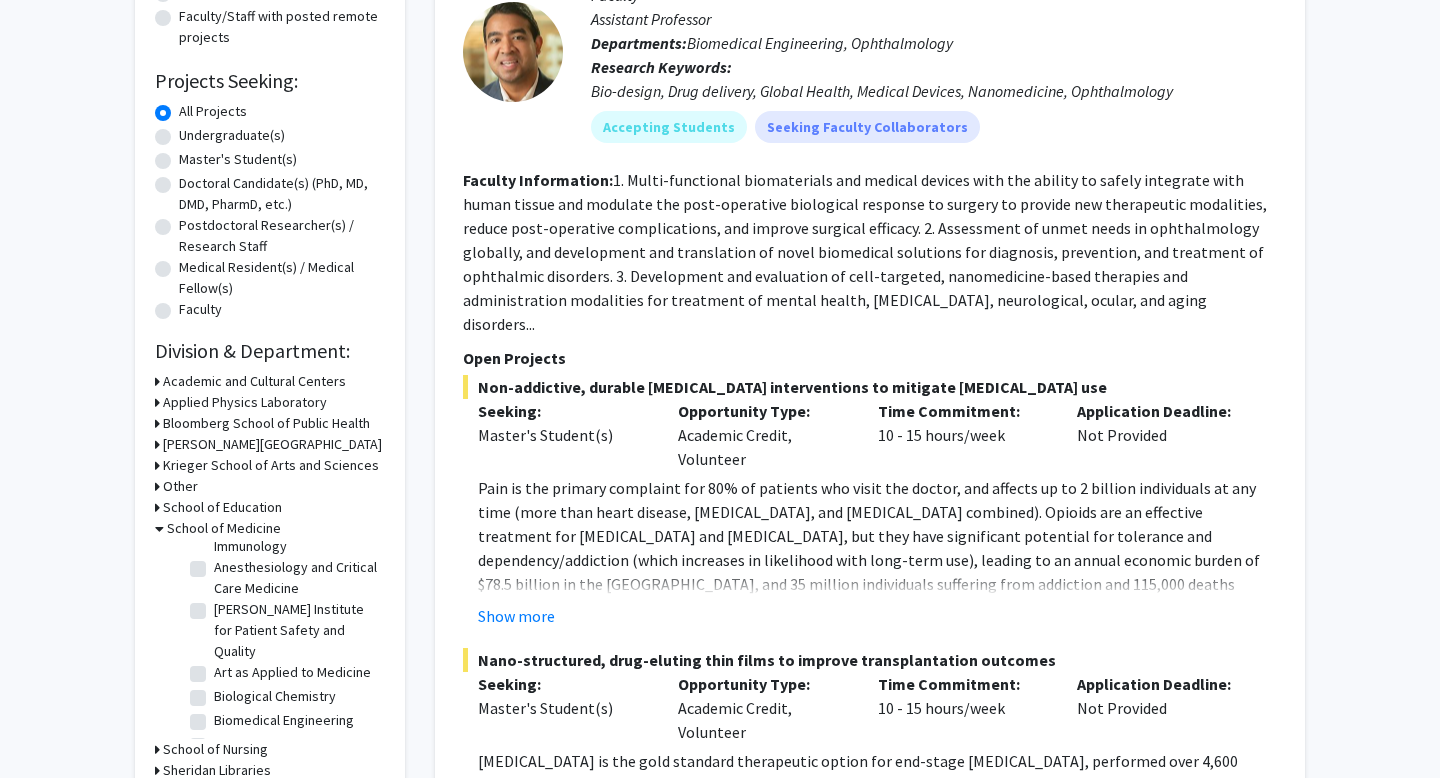 scroll, scrollTop: 79, scrollLeft: 0, axis: vertical 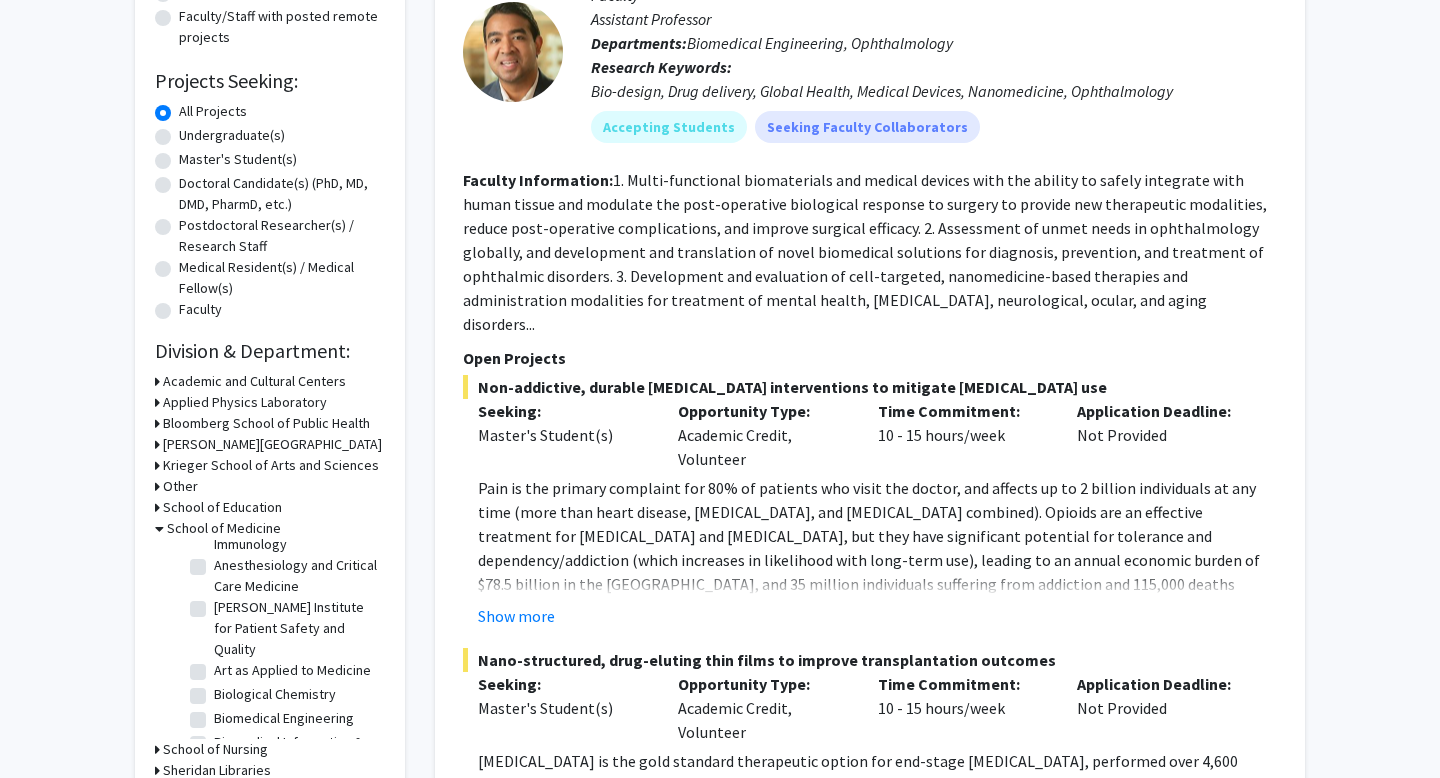 click on "Art as Applied to Medicine" 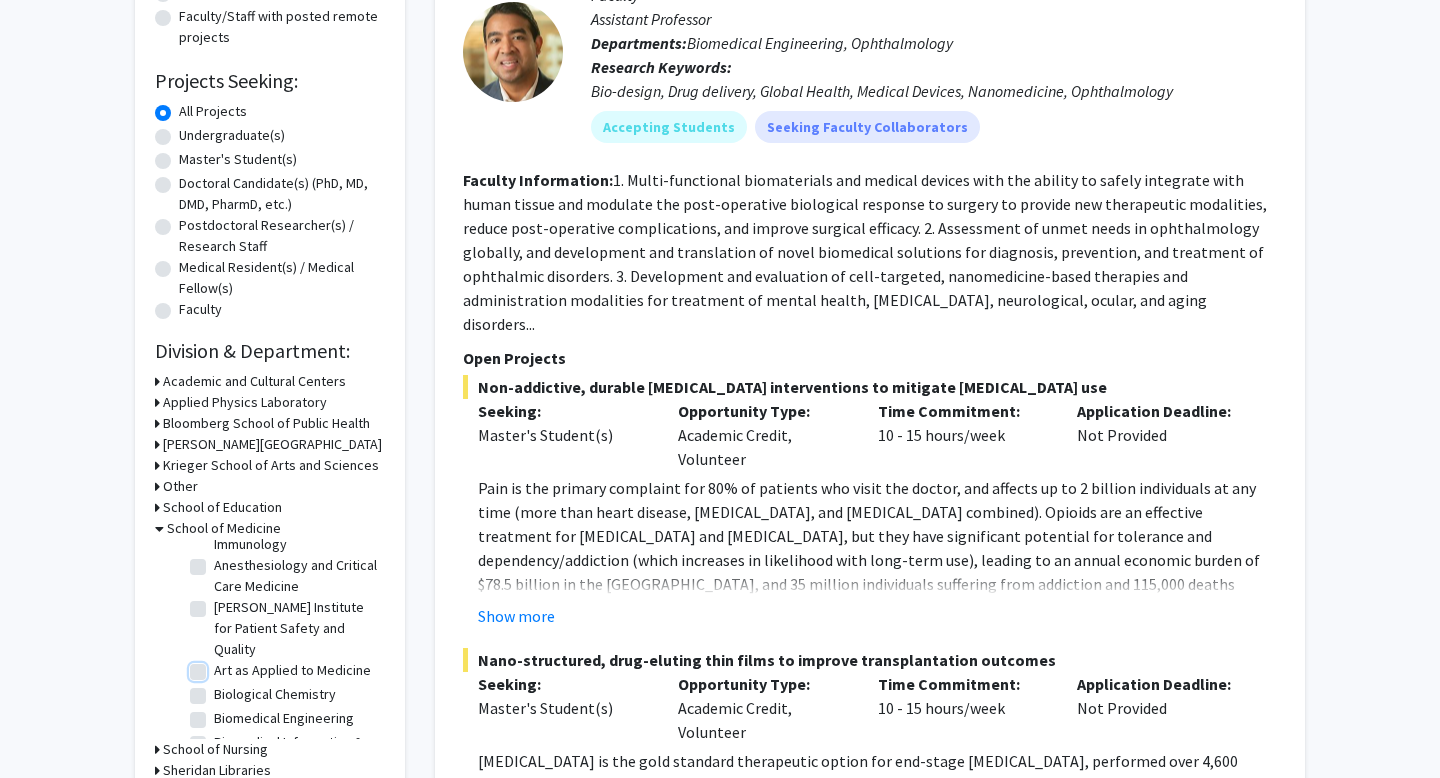 click on "Art as Applied to Medicine" at bounding box center (220, 666) 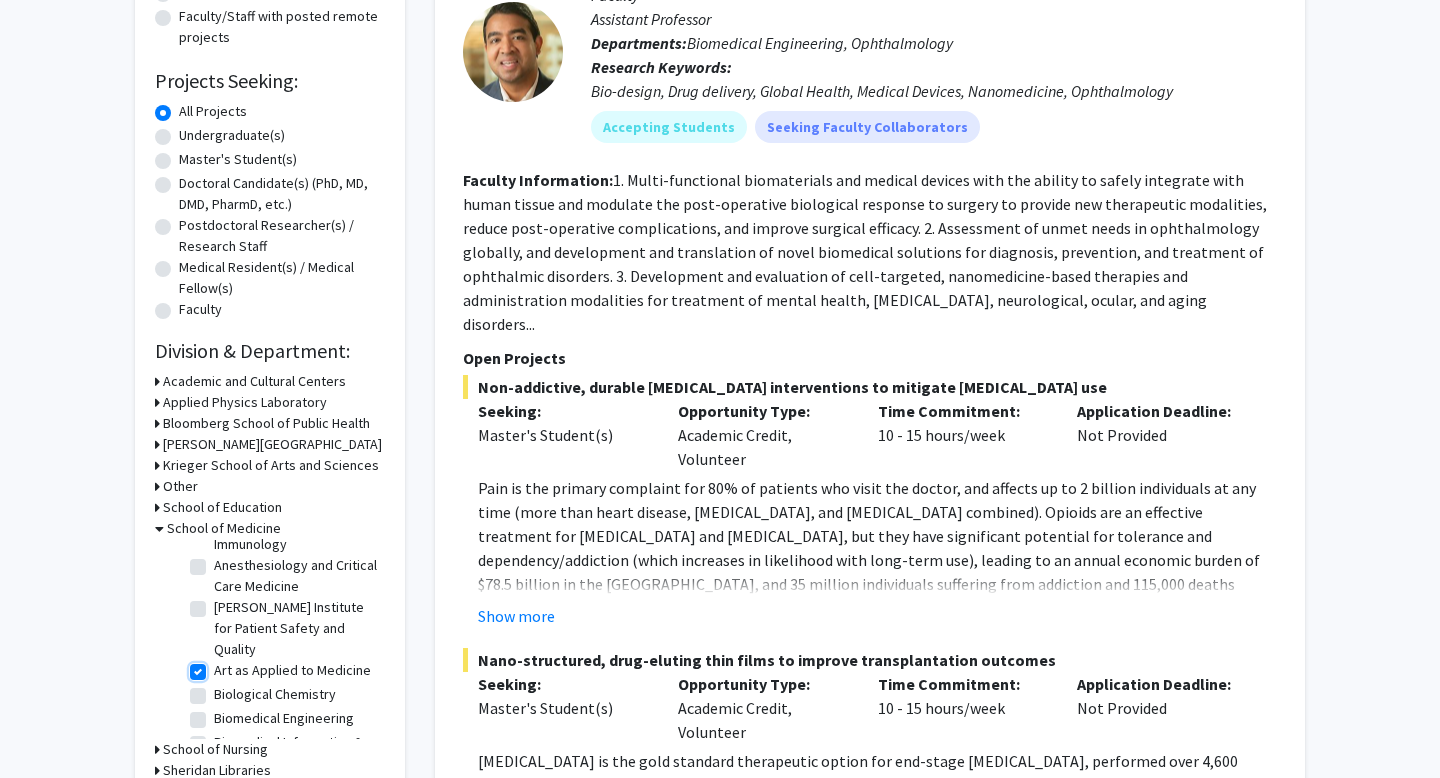 checkbox on "true" 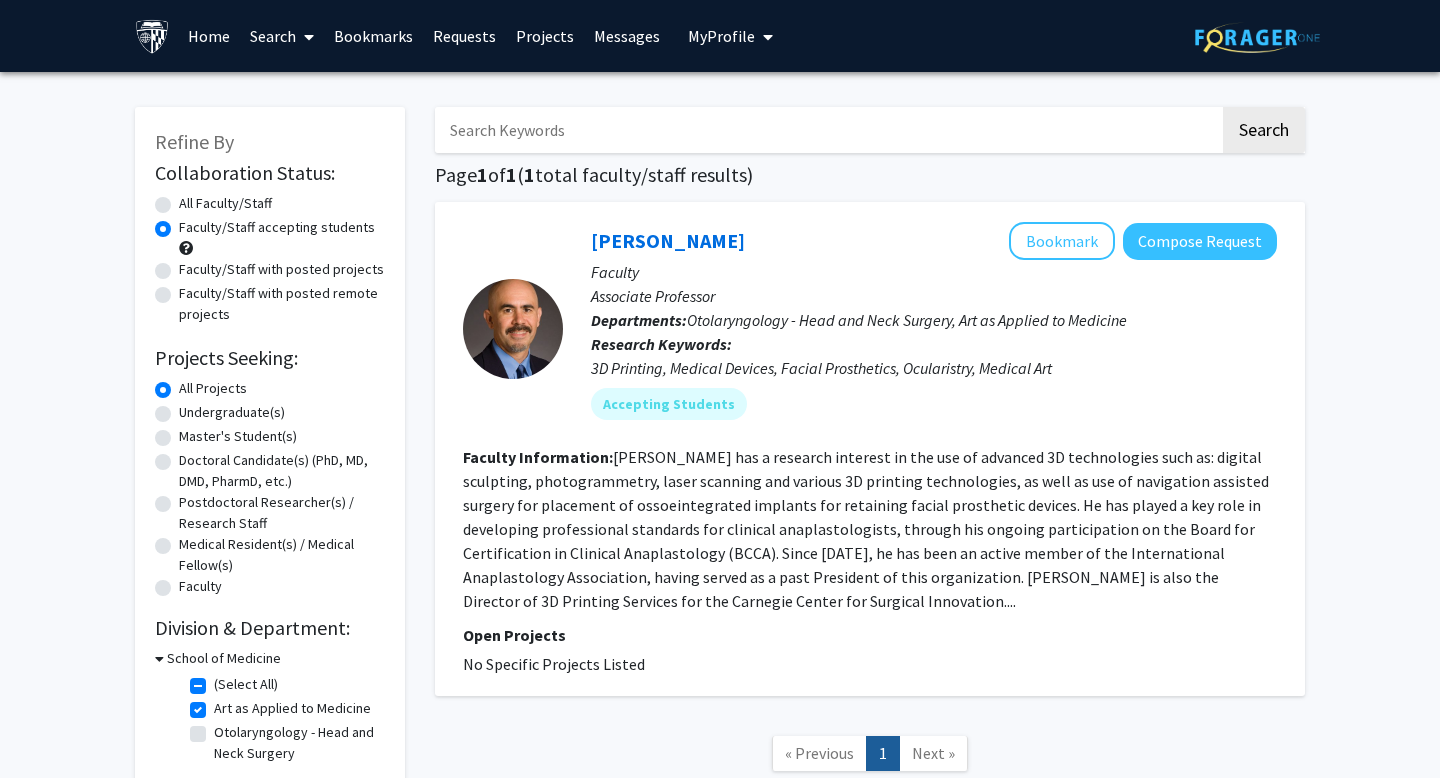 click on "Art as Applied to Medicine" 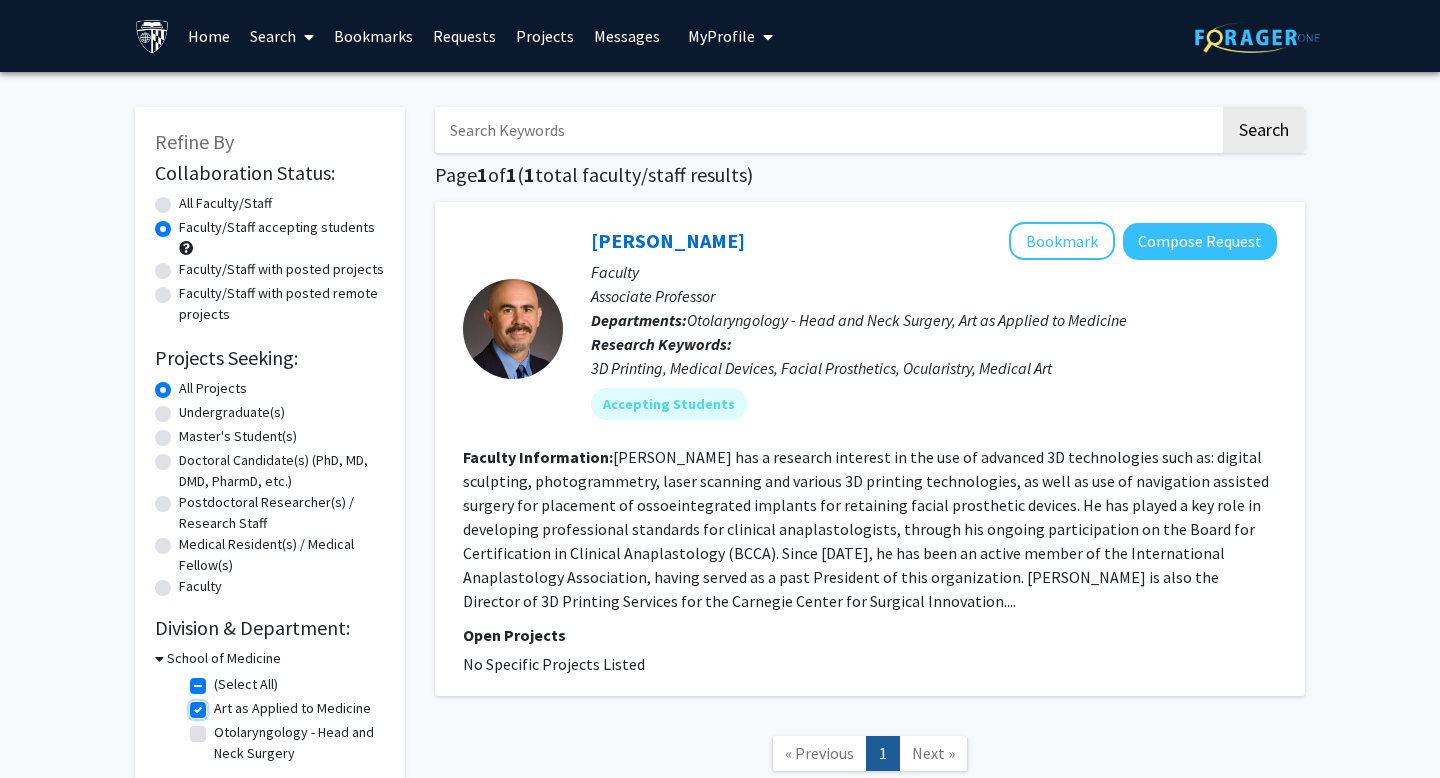 click on "Art as Applied to Medicine" at bounding box center (220, 704) 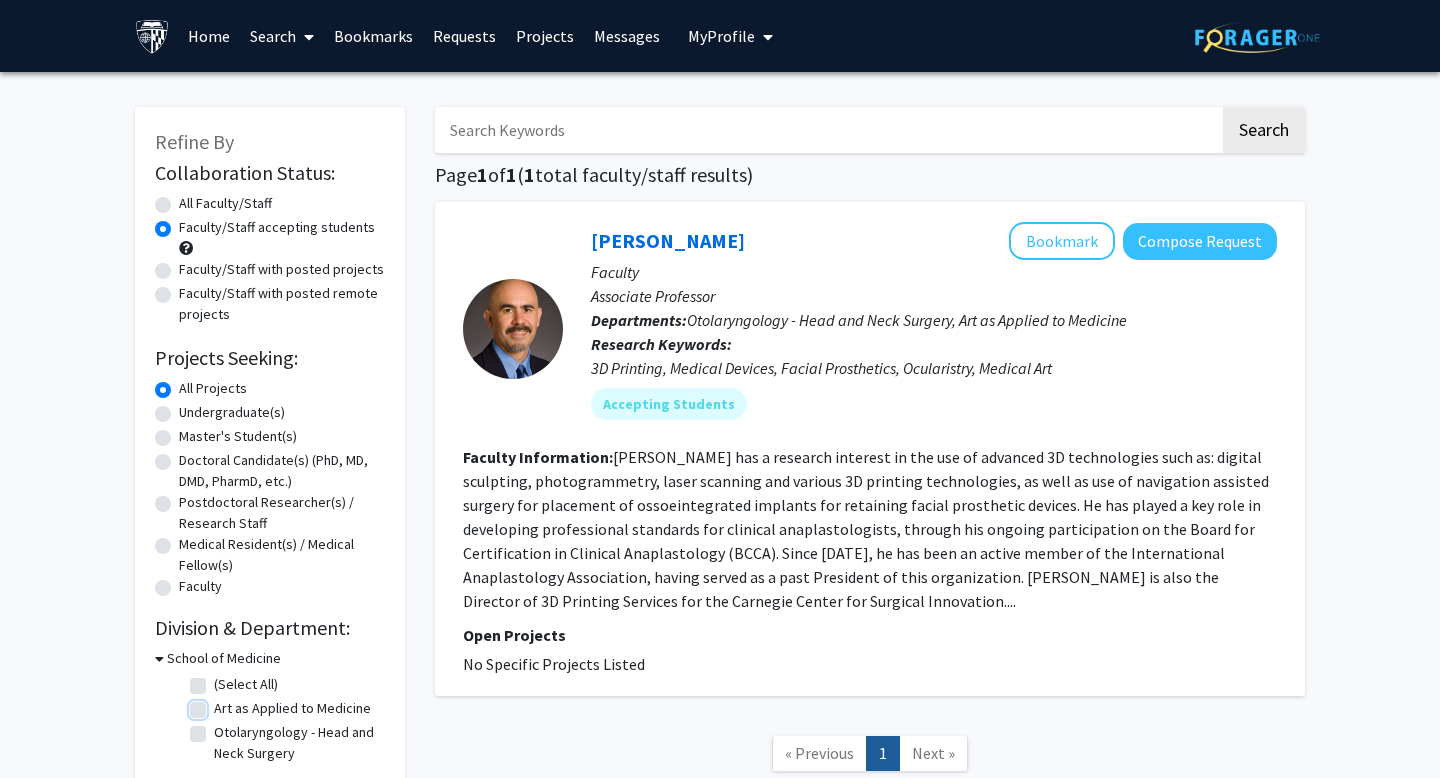 checkbox on "false" 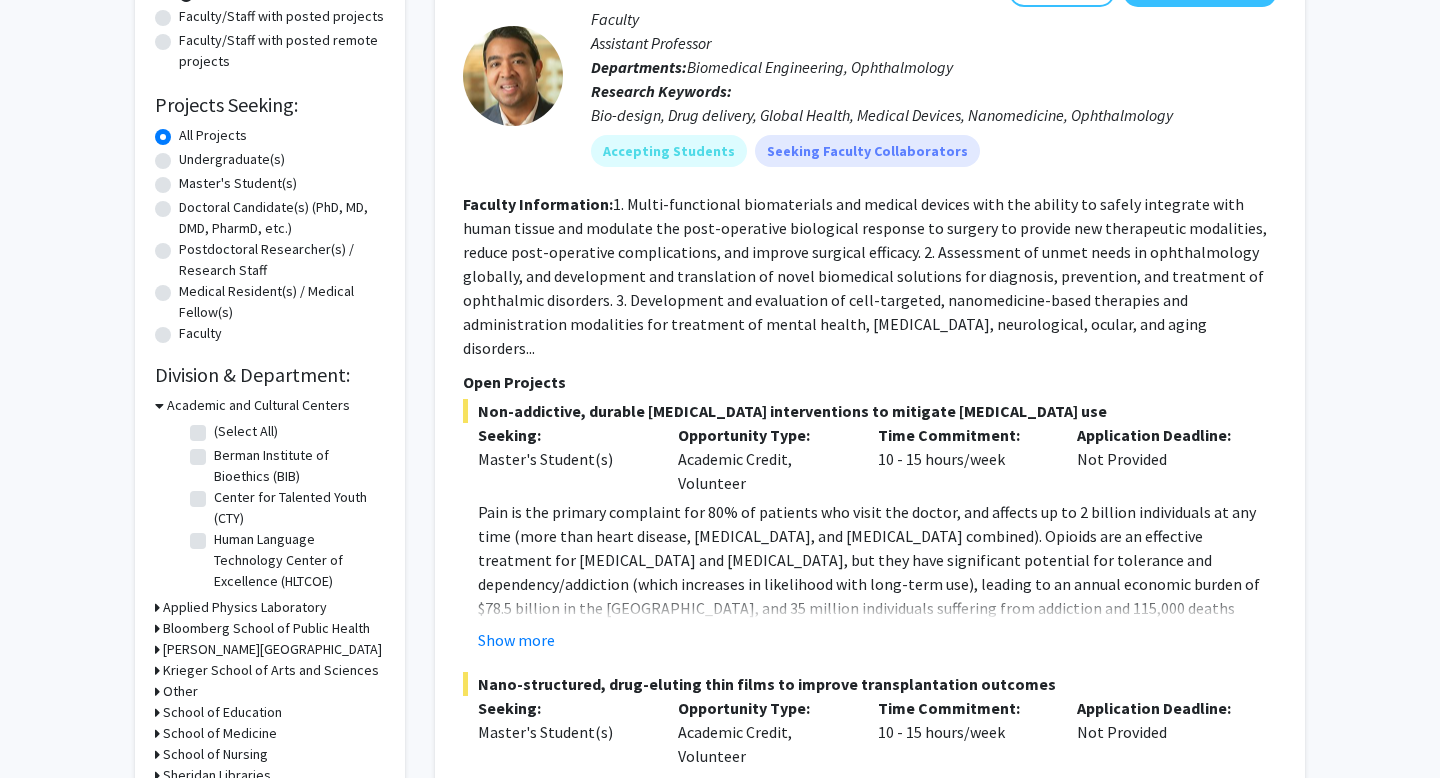 scroll, scrollTop: 263, scrollLeft: 0, axis: vertical 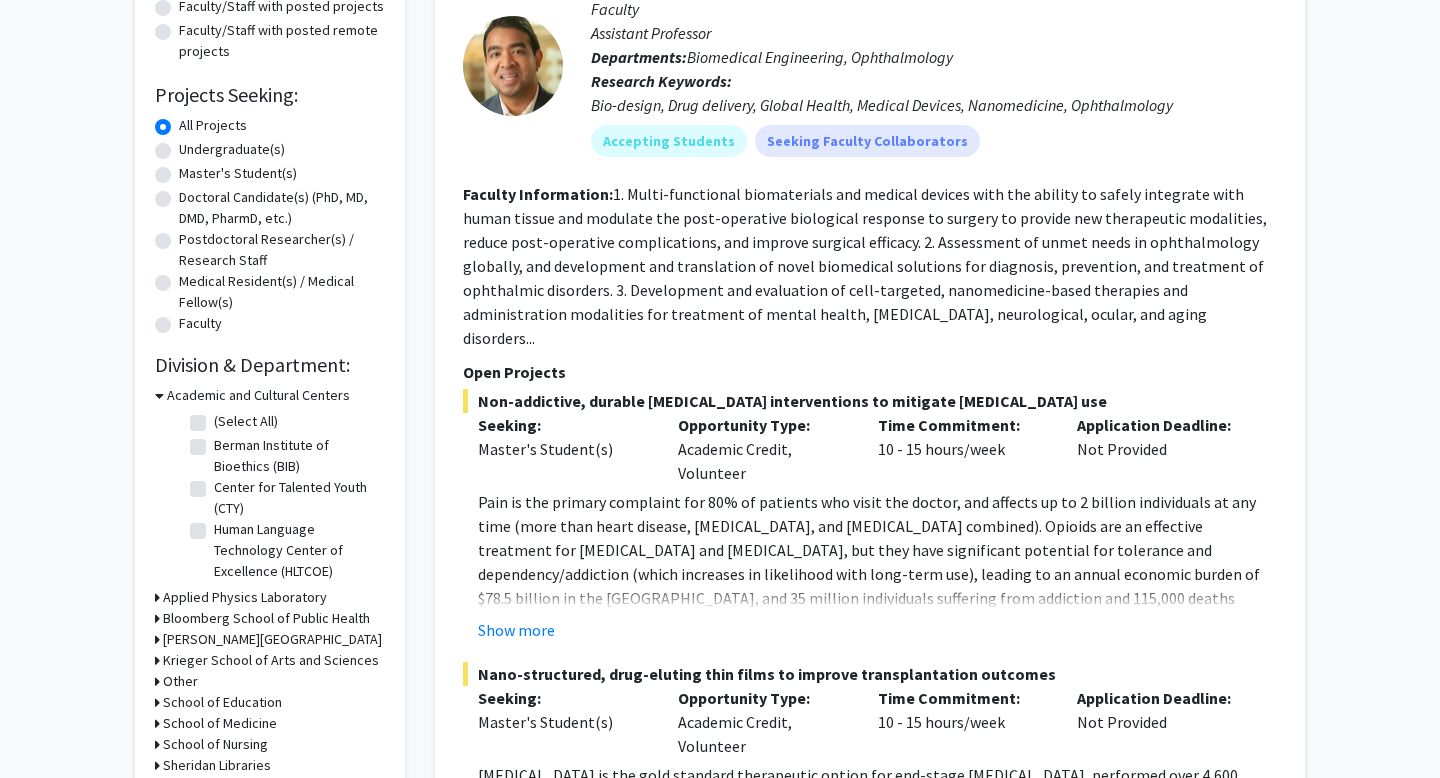 click on "School of Medicine" at bounding box center (220, 723) 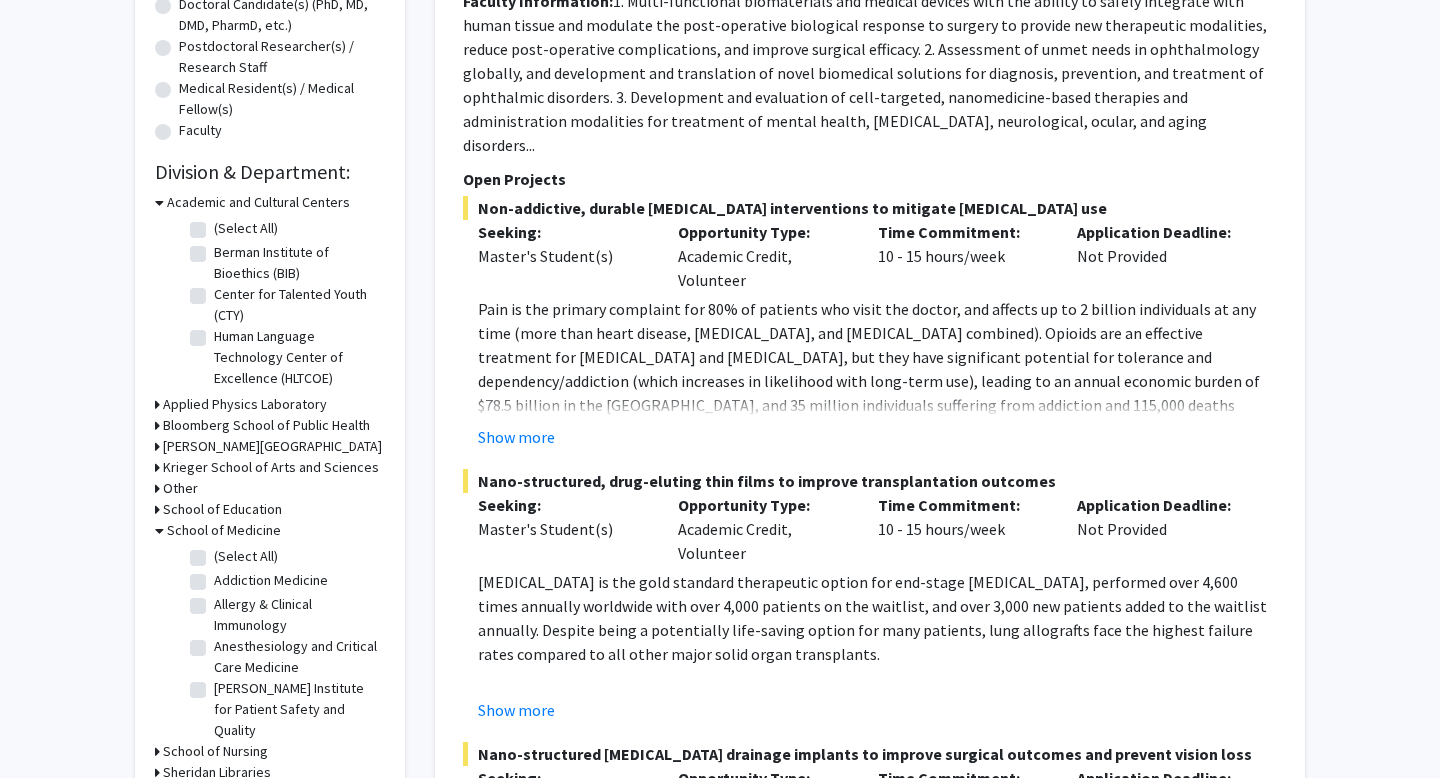 scroll, scrollTop: 538, scrollLeft: 0, axis: vertical 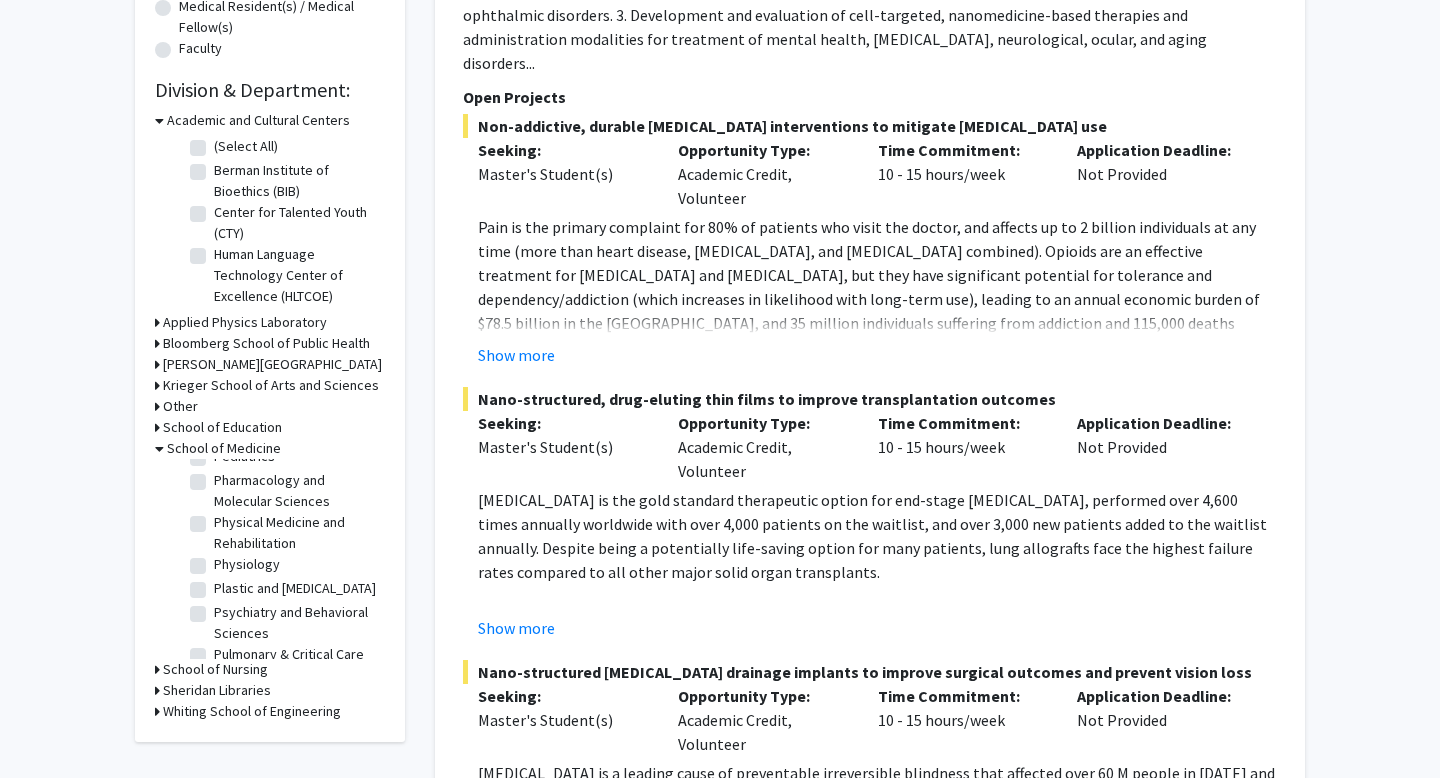 click on "Psychiatry and Behavioral Sciences" 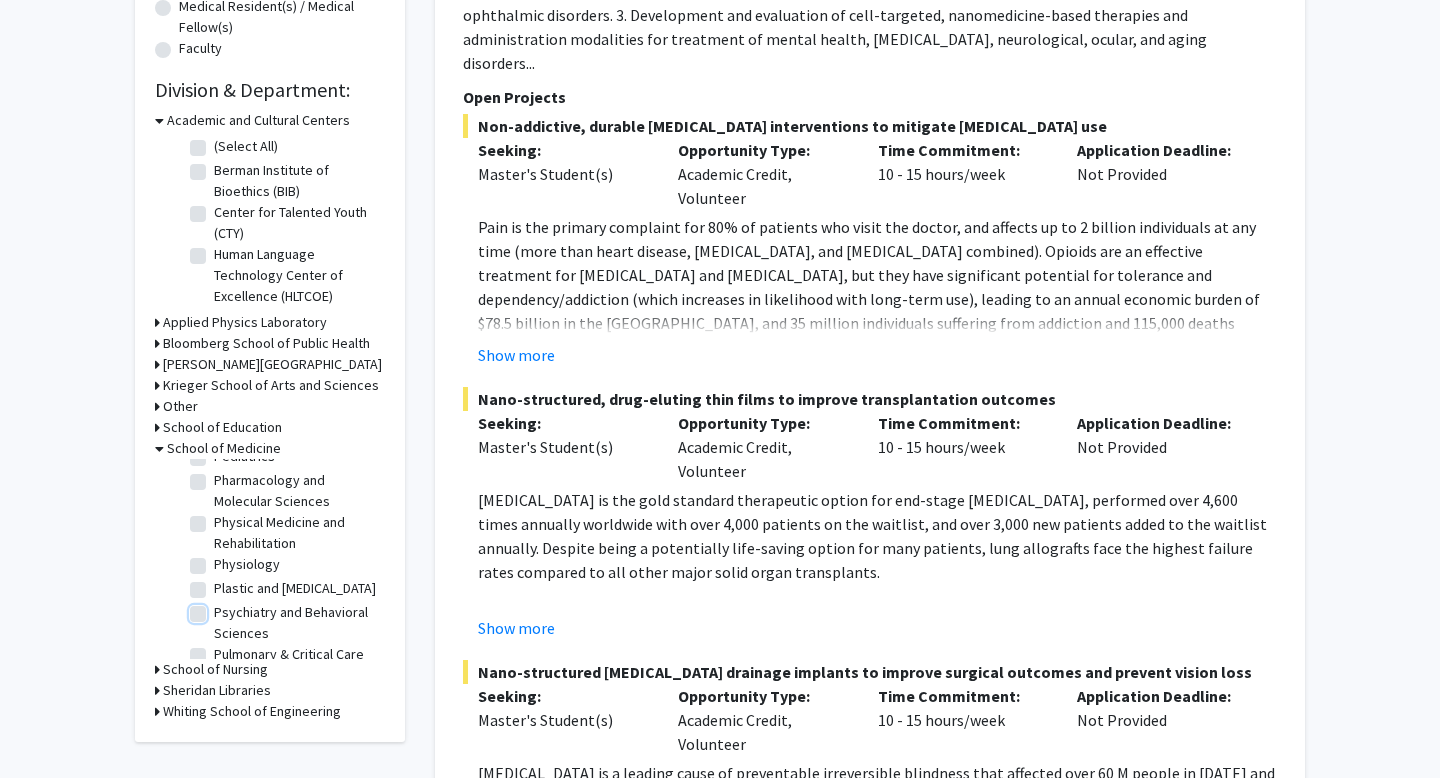 click on "Psychiatry and Behavioral Sciences" at bounding box center (220, 608) 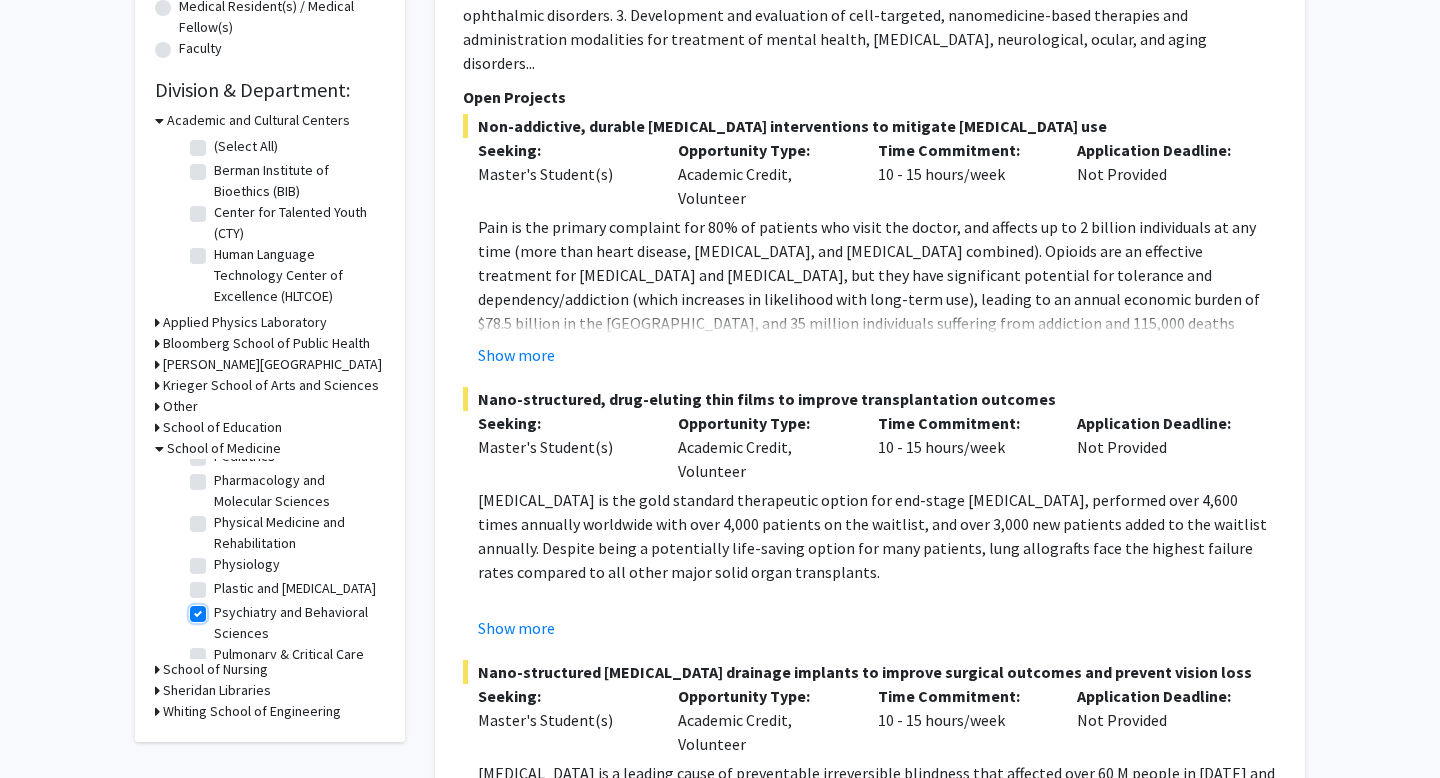 checkbox on "true" 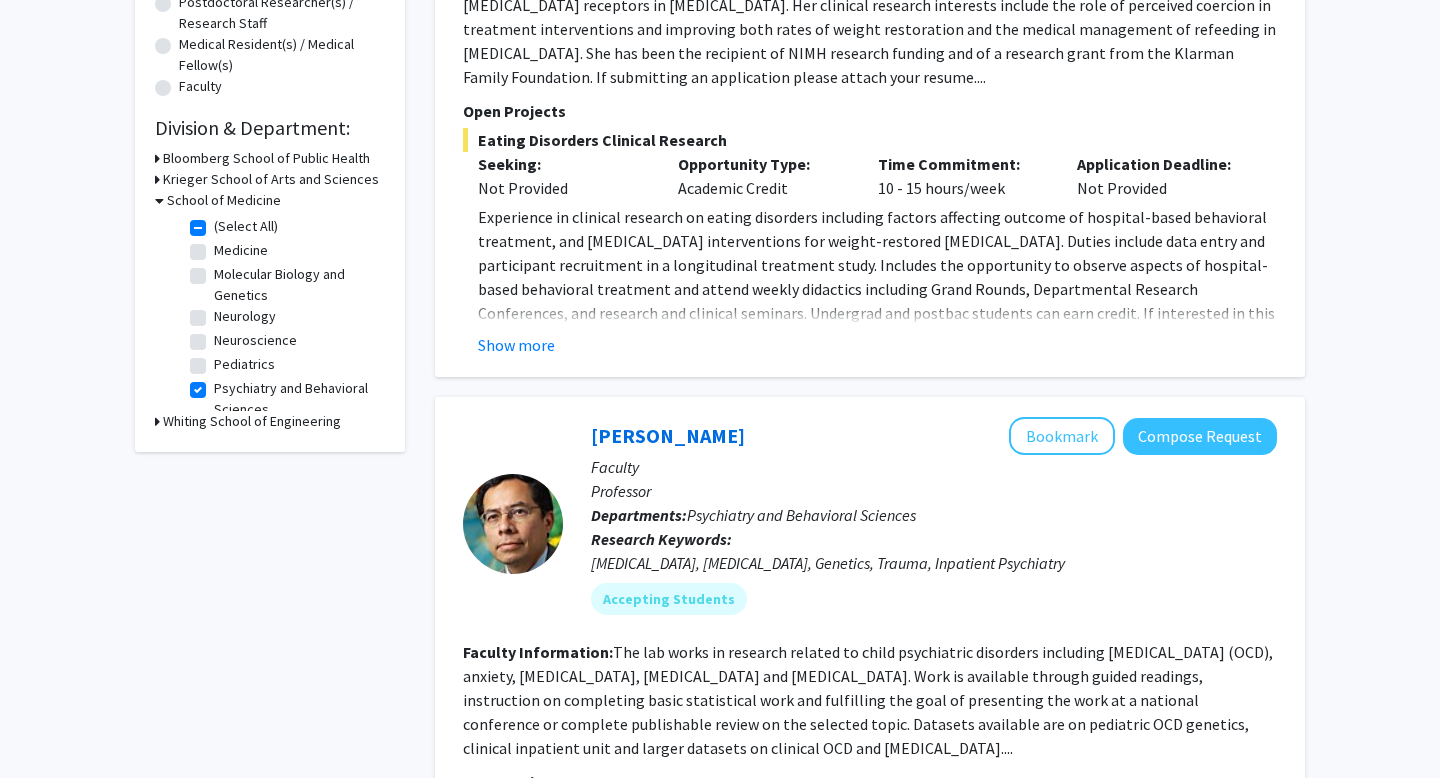 scroll, scrollTop: 672, scrollLeft: 0, axis: vertical 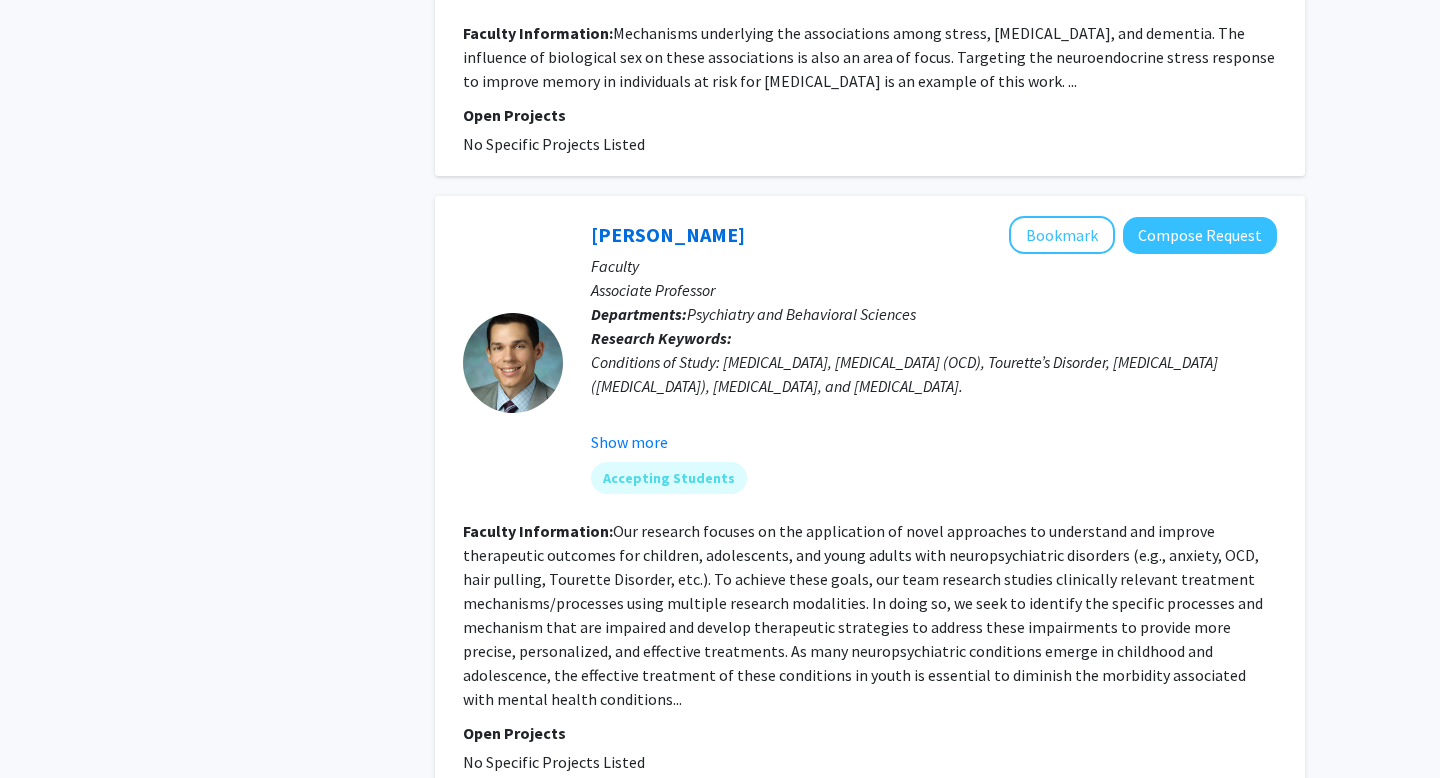 click on "Refine By Collaboration Status: Collaboration Status  All Faculty/Staff    Collaboration Status  Faculty/Staff accepting students    Collaboration Status  Faculty/Staff with posted projects    Collaboration Status  Faculty/Staff with posted remote projects    Projects Seeking: Projects Seeking Level  All Projects    Projects Seeking Level  Undergraduate(s)    Projects Seeking Level  Master's Student(s)    Projects Seeking Level  Doctoral Candidate(s) (PhD, MD, DMD, PharmD, etc.)    Projects Seeking Level  Postdoctoral Researcher(s) / Research Staff    Projects Seeking Level  Medical Resident(s) / Medical Fellow(s)    Projects Seeking Level  Faculty    Division & Department:      Bloomberg School of Public Health       Krieger School of Arts and Sciences       School of Medicine  (Select All)  (Select All)  Medicine  Medicine  Molecular Biology and Genetics  Molecular Biology and Genetics  Neurology  Neurology  Neuroscience  Neuroscience  Pediatrics  Pediatrics  Psychiatry and Behavioral Sciences" 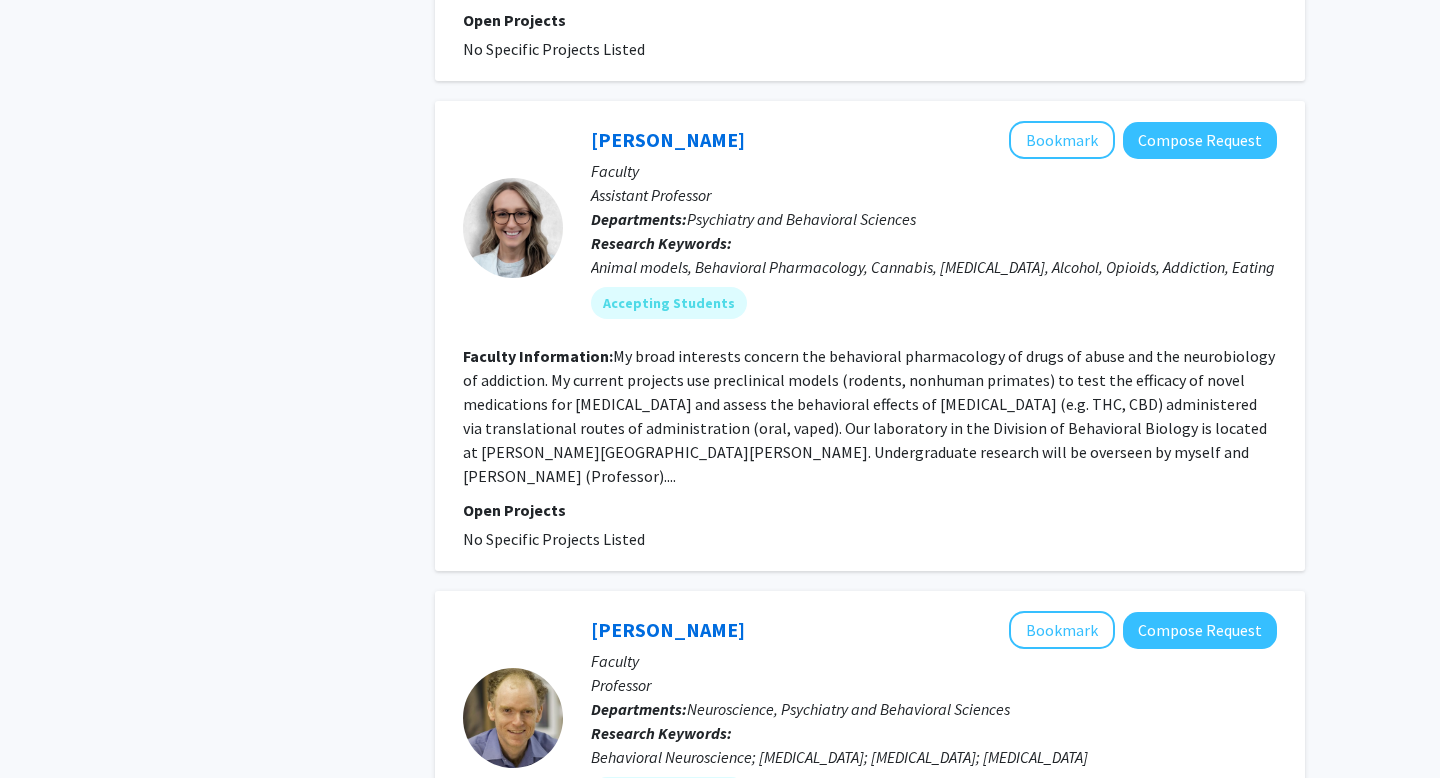 scroll, scrollTop: 3480, scrollLeft: 0, axis: vertical 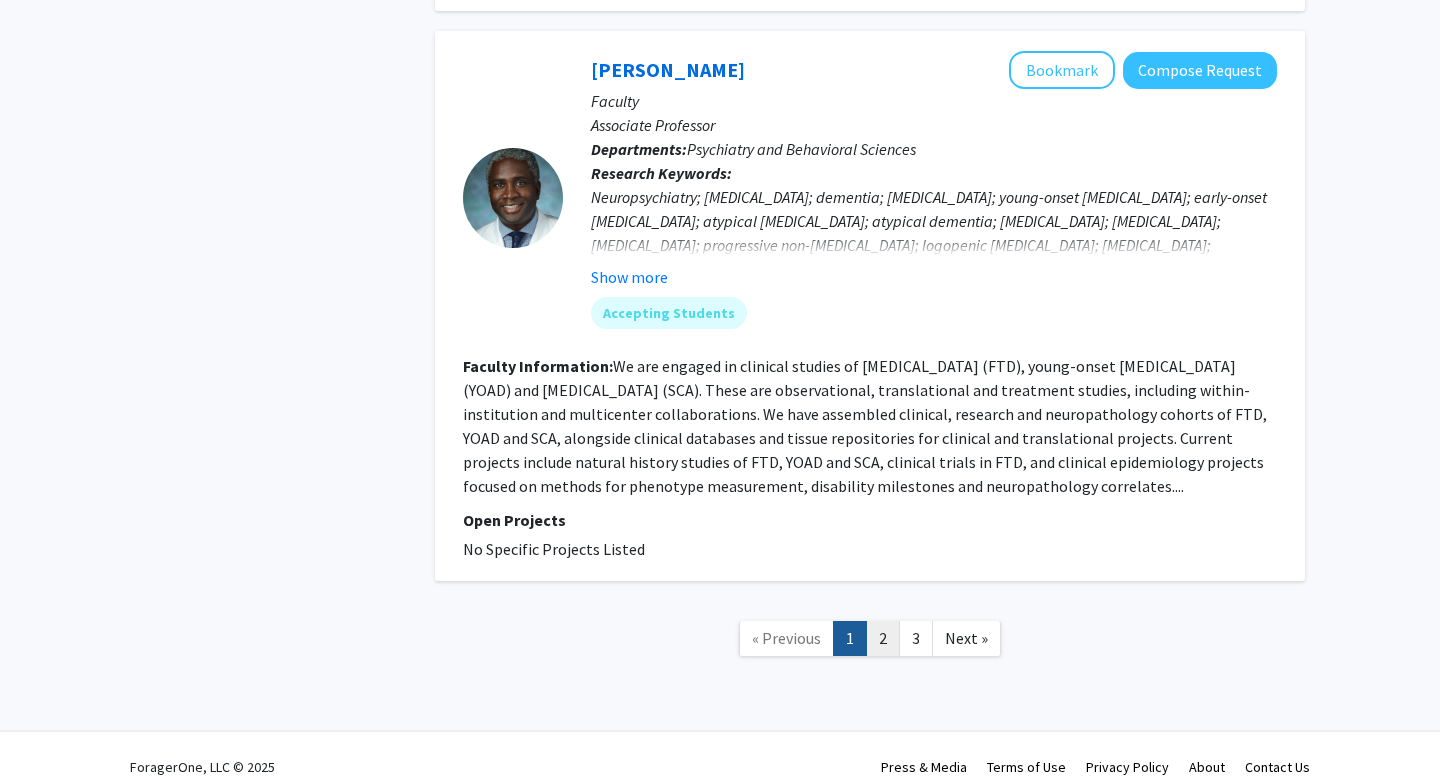 click on "2" 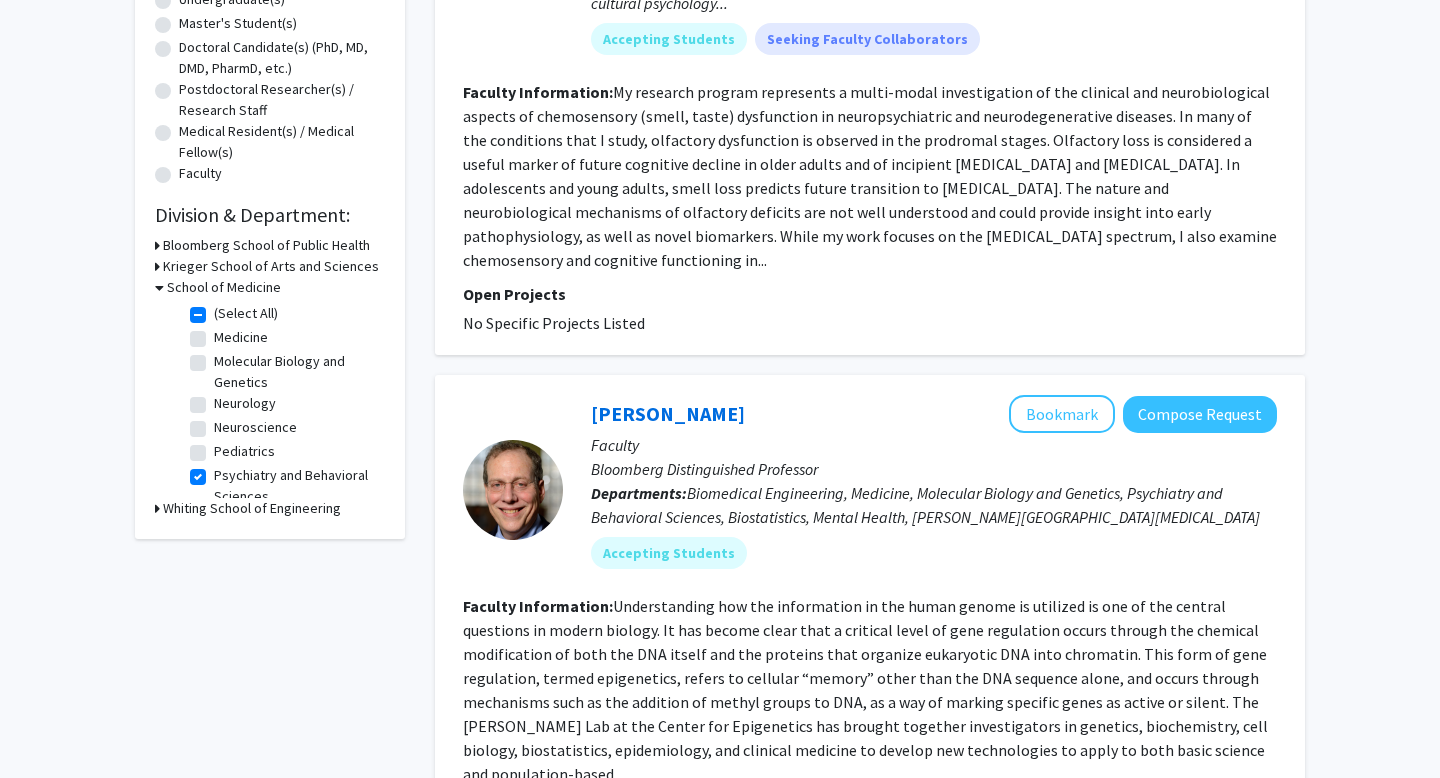 scroll, scrollTop: 548, scrollLeft: 0, axis: vertical 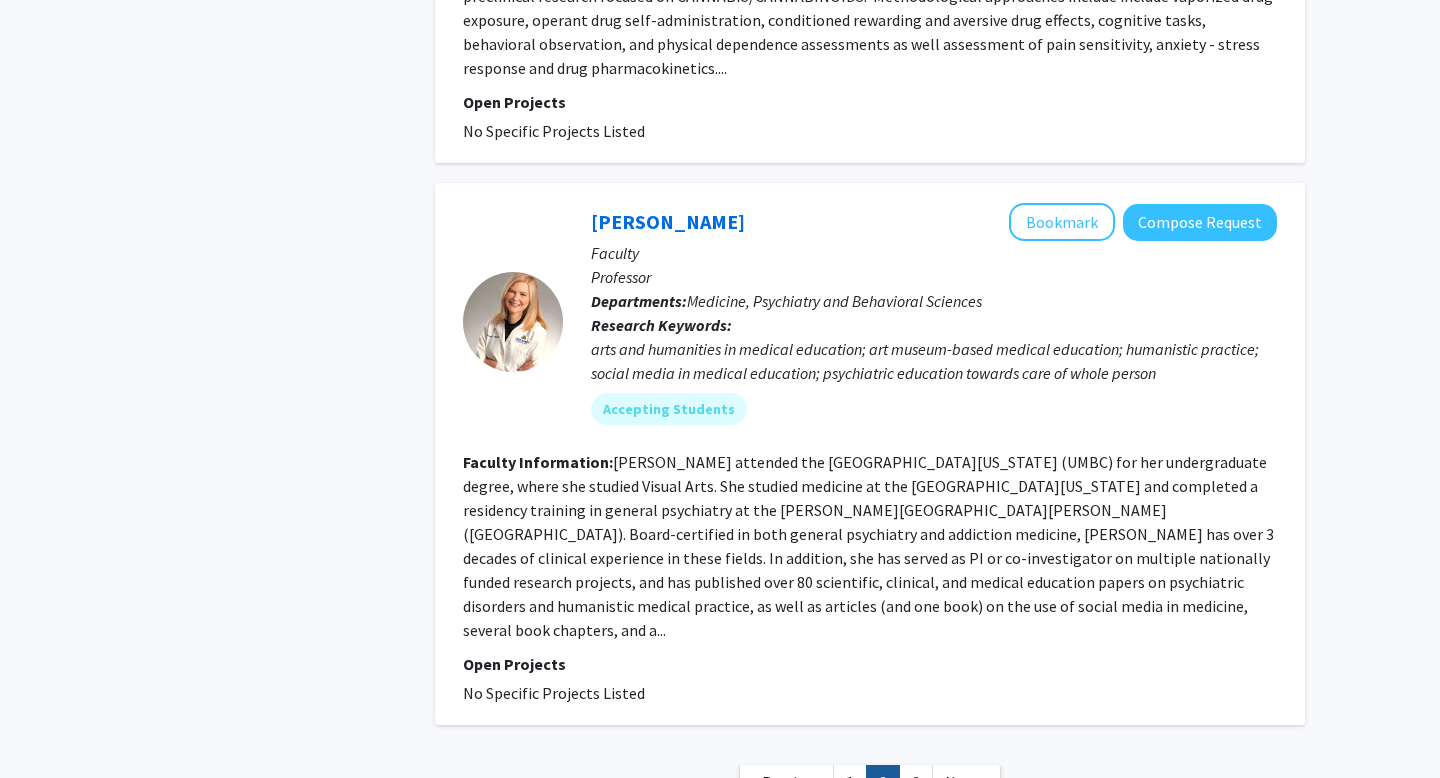click on "No Specific Projects Listed" 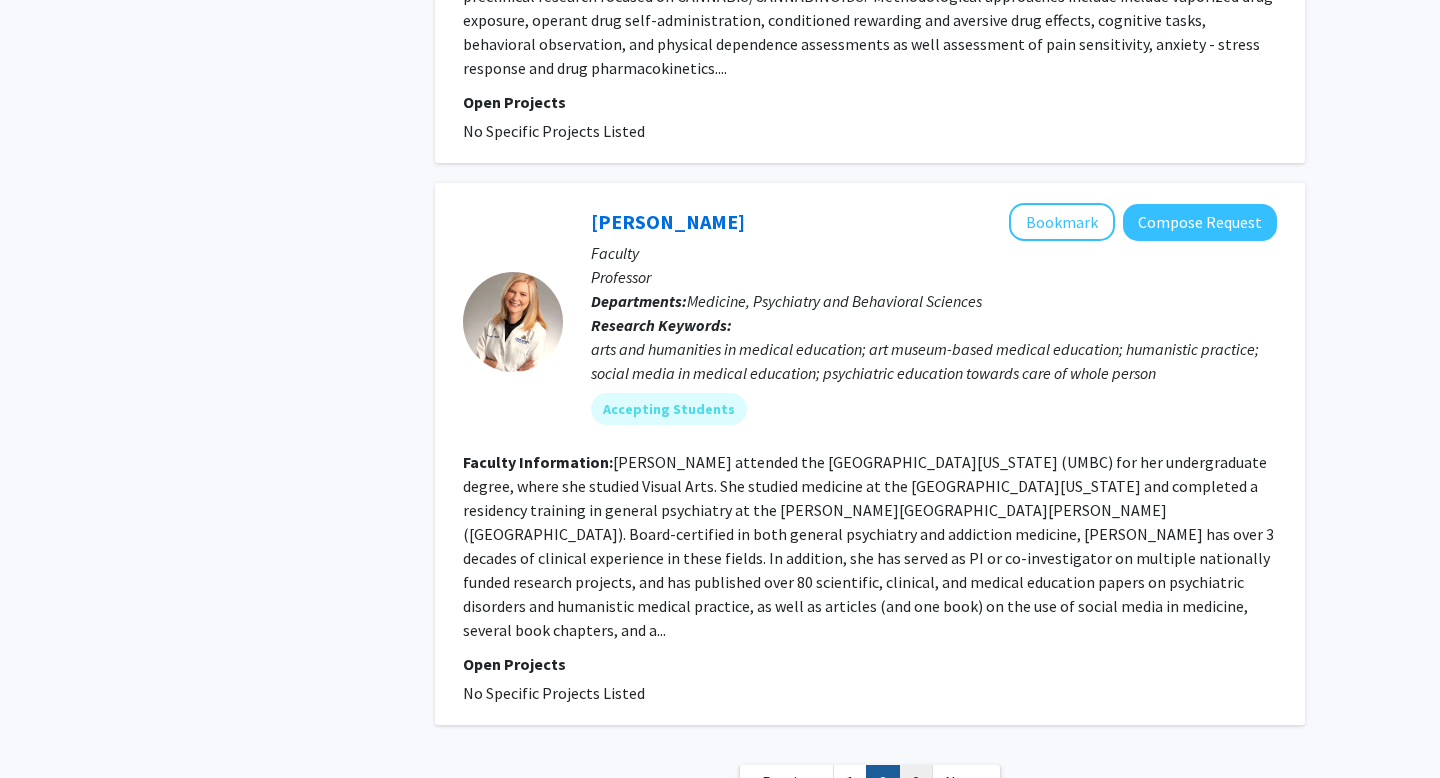click on "3" 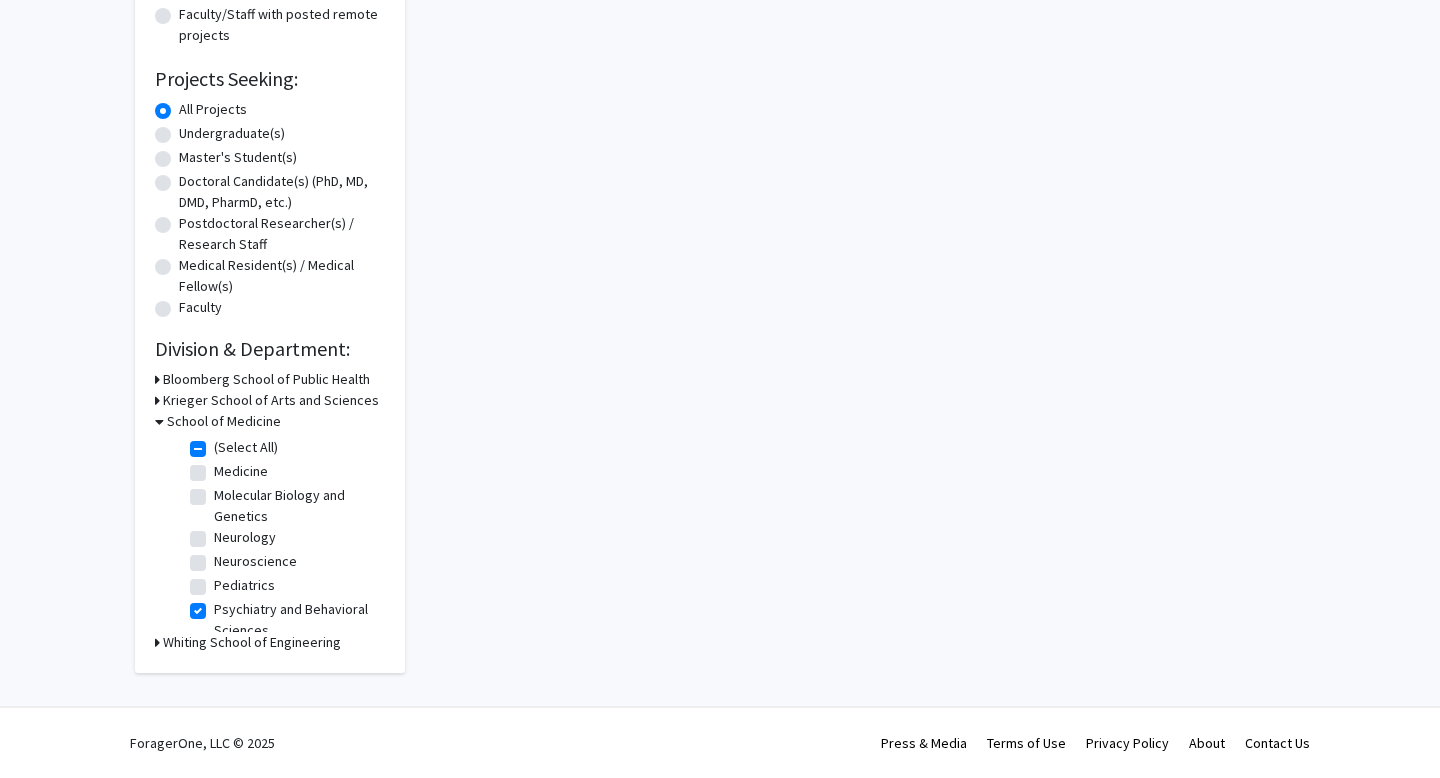 scroll, scrollTop: 0, scrollLeft: 0, axis: both 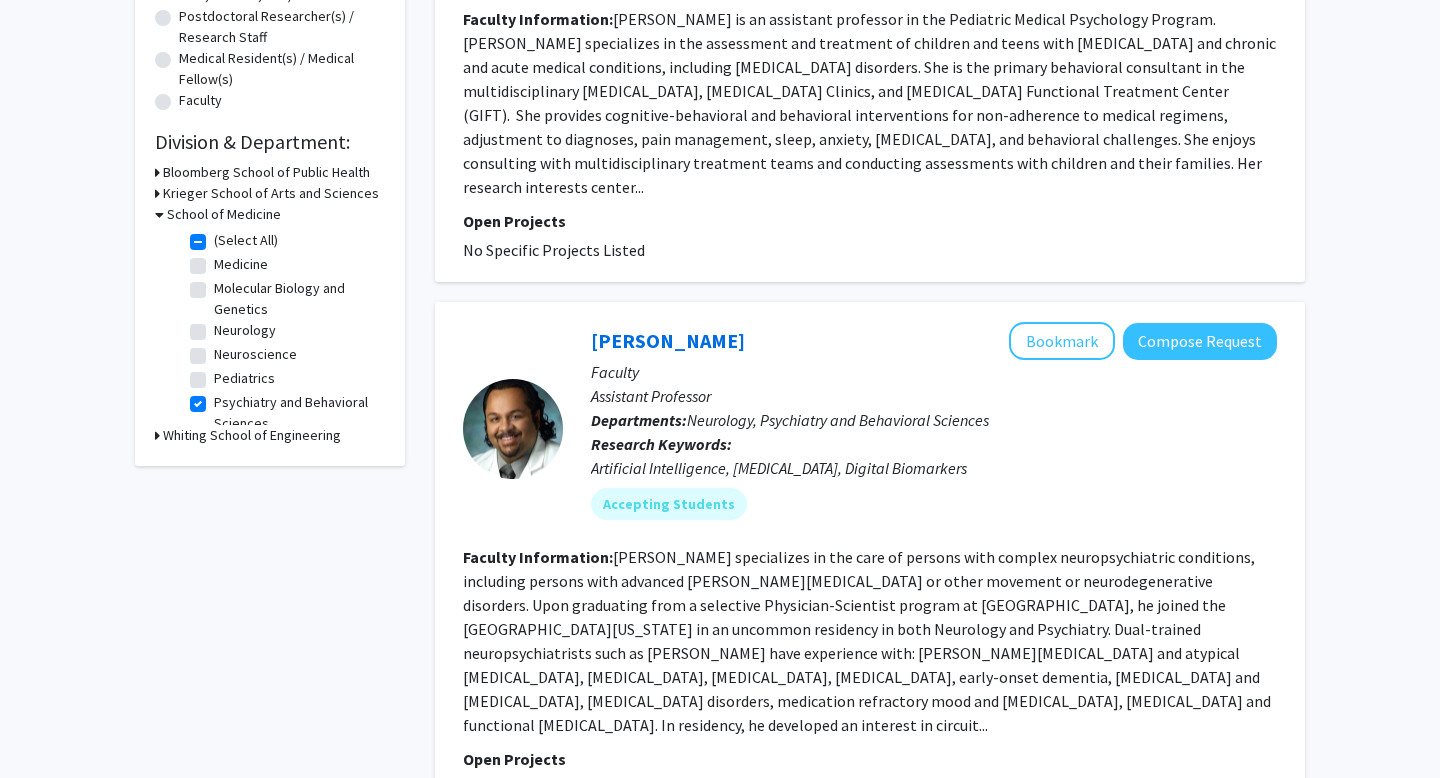click on "Refine By Collaboration Status: Collaboration Status  All Faculty/Staff    Collaboration Status  Faculty/Staff accepting students    Collaboration Status  Faculty/Staff with posted projects    Collaboration Status  Faculty/Staff with posted remote projects    Projects Seeking: Projects Seeking Level  All Projects    Projects Seeking Level  Undergraduate(s)    Projects Seeking Level  Master's Student(s)    Projects Seeking Level  Doctoral Candidate(s) (PhD, MD, DMD, PharmD, etc.)    Projects Seeking Level  Postdoctoral Researcher(s) / Research Staff    Projects Seeking Level  Medical Resident(s) / Medical Fellow(s)    Projects Seeking Level  Faculty    Division & Department:      Bloomberg School of Public Health       Krieger School of Arts and Sciences       School of Medicine  (Select All)  (Select All)  Medicine  Medicine  Molecular Biology and Genetics  Molecular Biology and Genetics  Neurology  Neurology  Neuroscience  Neuroscience  Pediatrics  Pediatrics  Psychiatry and Behavioral Sciences" 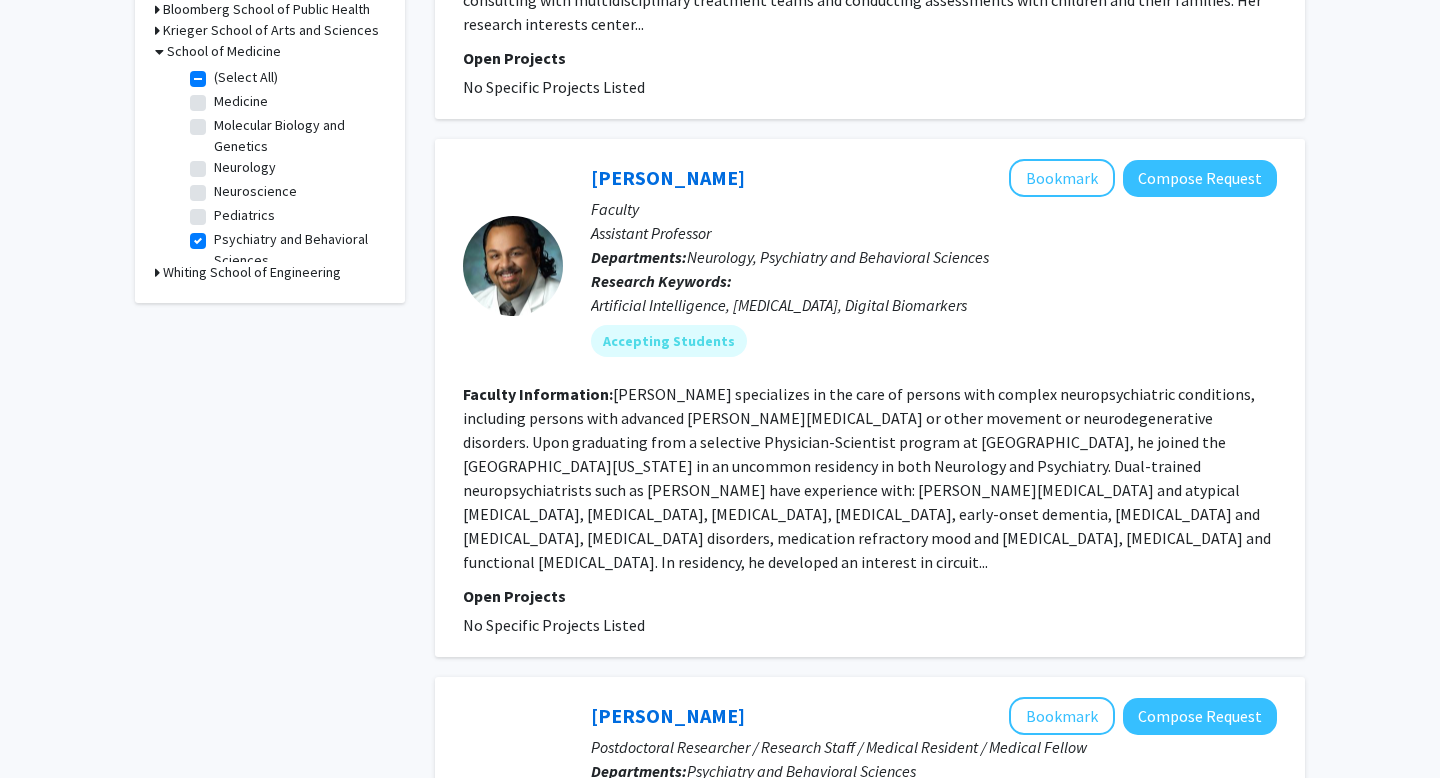 scroll, scrollTop: 1038, scrollLeft: 0, axis: vertical 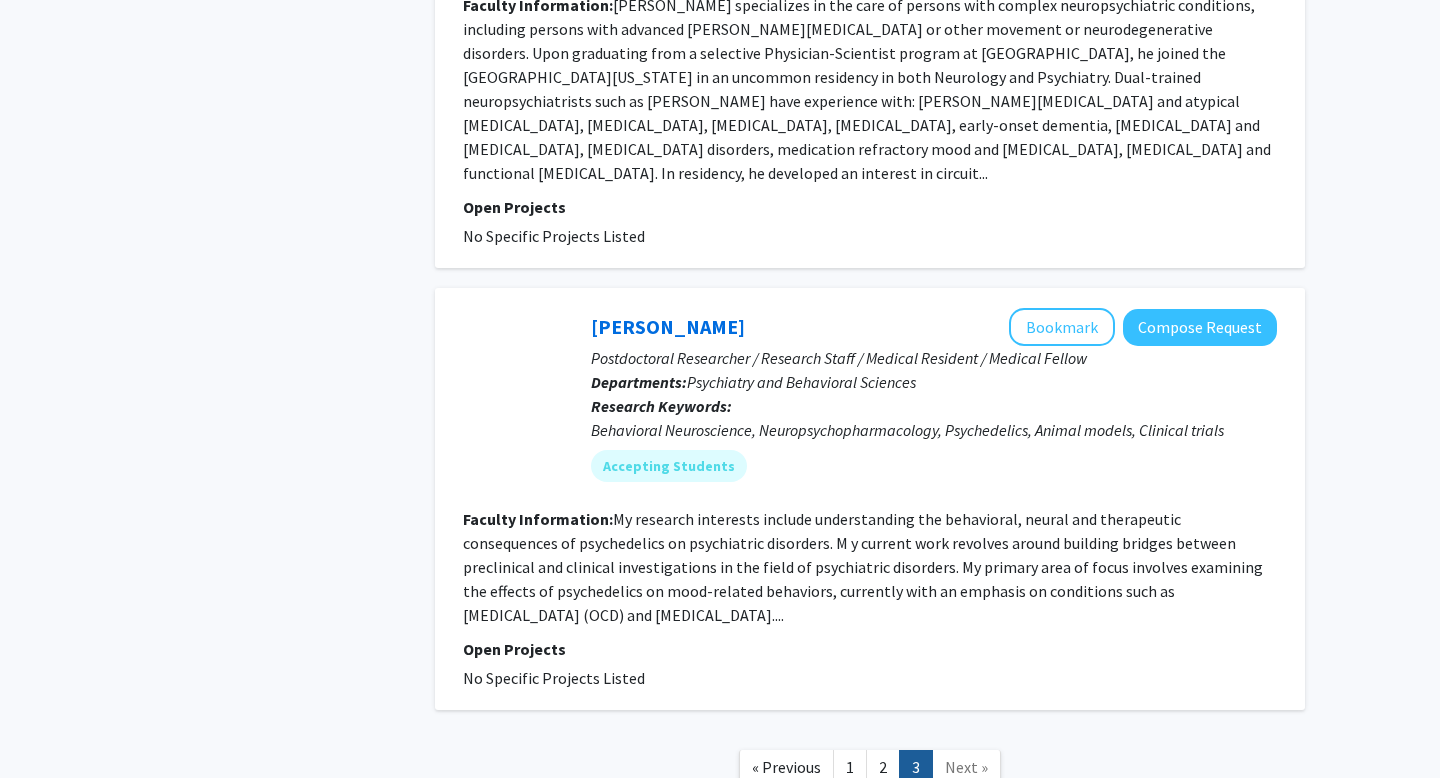 click on "Refine By Collaboration Status: Collaboration Status  All Faculty/Staff    Collaboration Status  Faculty/Staff accepting students    Collaboration Status  Faculty/Staff with posted projects    Collaboration Status  Faculty/Staff with posted remote projects    Projects Seeking: Projects Seeking Level  All Projects    Projects Seeking Level  Undergraduate(s)    Projects Seeking Level  Master's Student(s)    Projects Seeking Level  Doctoral Candidate(s) (PhD, MD, DMD, PharmD, etc.)    Projects Seeking Level  Postdoctoral Researcher(s) / Research Staff    Projects Seeking Level  Medical Resident(s) / Medical Fellow(s)    Projects Seeking Level  Faculty    Division & Department:      Bloomberg School of Public Health       Krieger School of Arts and Sciences       School of Medicine  (Select All)  (Select All)  Medicine  Medicine  Molecular Biology and Genetics  Molecular Biology and Genetics  Neurology  Neurology  Neuroscience  Neuroscience  Pediatrics  Pediatrics  Psychiatry and Behavioral Sciences" 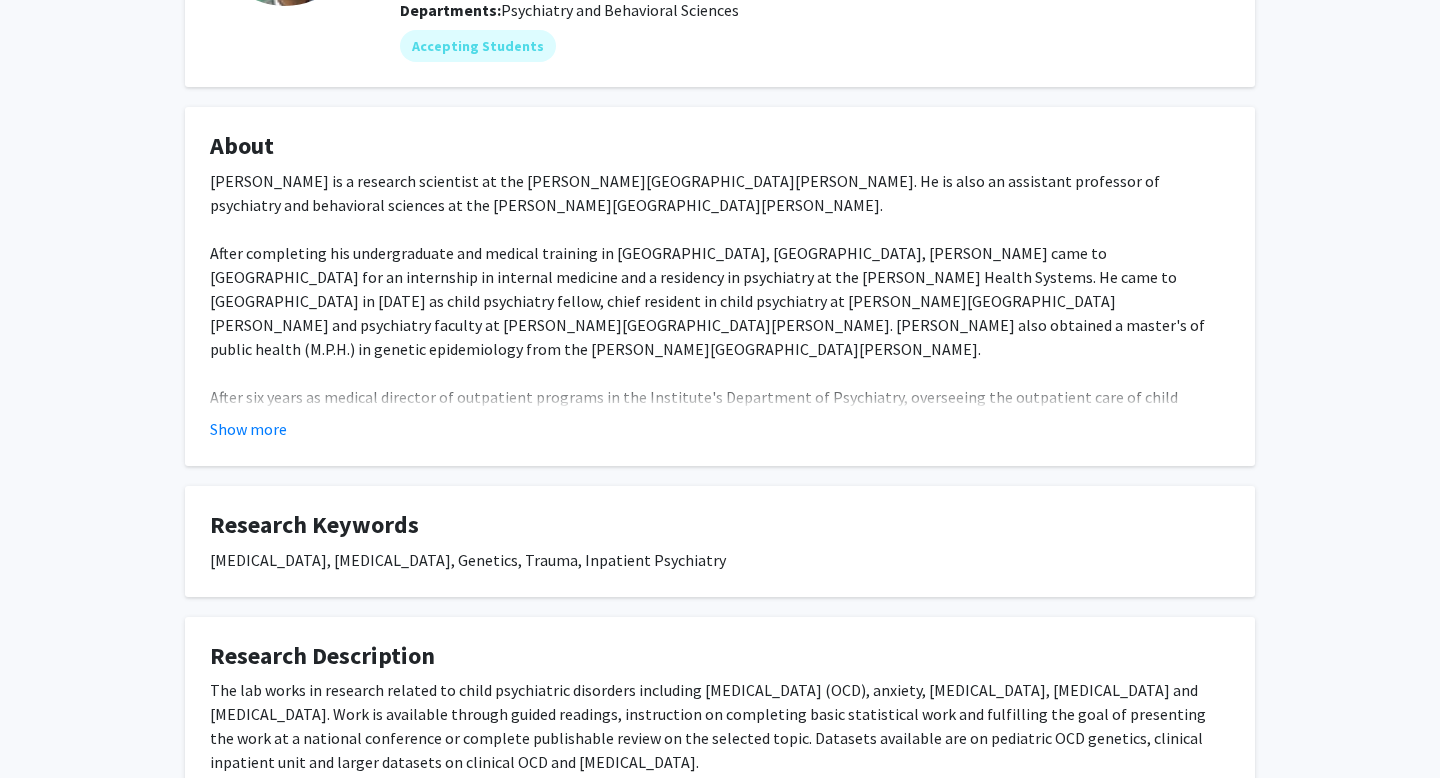 scroll, scrollTop: 206, scrollLeft: 0, axis: vertical 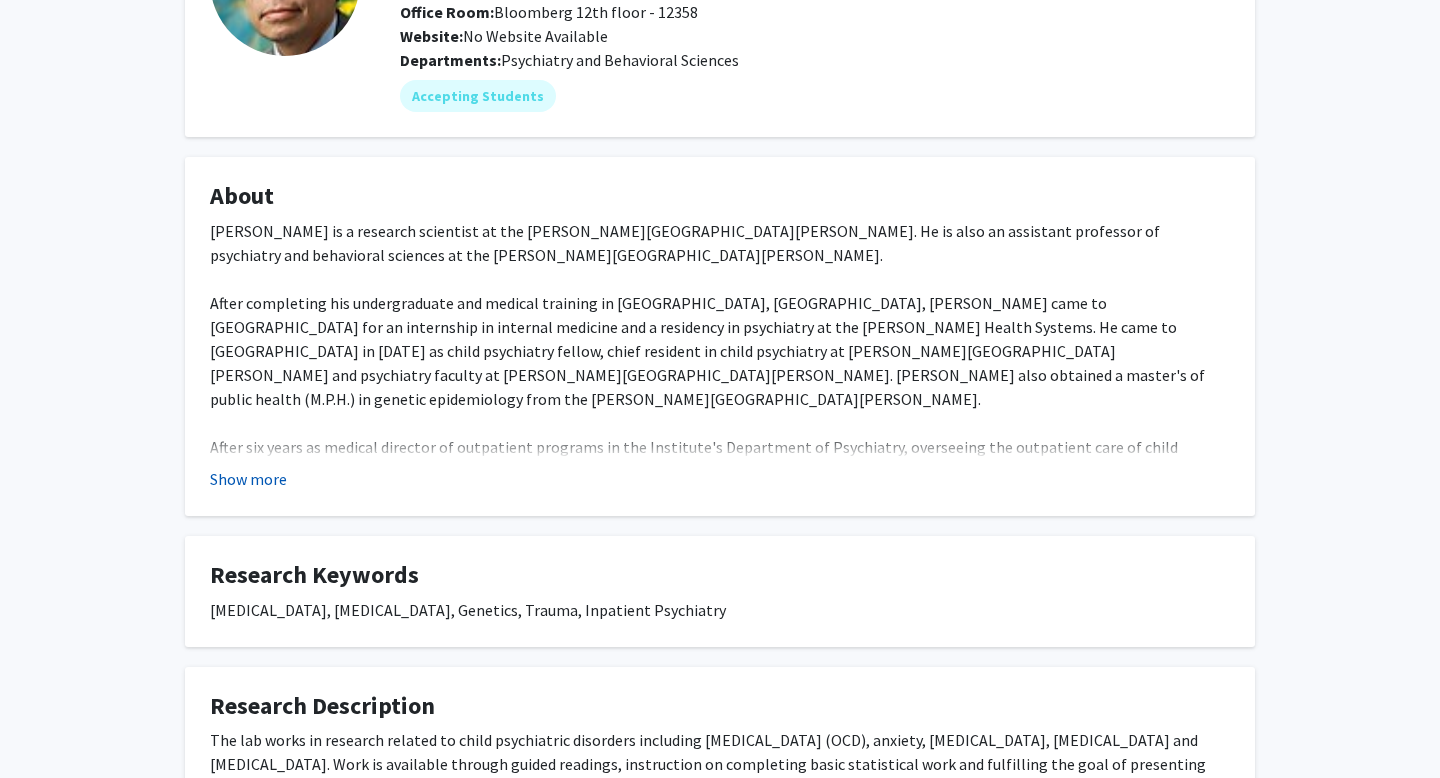 click on "Show more" 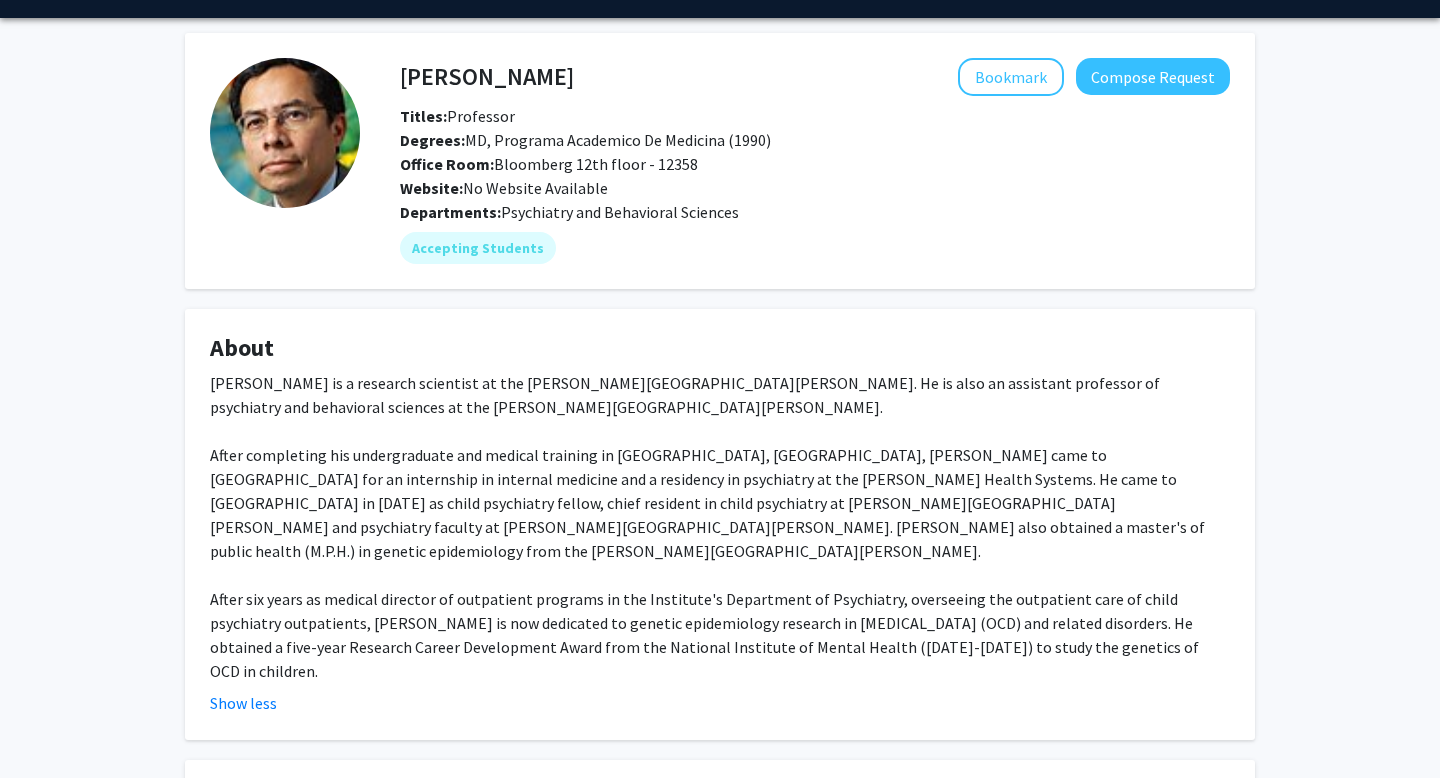 scroll, scrollTop: 0, scrollLeft: 0, axis: both 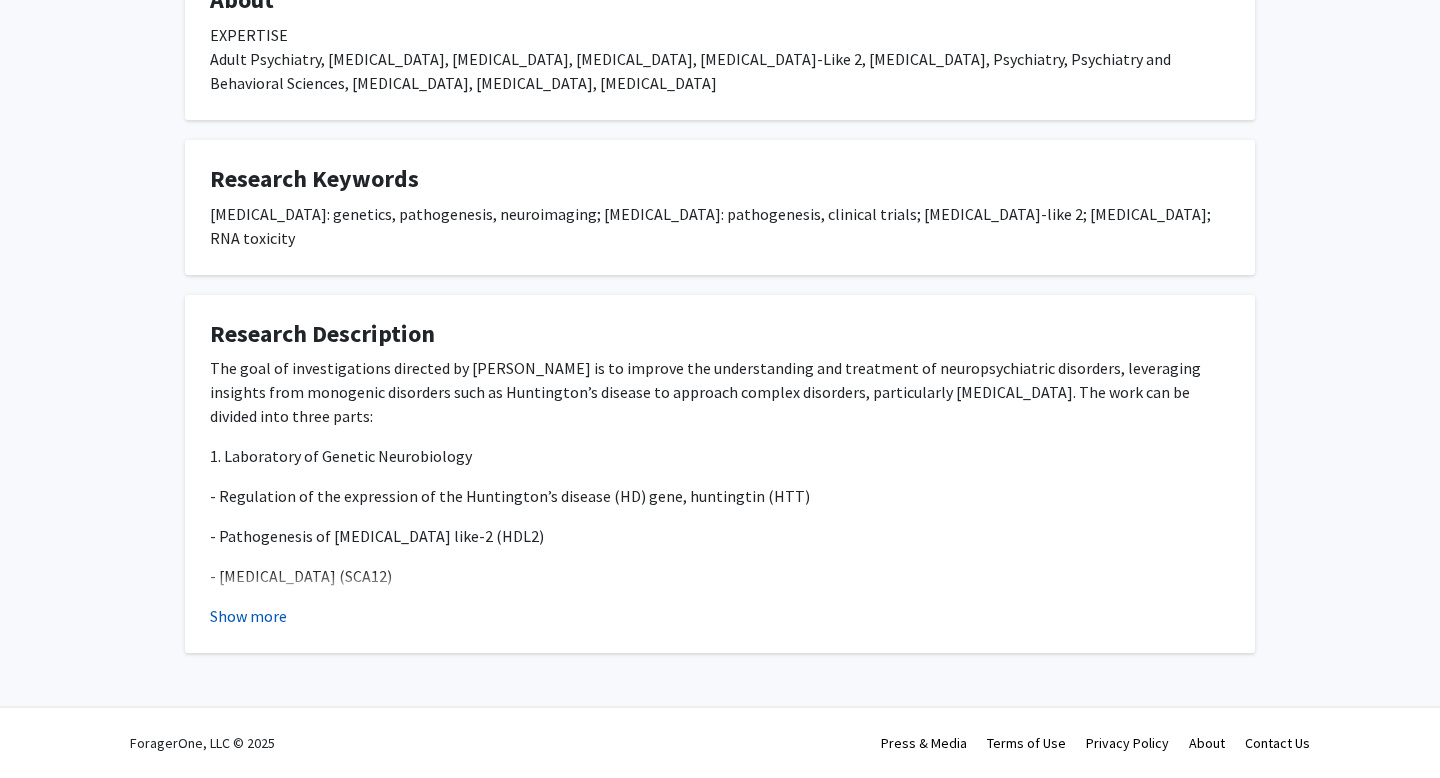 click on "Show more" 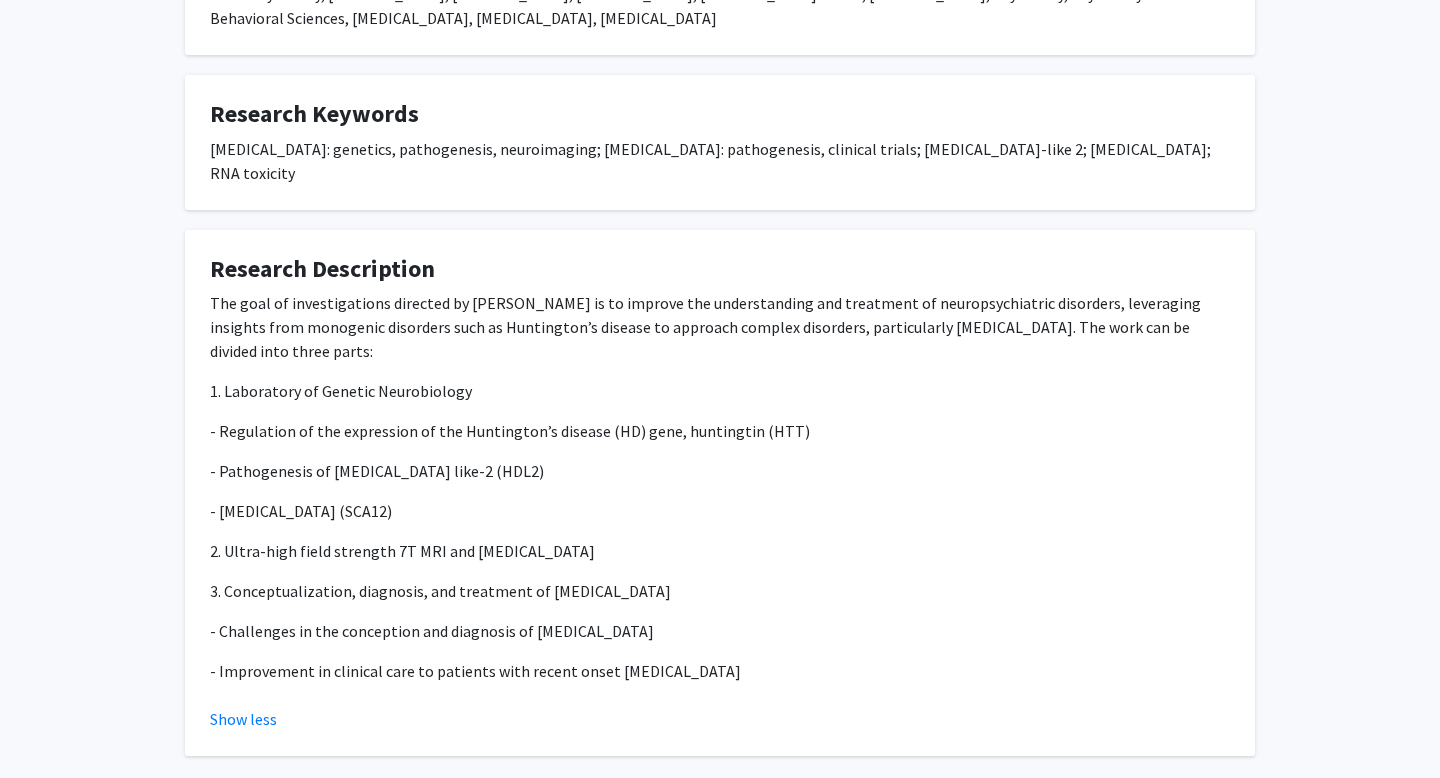 scroll, scrollTop: 546, scrollLeft: 0, axis: vertical 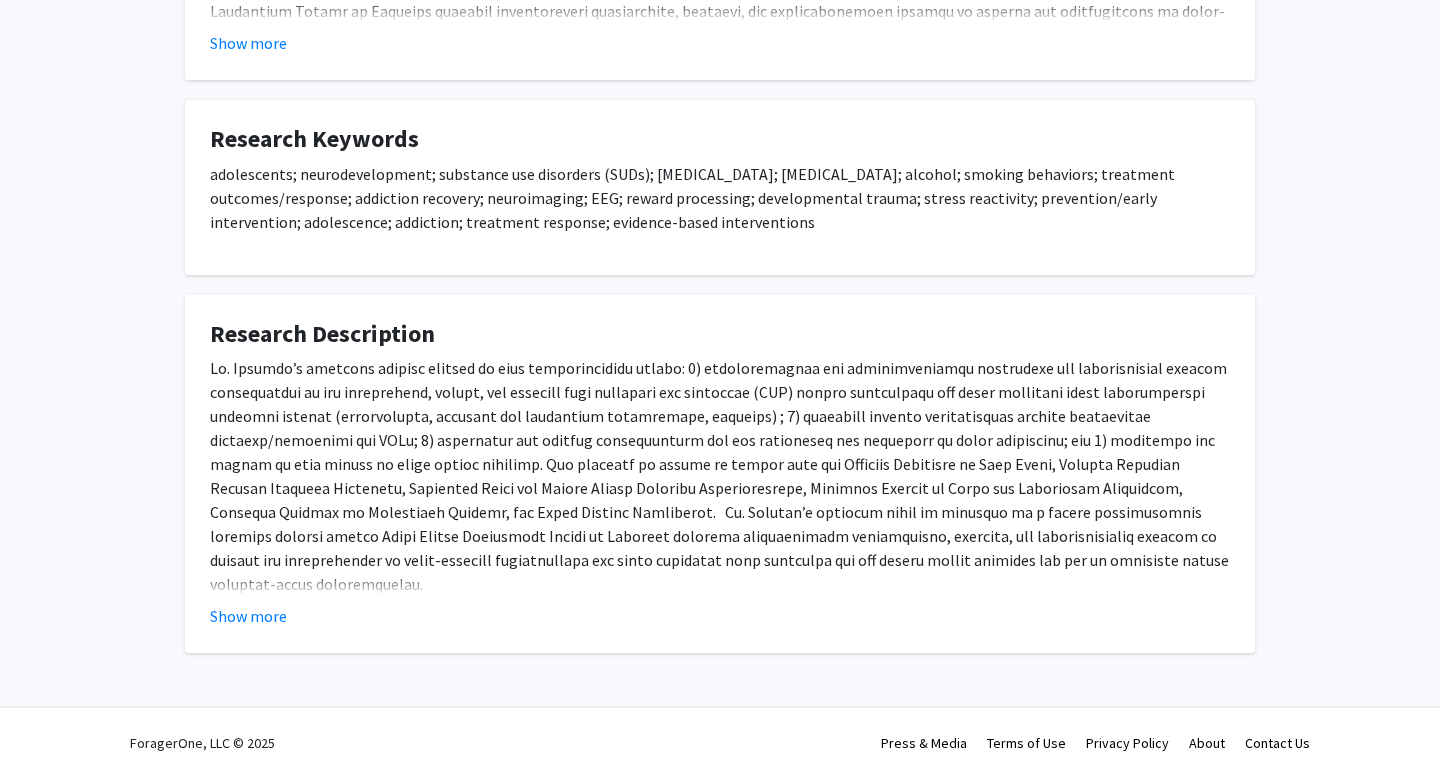 click on "Research Description    Show more" 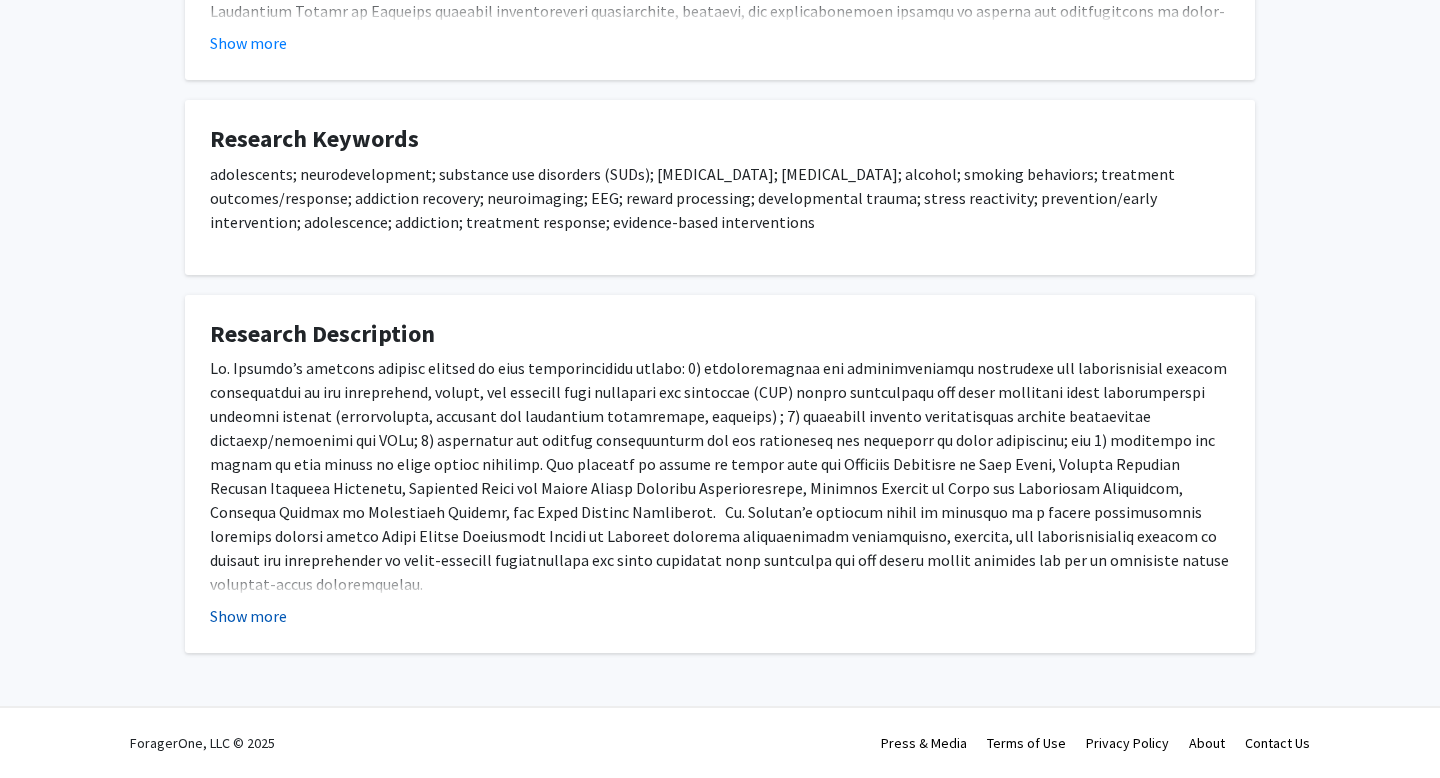 click on "Show more" 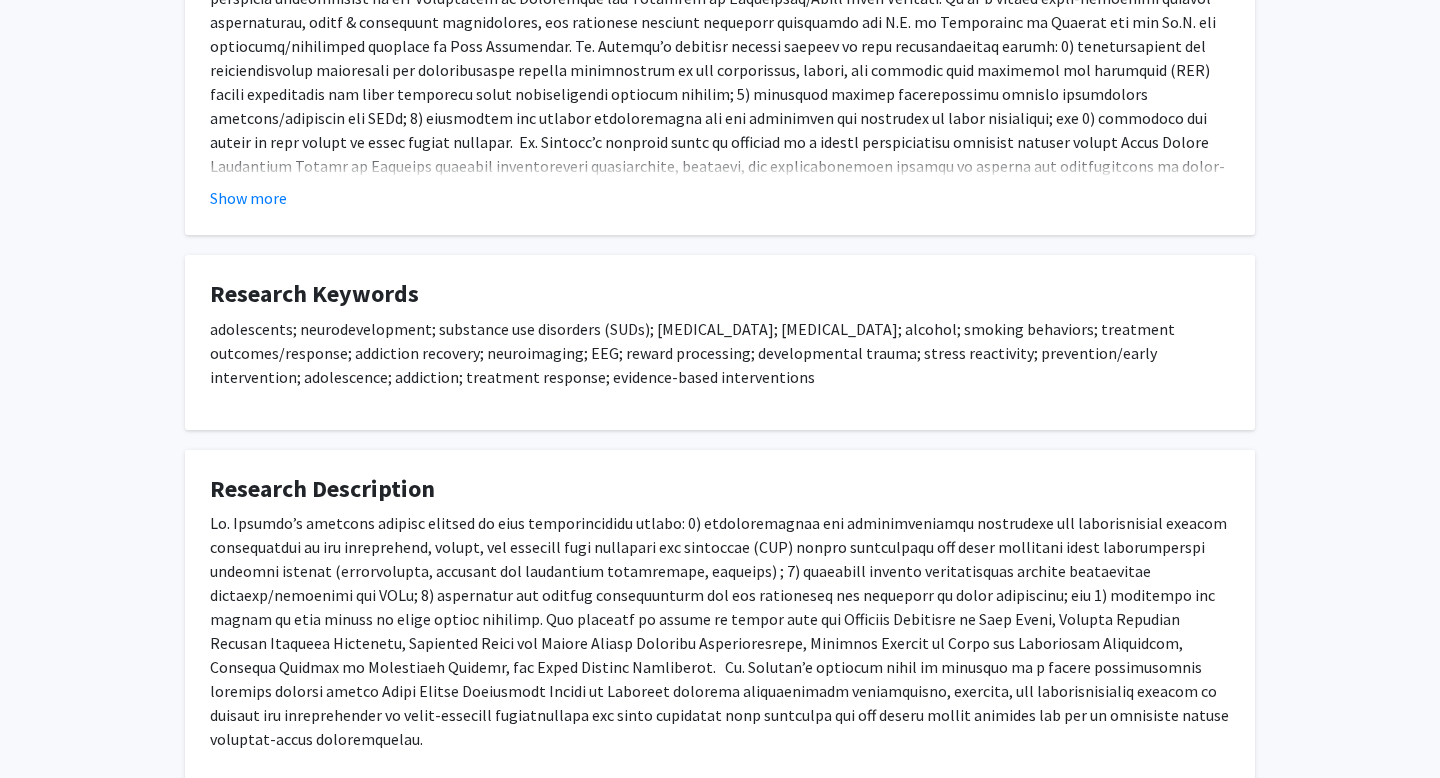 scroll, scrollTop: 0, scrollLeft: 0, axis: both 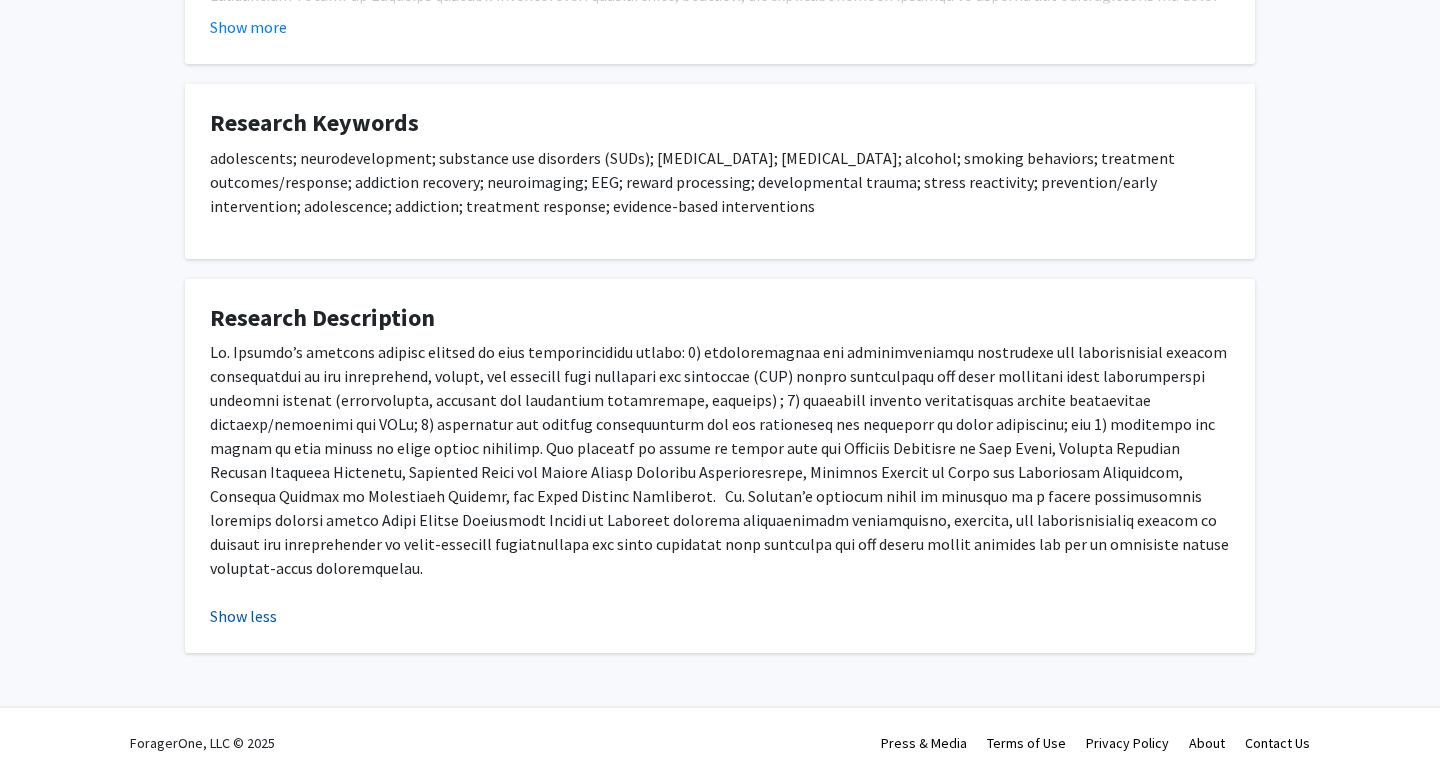 click on "Show less" 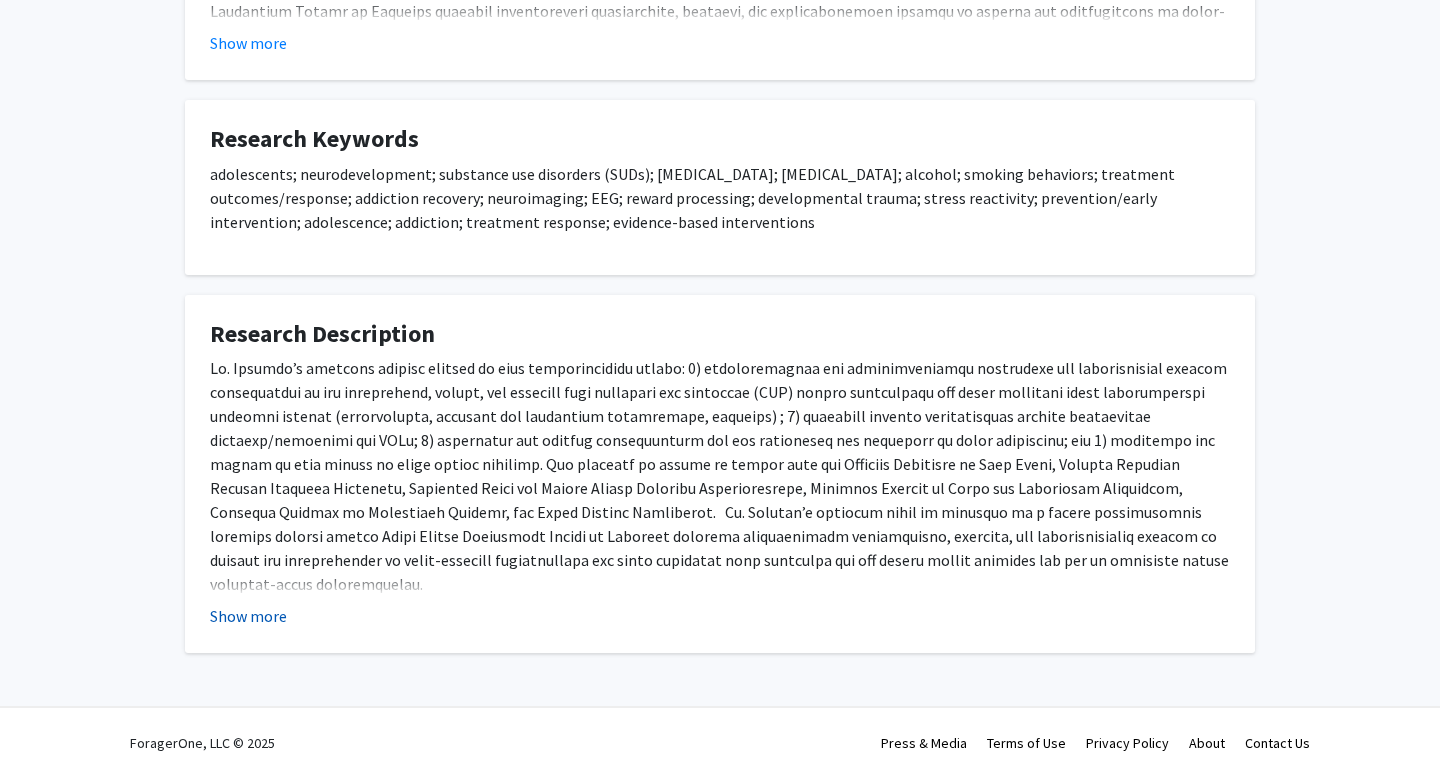 click on "Show more" 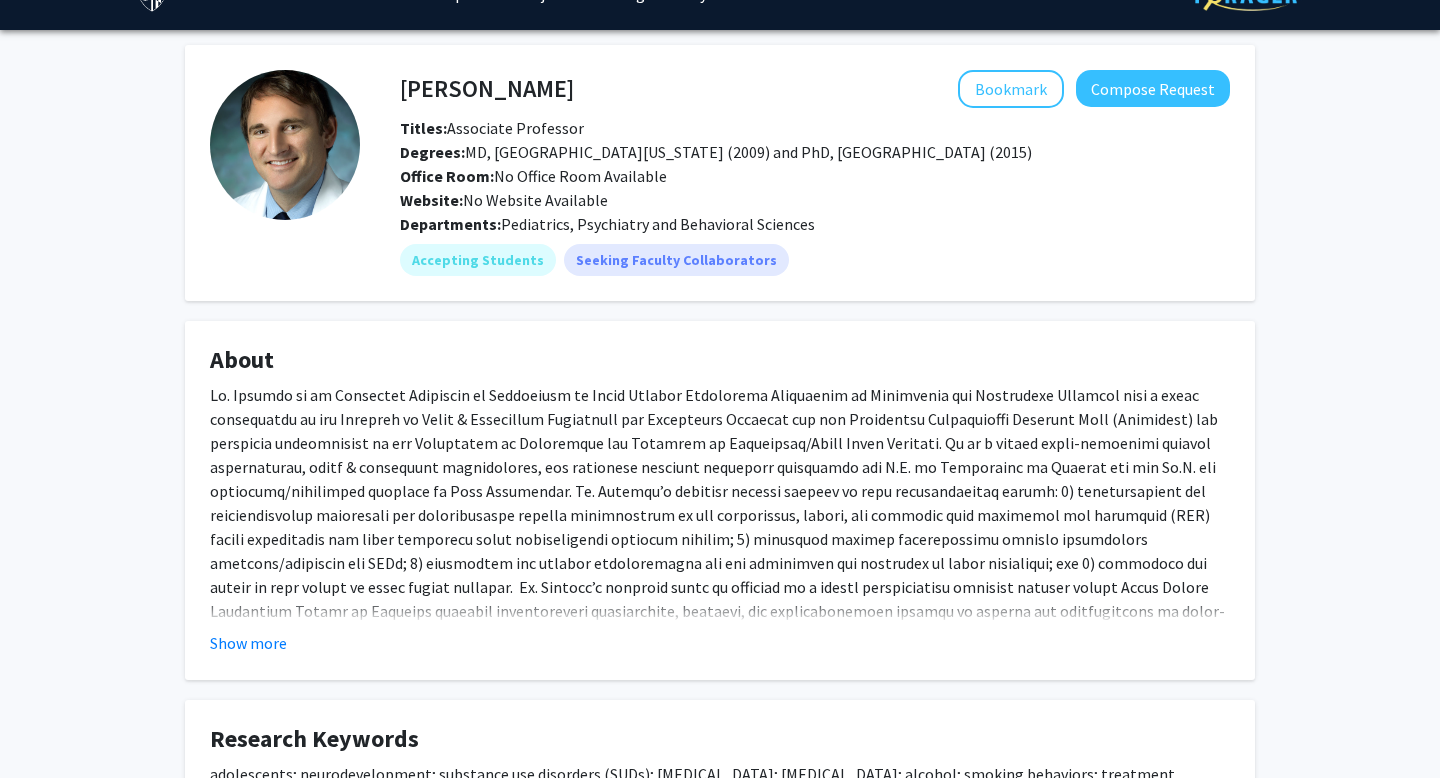 scroll, scrollTop: 0, scrollLeft: 0, axis: both 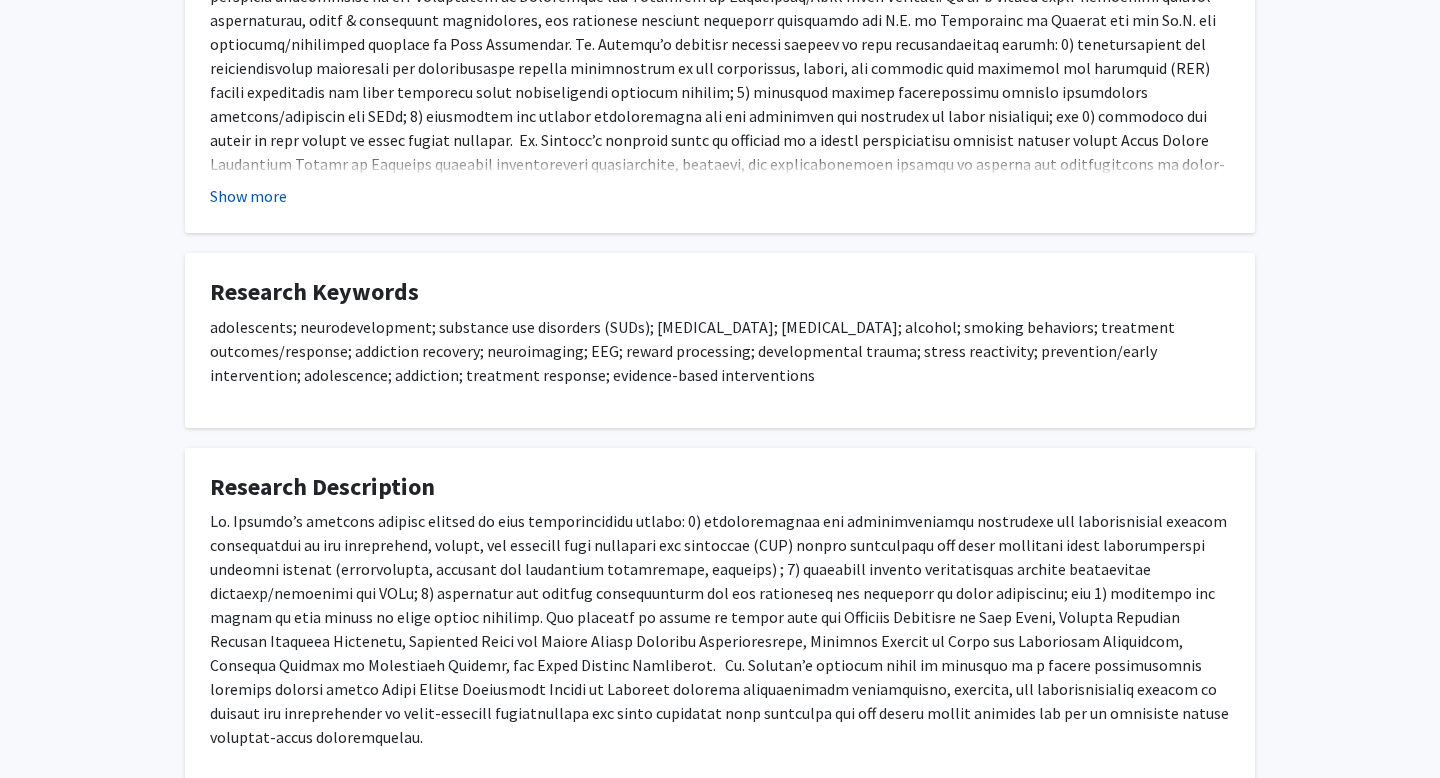 click on "Show more" 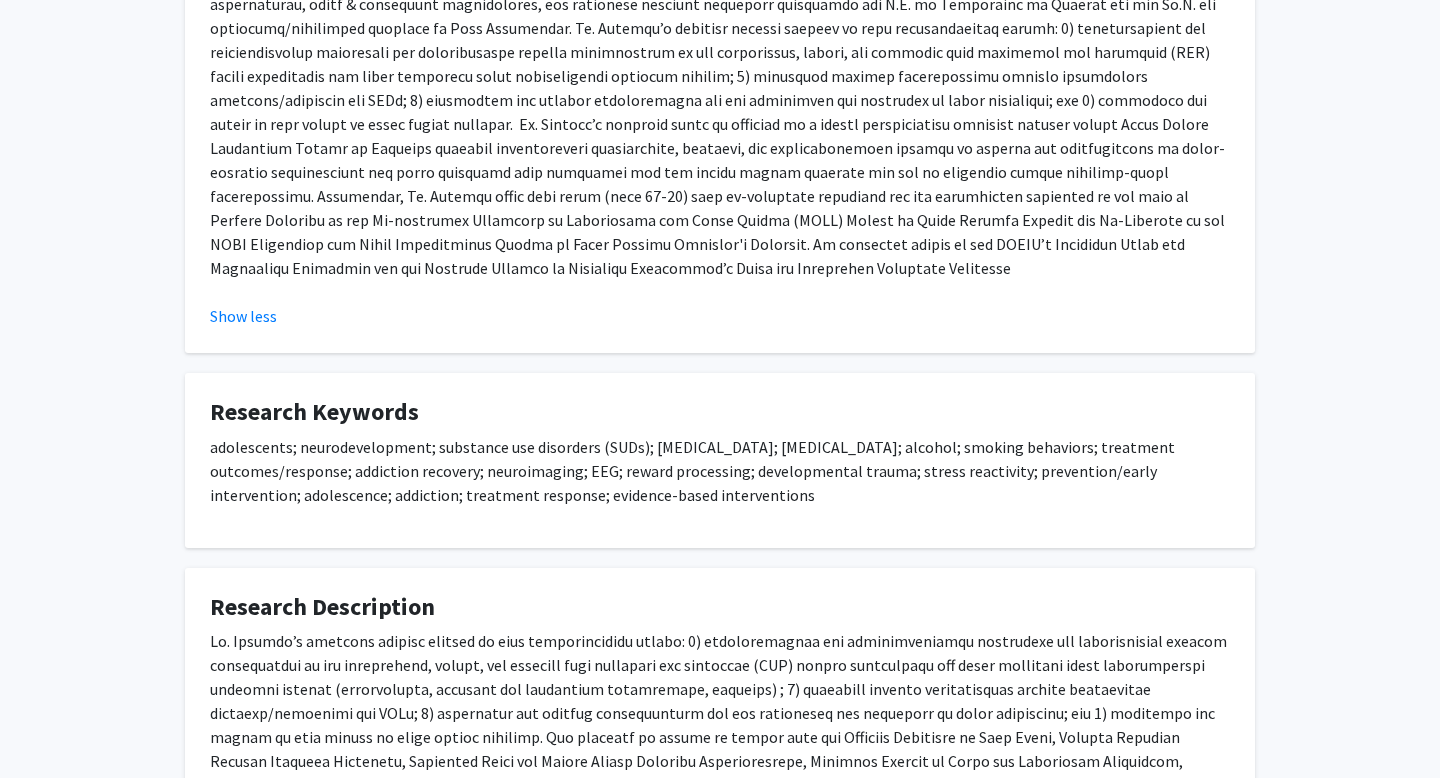 scroll, scrollTop: 794, scrollLeft: 0, axis: vertical 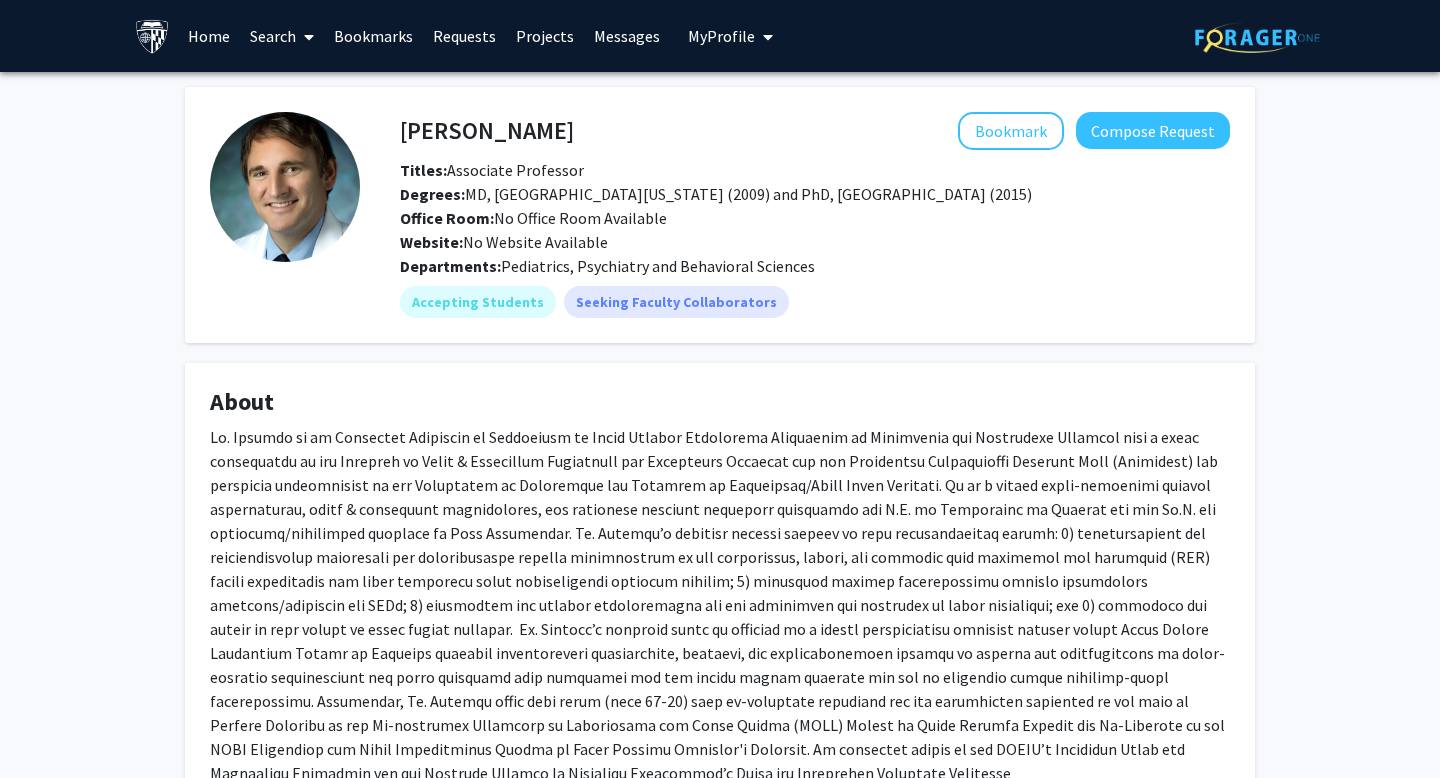 click on "Bookmarks" at bounding box center [373, 36] 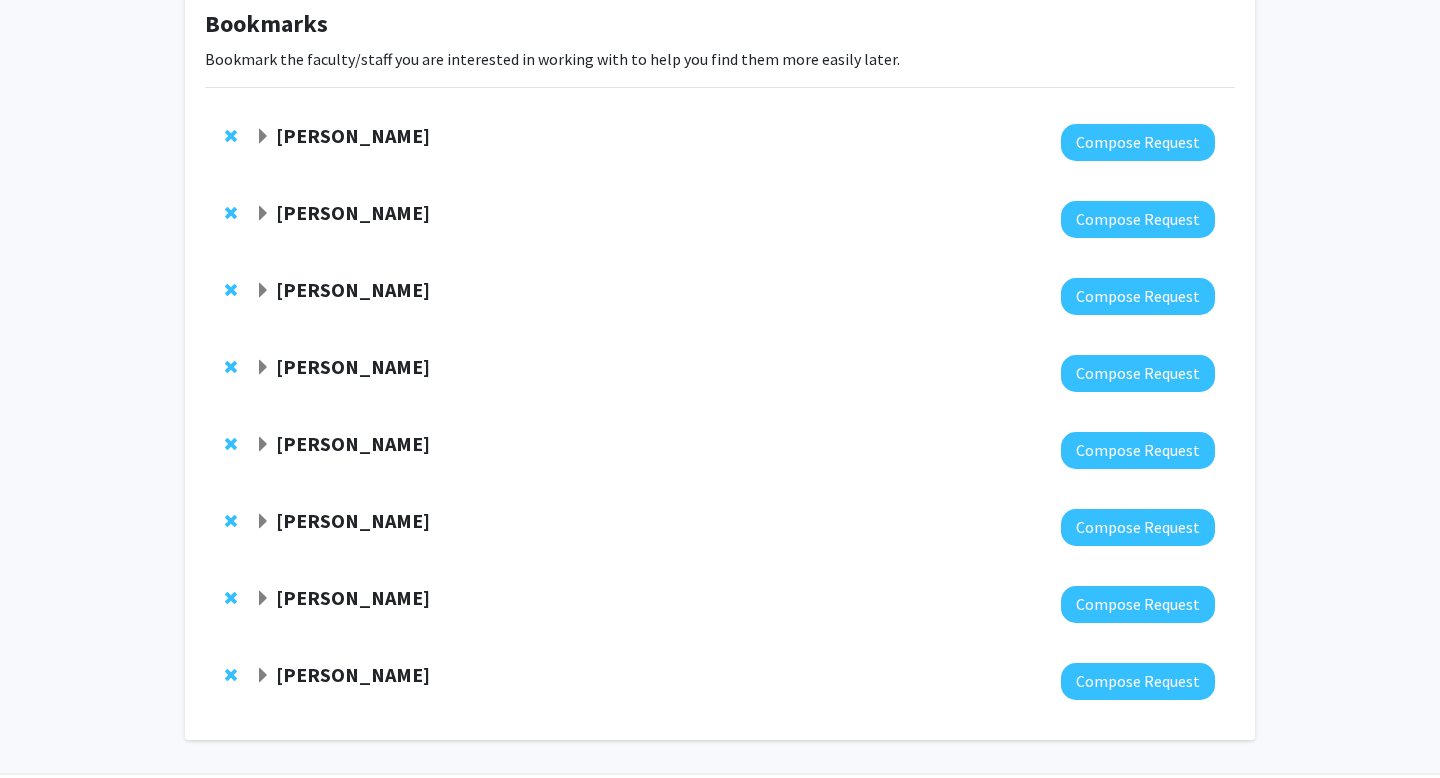 scroll, scrollTop: 0, scrollLeft: 0, axis: both 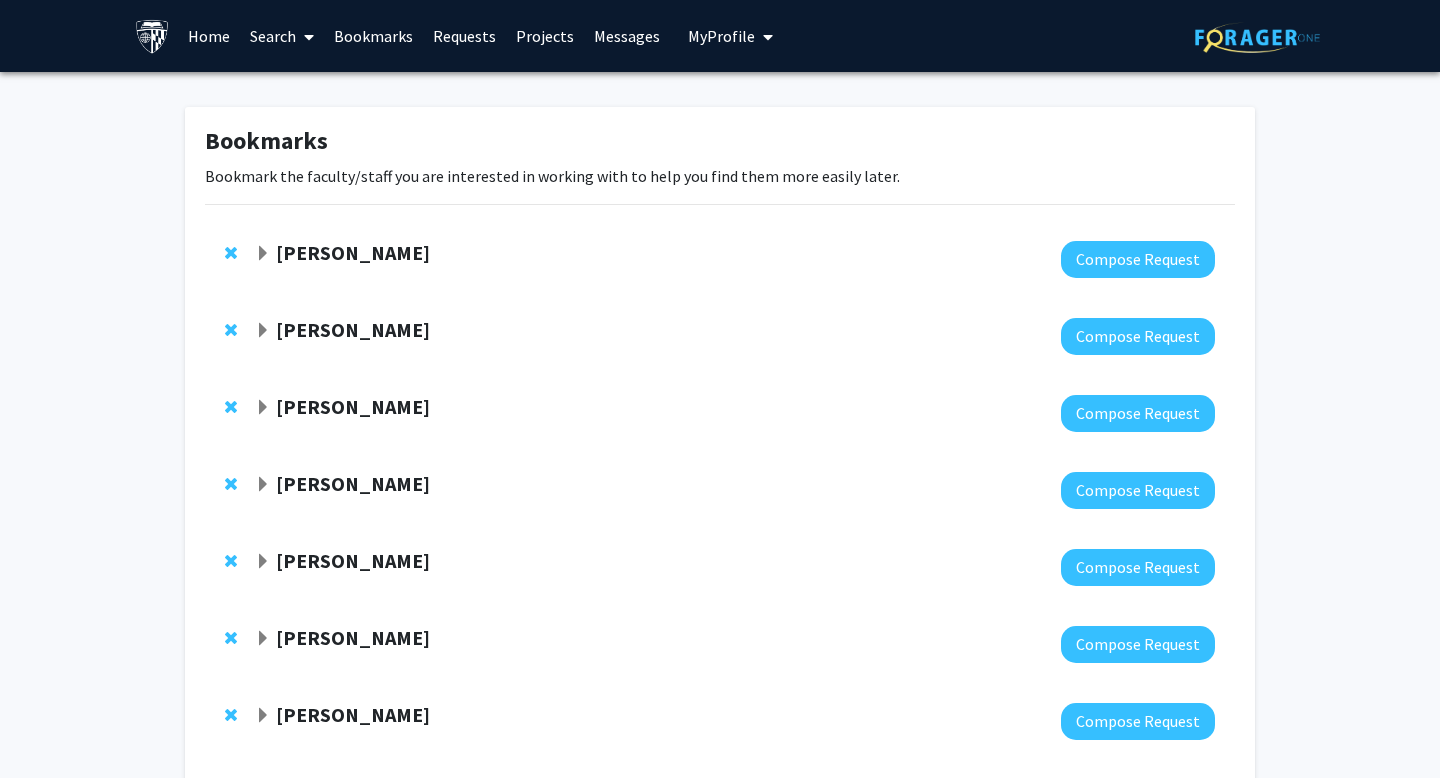click on "Bookmarks" at bounding box center (373, 36) 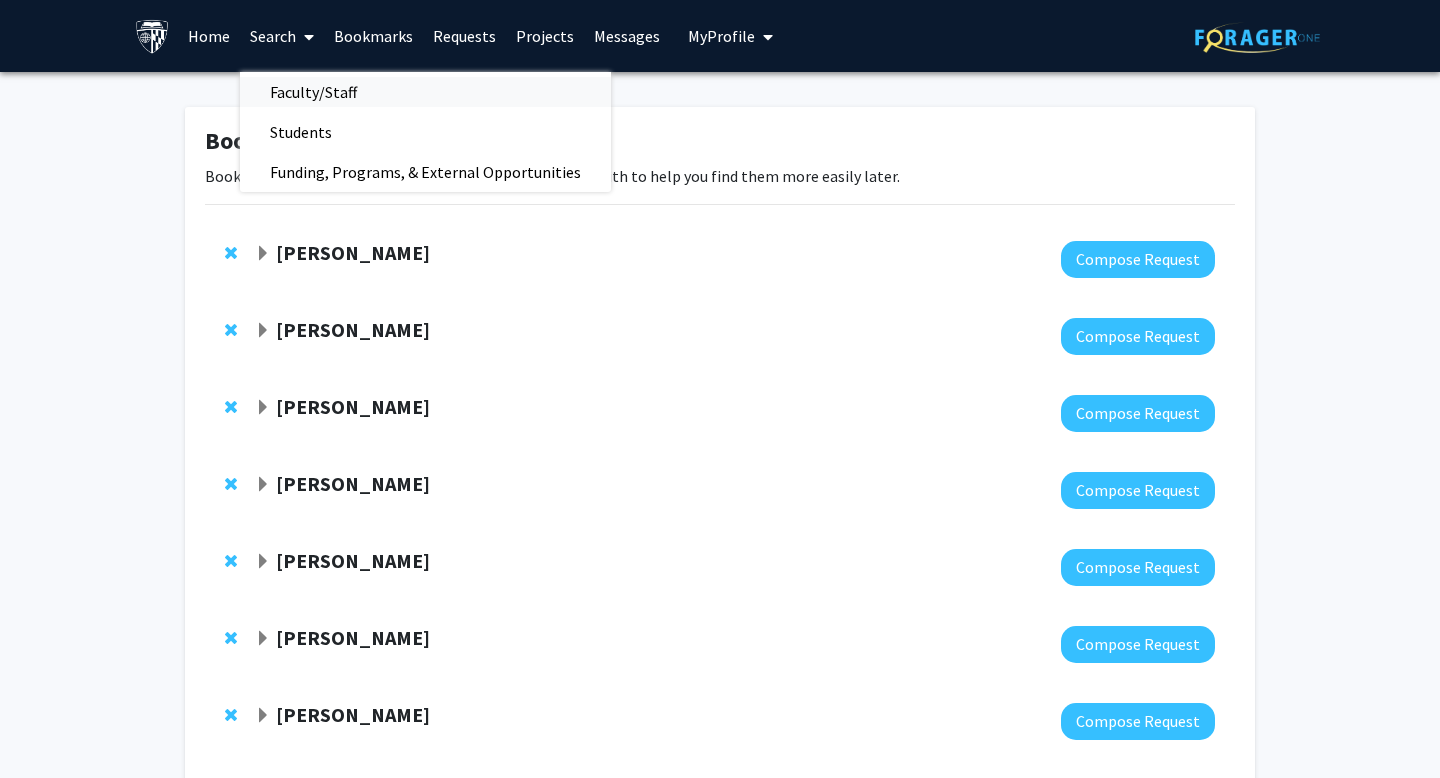 click on "Faculty/Staff" at bounding box center [313, 92] 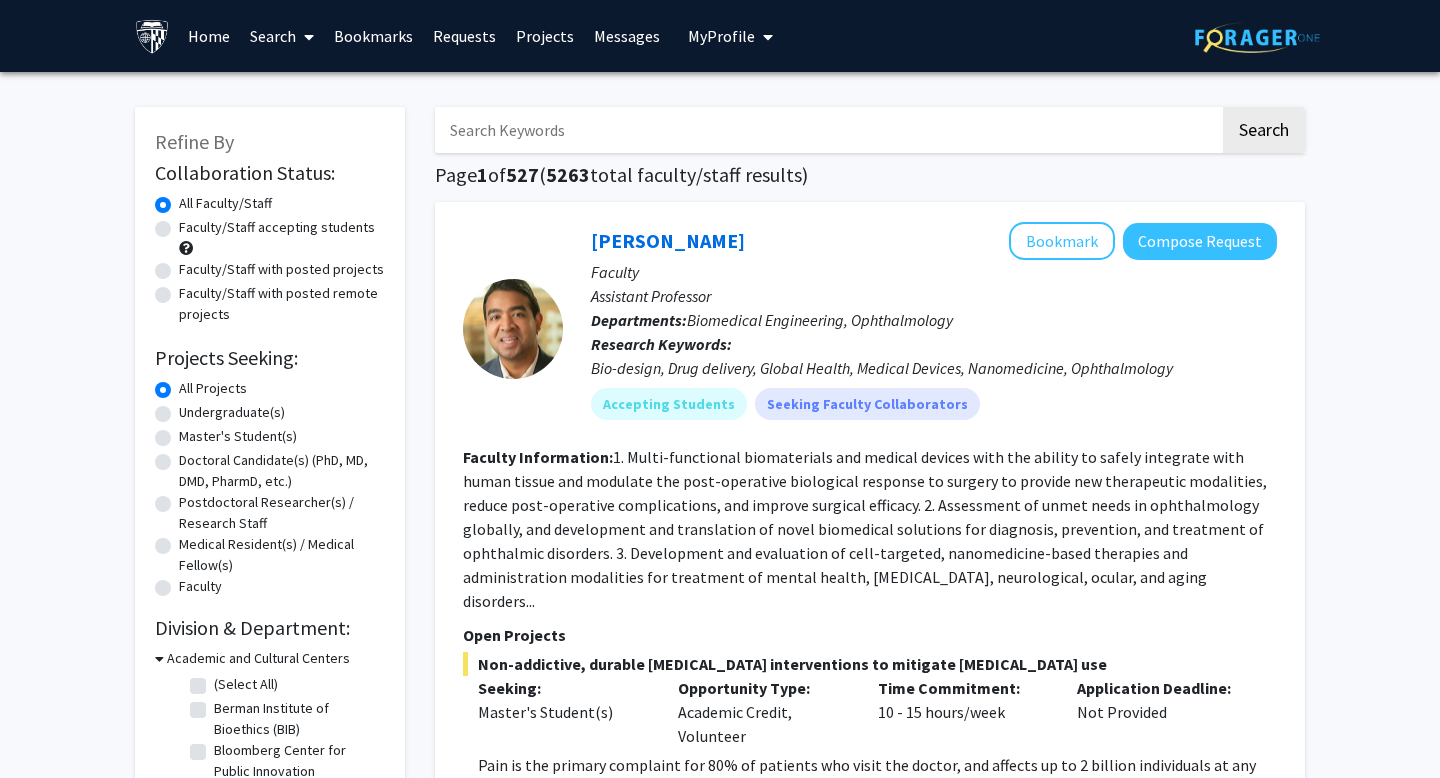 click on "Faculty/Staff accepting students" 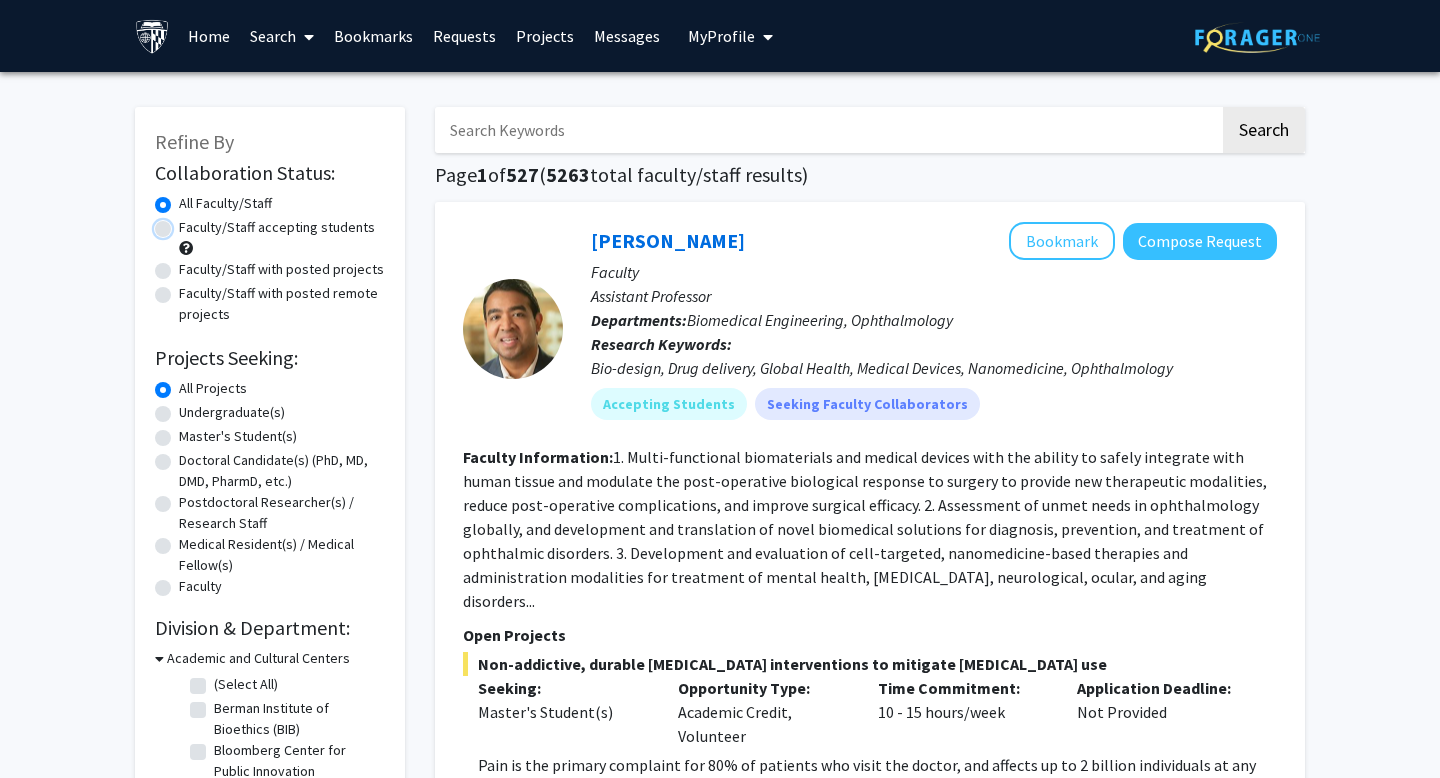 click on "Faculty/Staff accepting students" at bounding box center [185, 223] 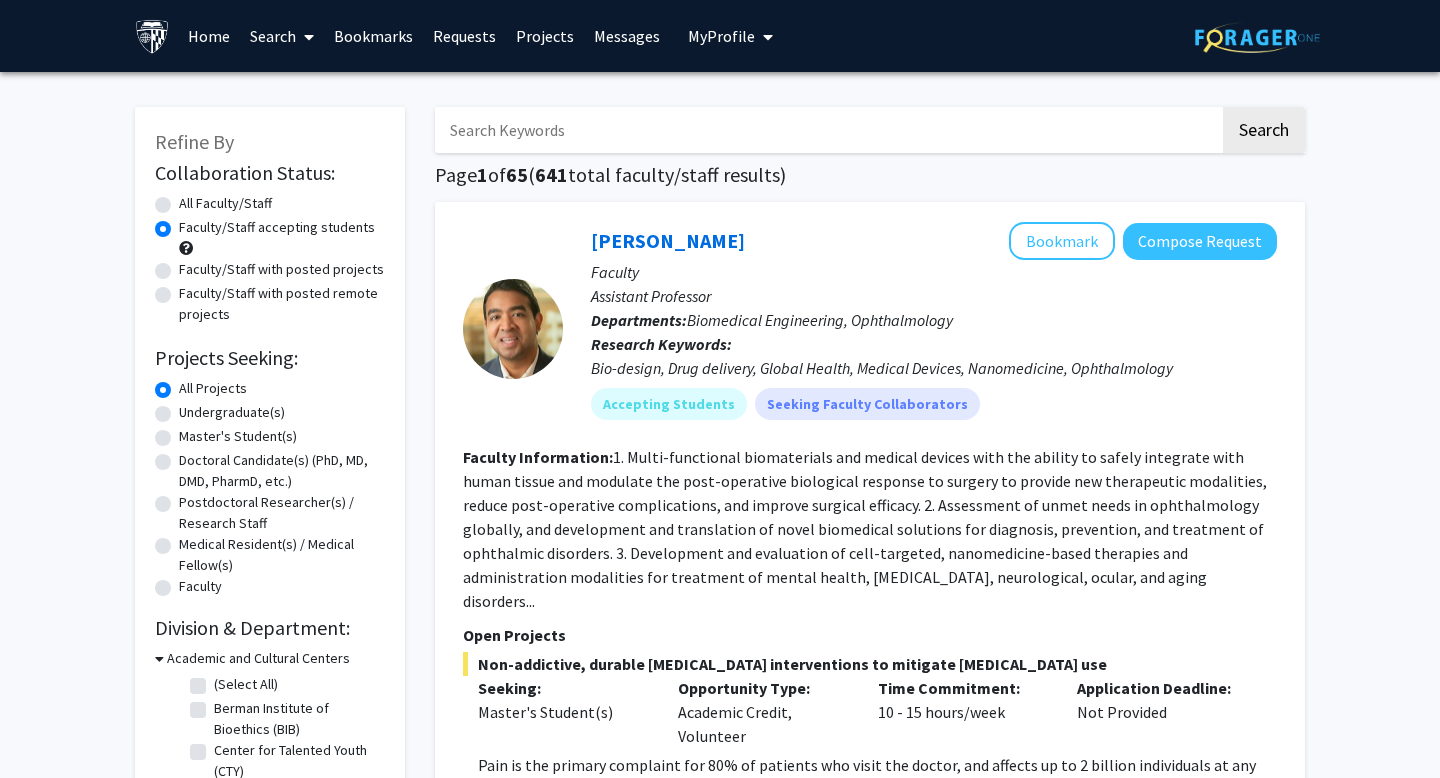 drag, startPoint x: 250, startPoint y: 231, endPoint x: 504, endPoint y: 457, distance: 339.98822 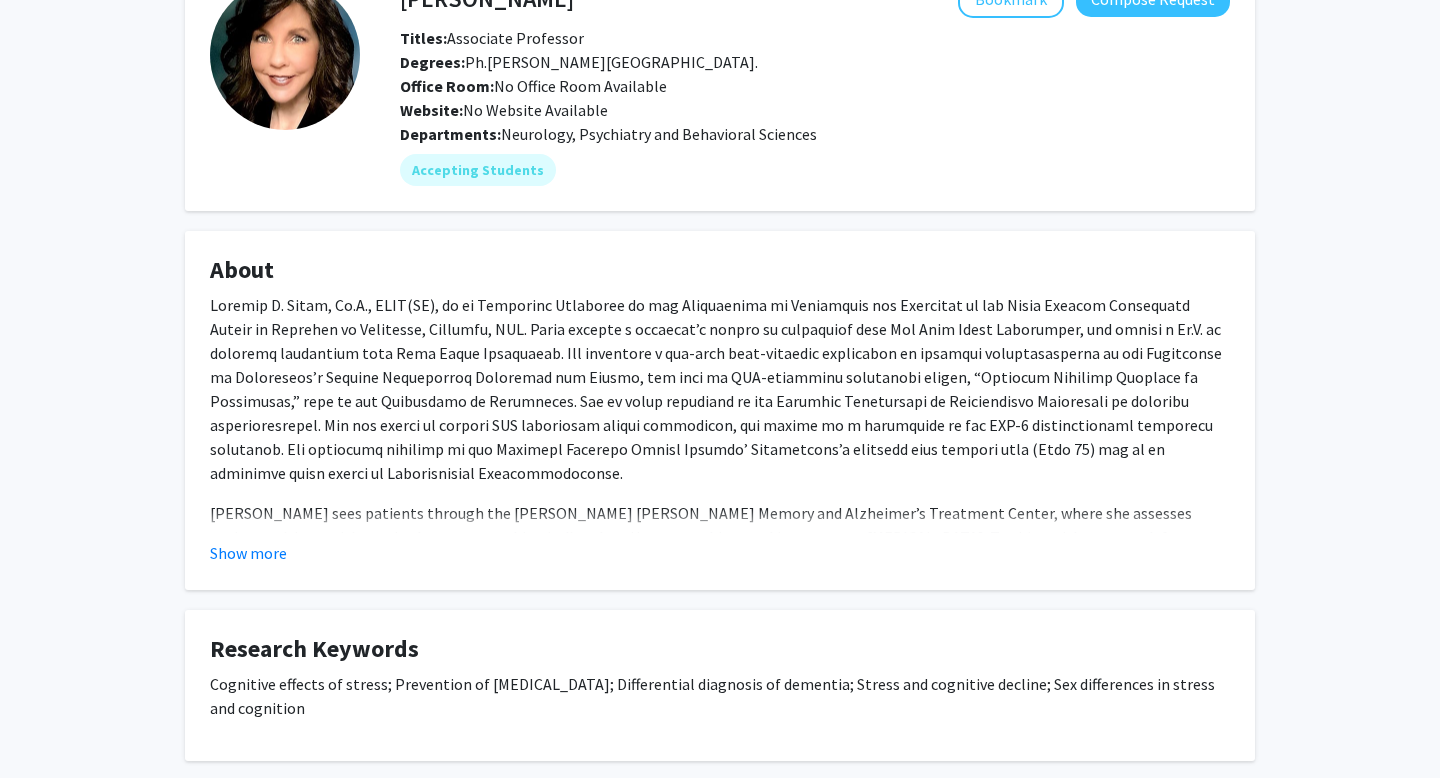 scroll, scrollTop: 434, scrollLeft: 0, axis: vertical 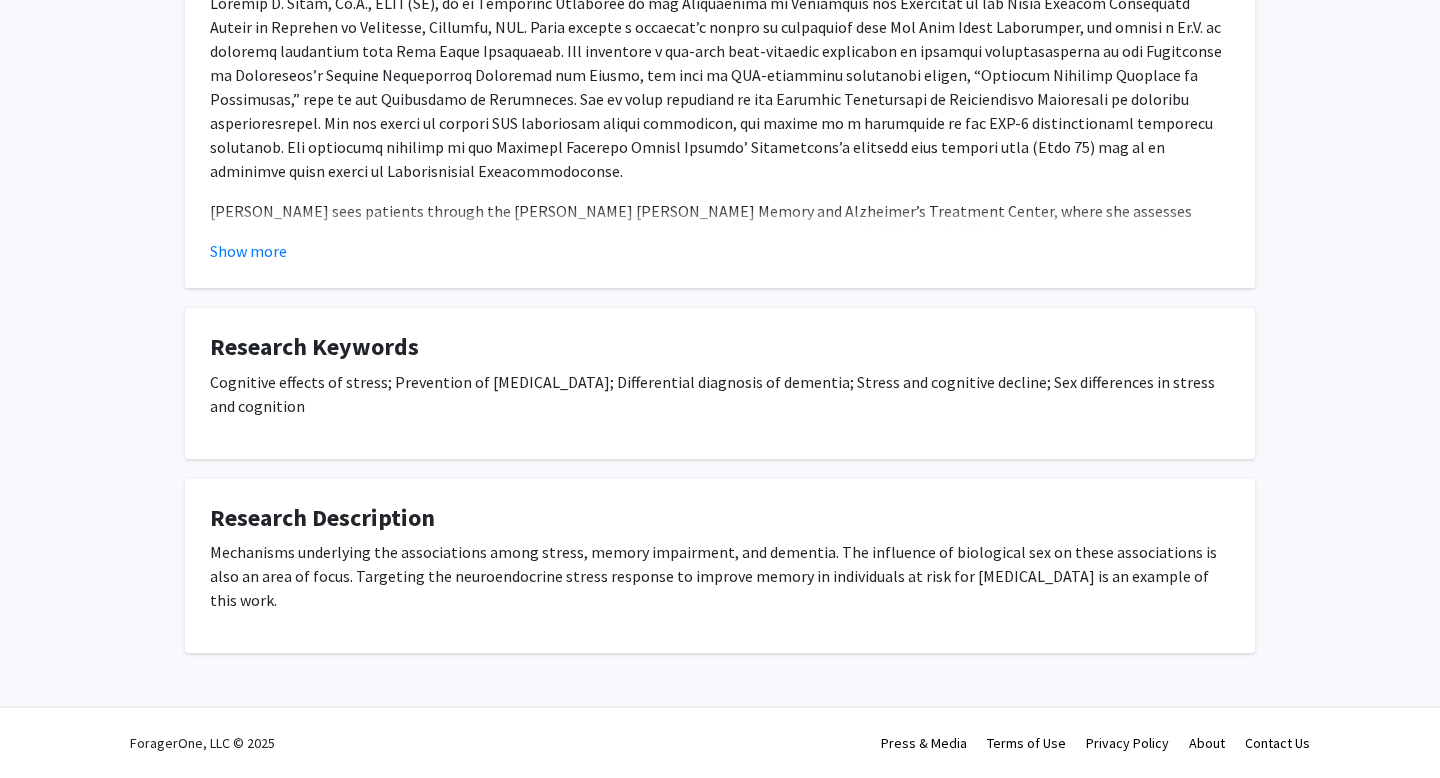 click on "Show more" 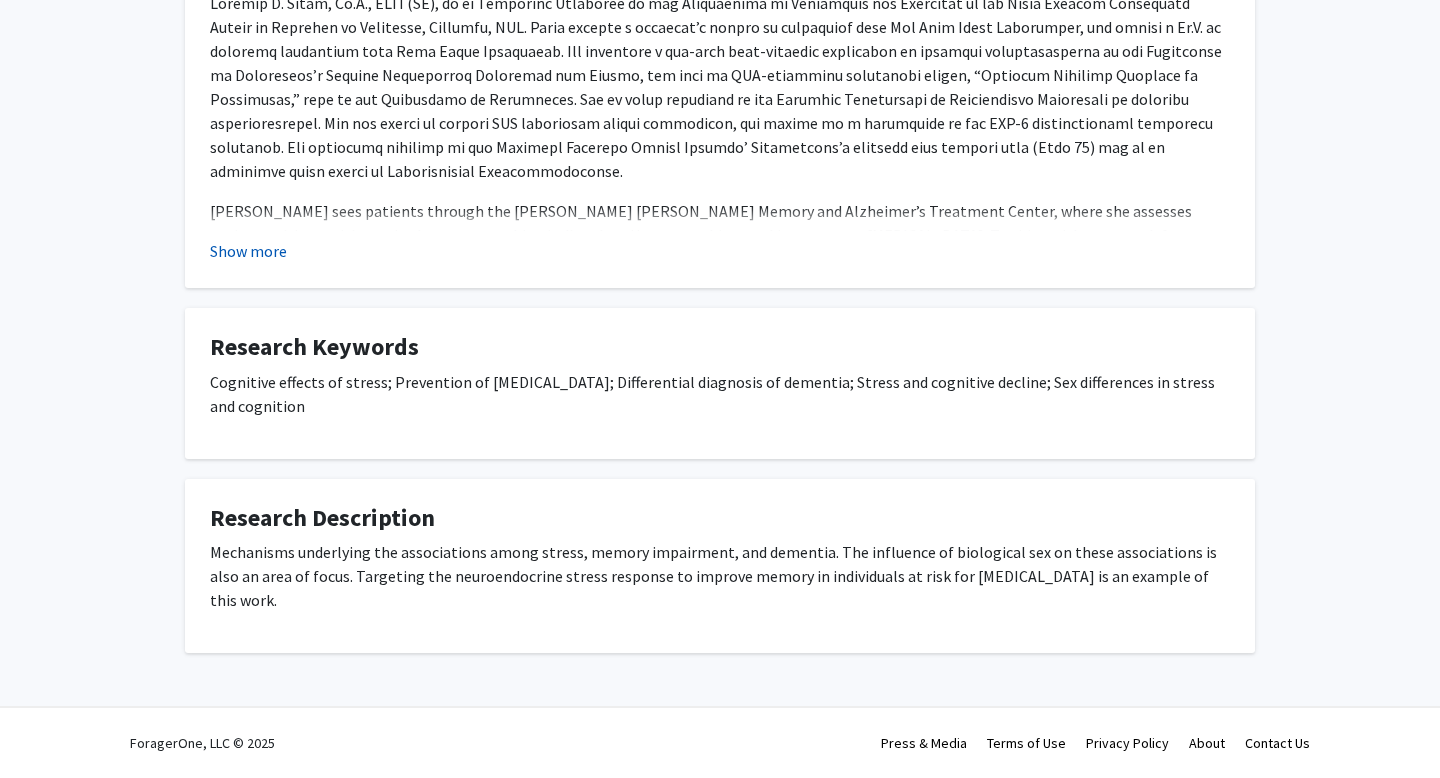 click on "Show more" 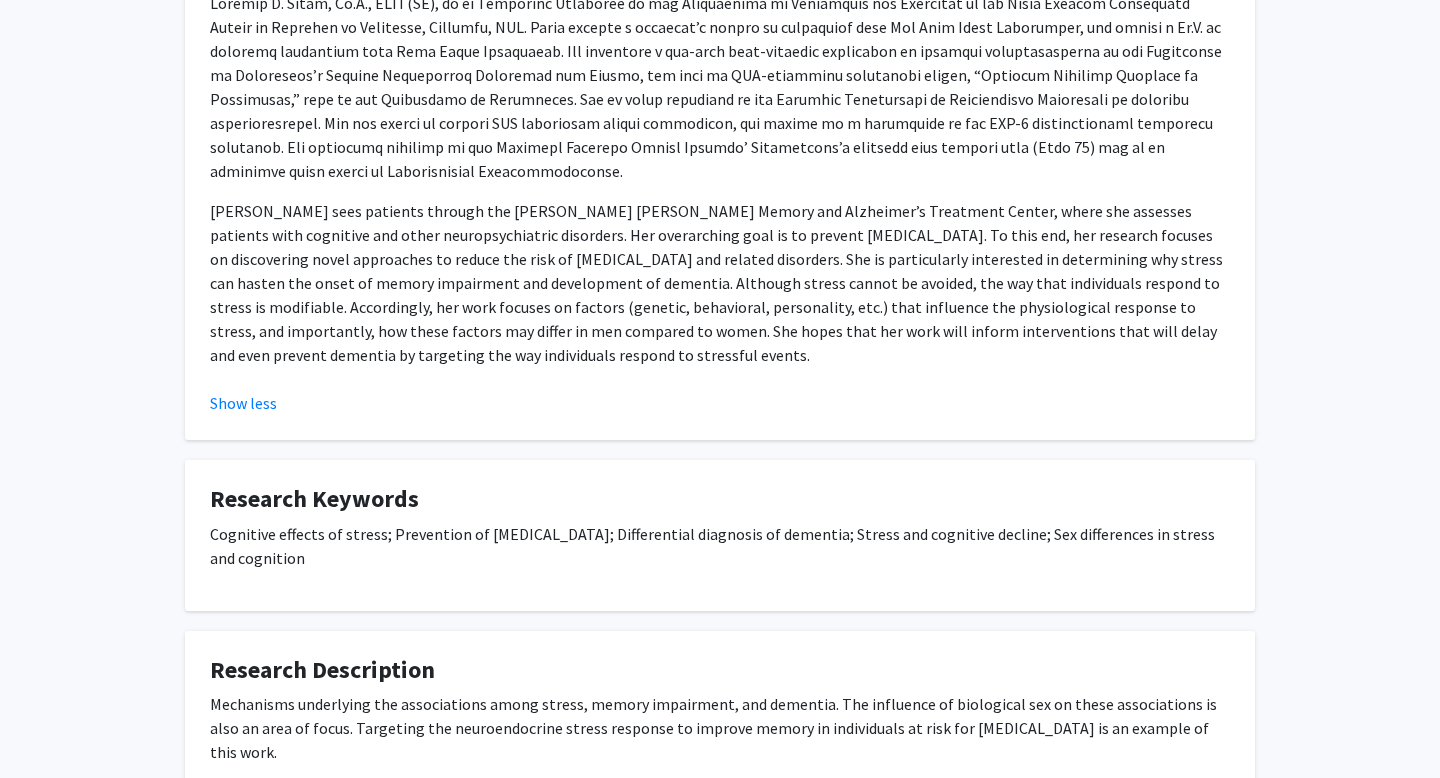 scroll, scrollTop: 0, scrollLeft: 0, axis: both 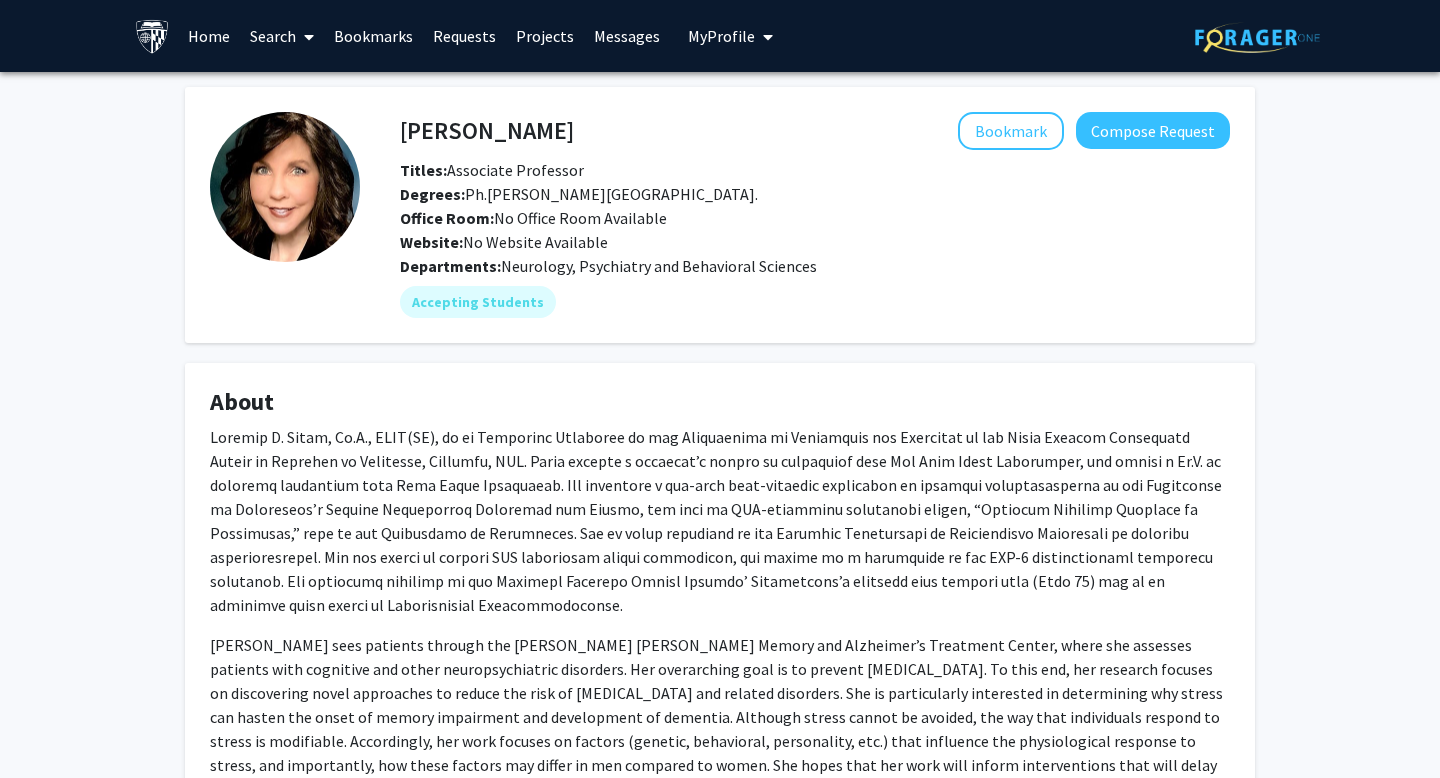 type 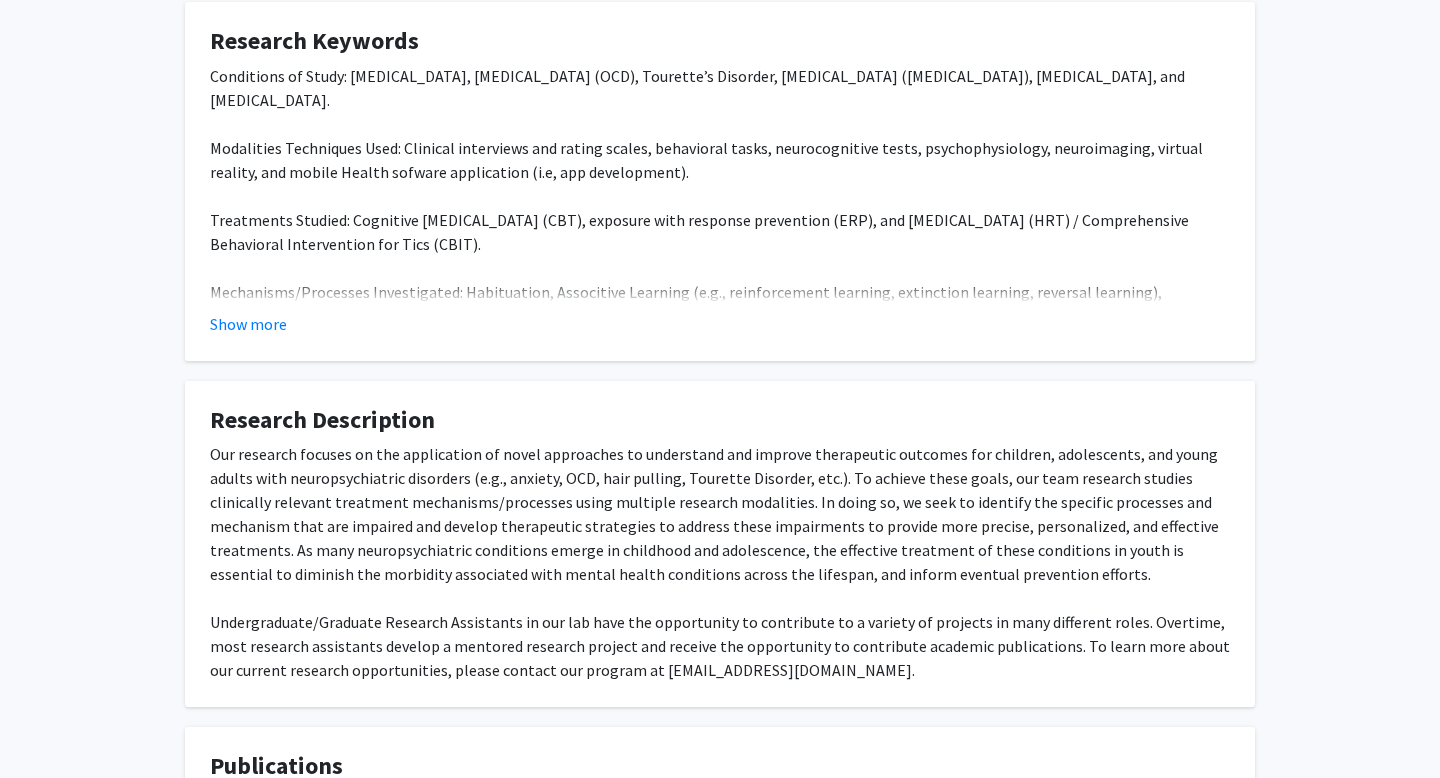 scroll, scrollTop: 767, scrollLeft: 0, axis: vertical 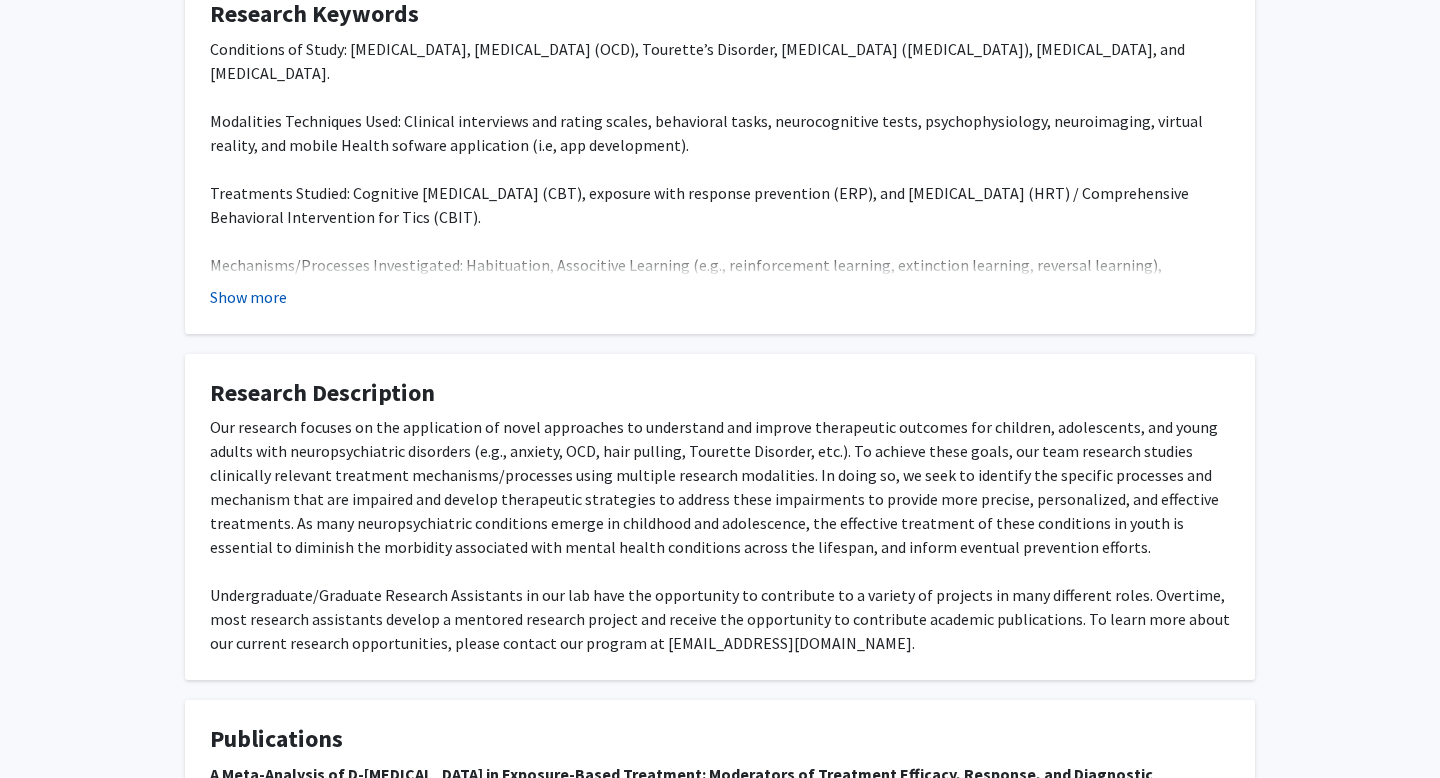 click on "Show more" 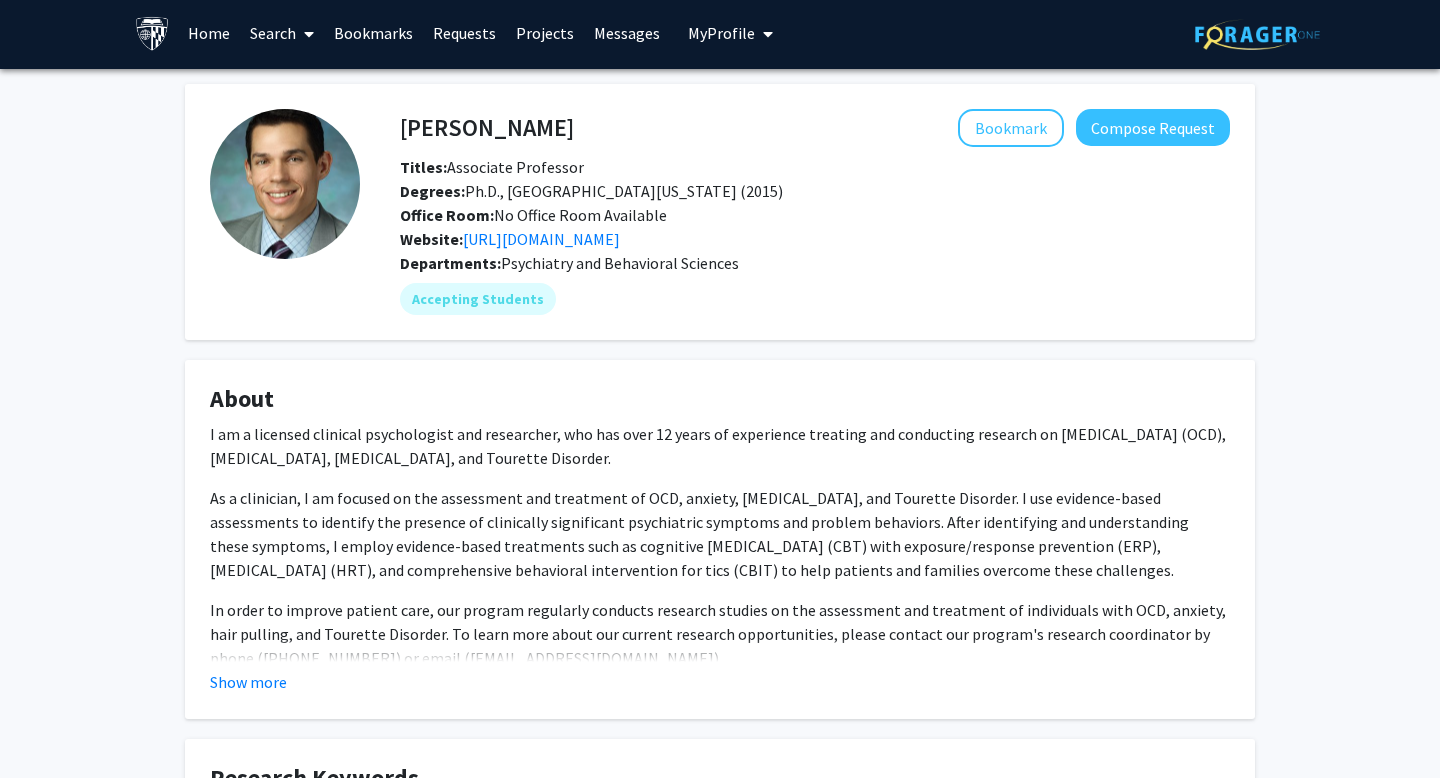 scroll, scrollTop: 0, scrollLeft: 0, axis: both 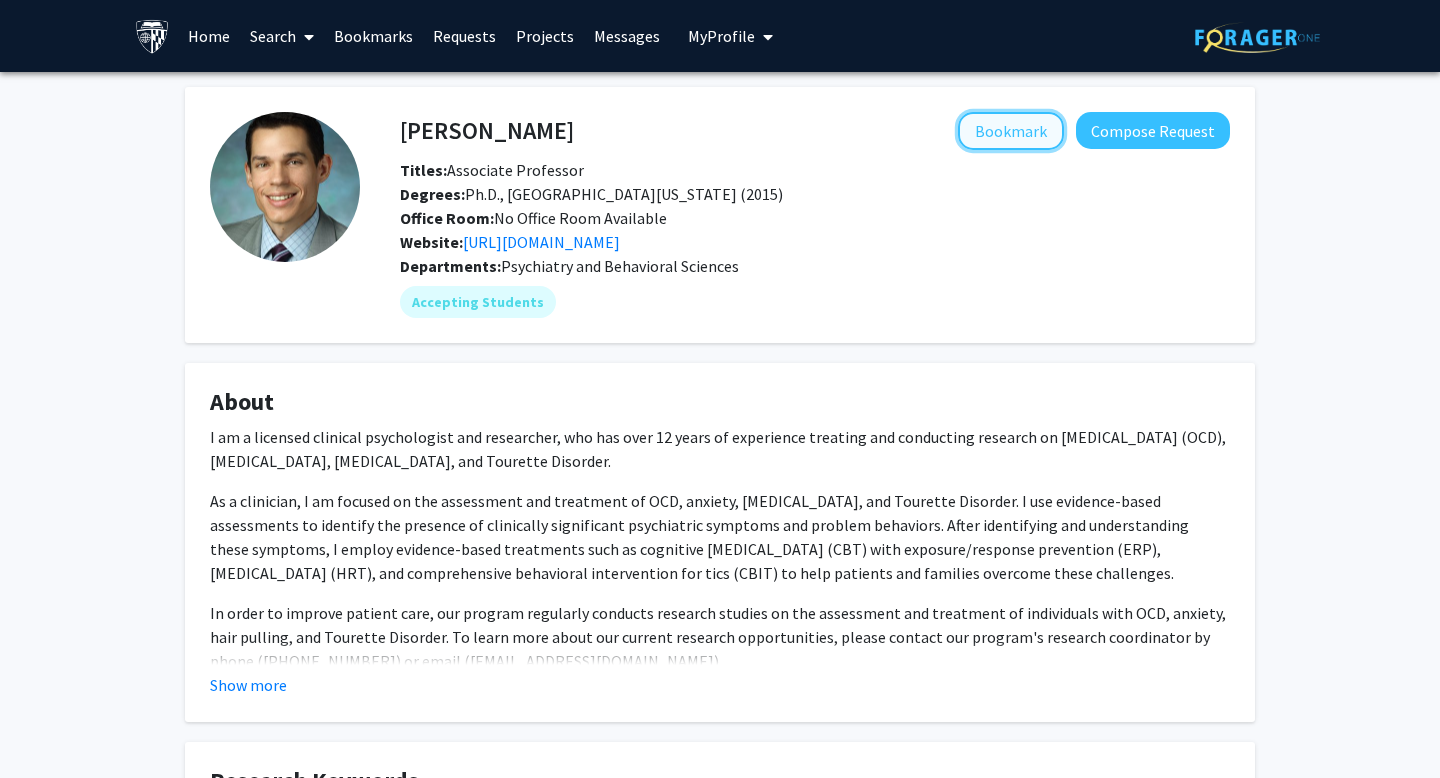 click on "Bookmark" 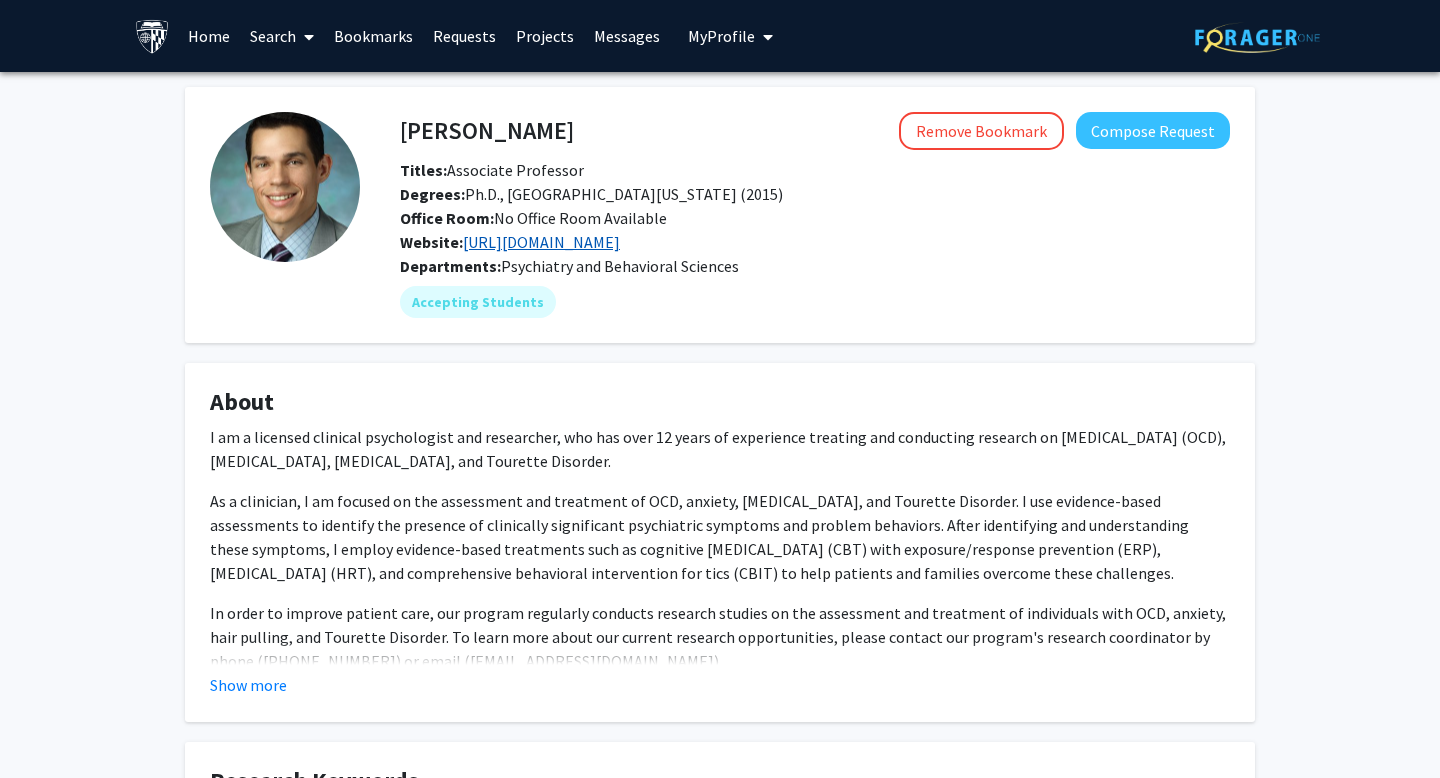 click on "https://jhucoach.org/" 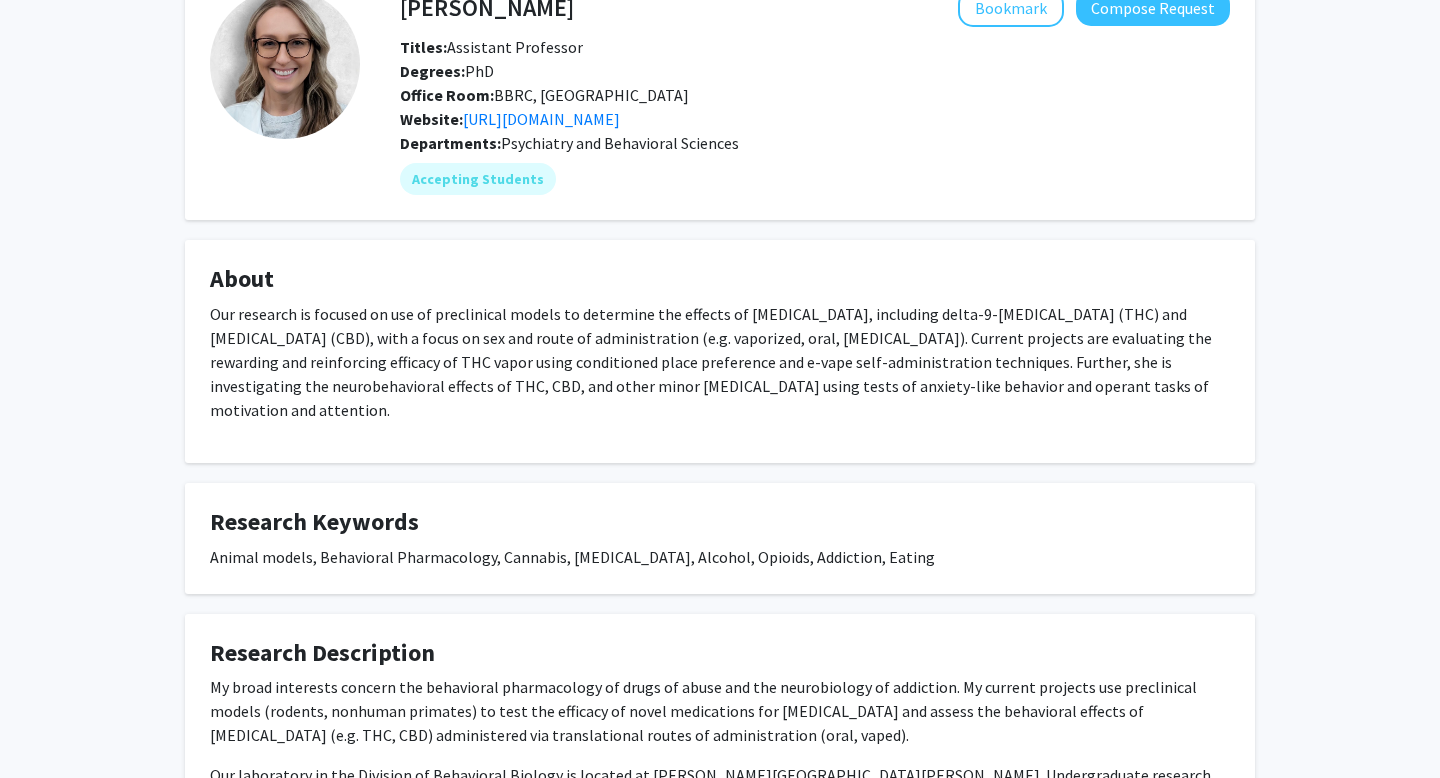 scroll, scrollTop: 105, scrollLeft: 0, axis: vertical 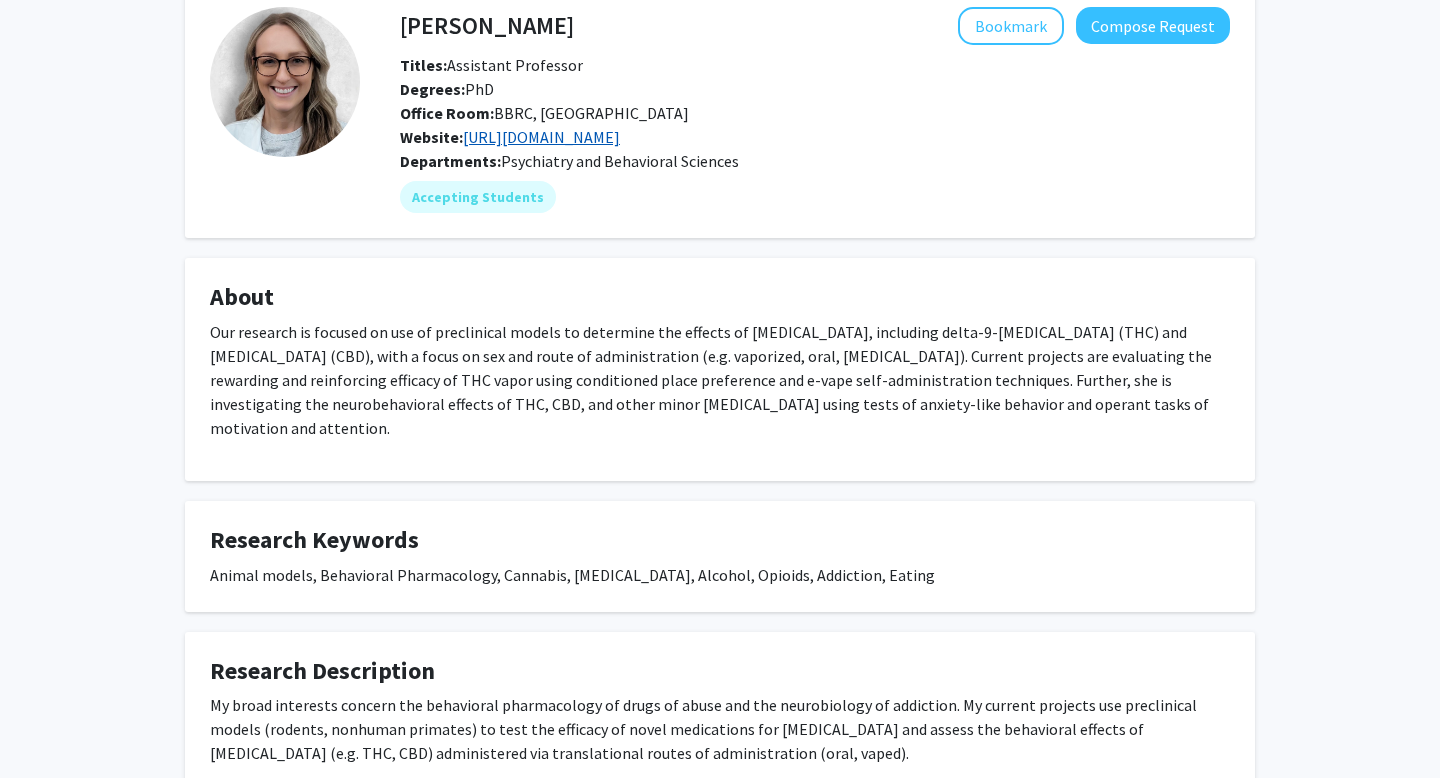 click on "https://jhcannabissciencelab.com/preclinical/" 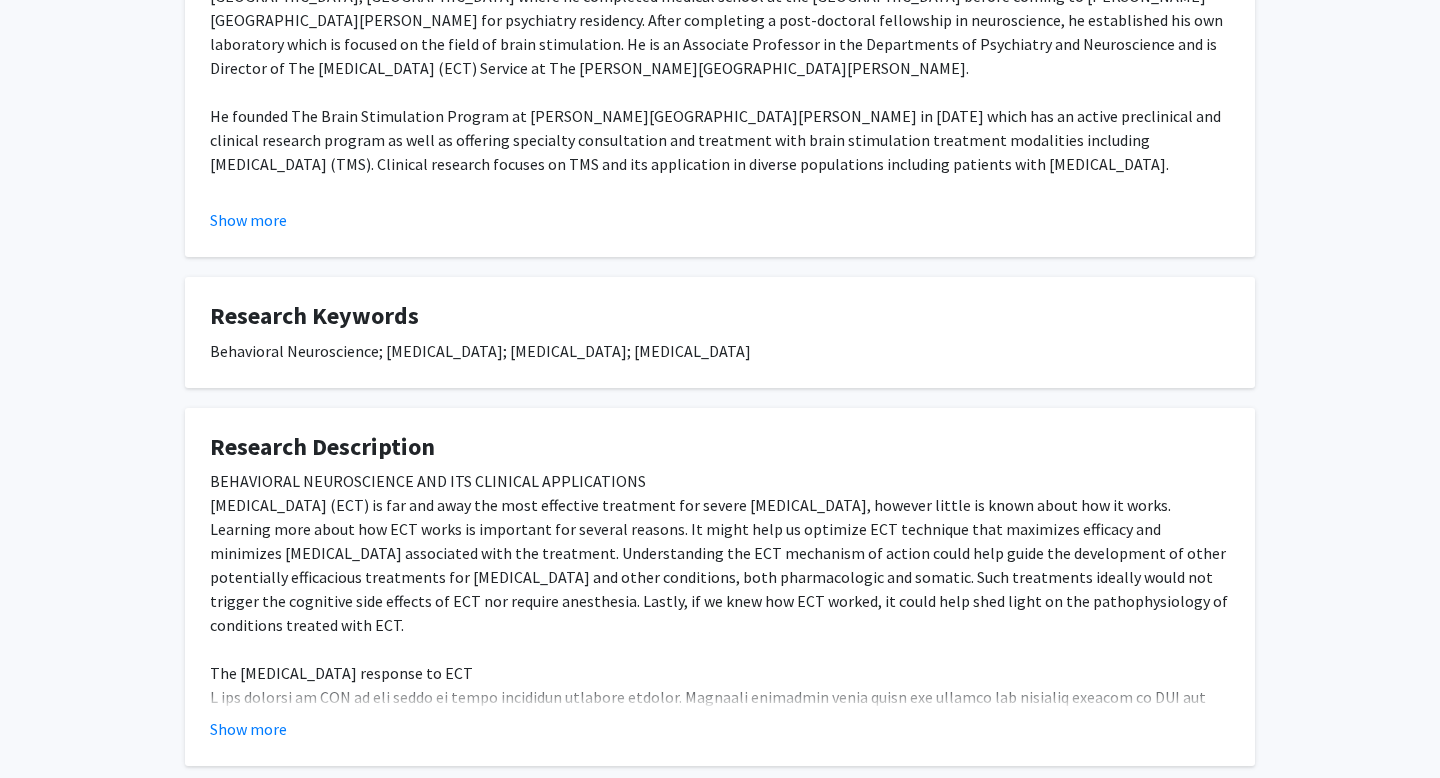 scroll, scrollTop: 526, scrollLeft: 0, axis: vertical 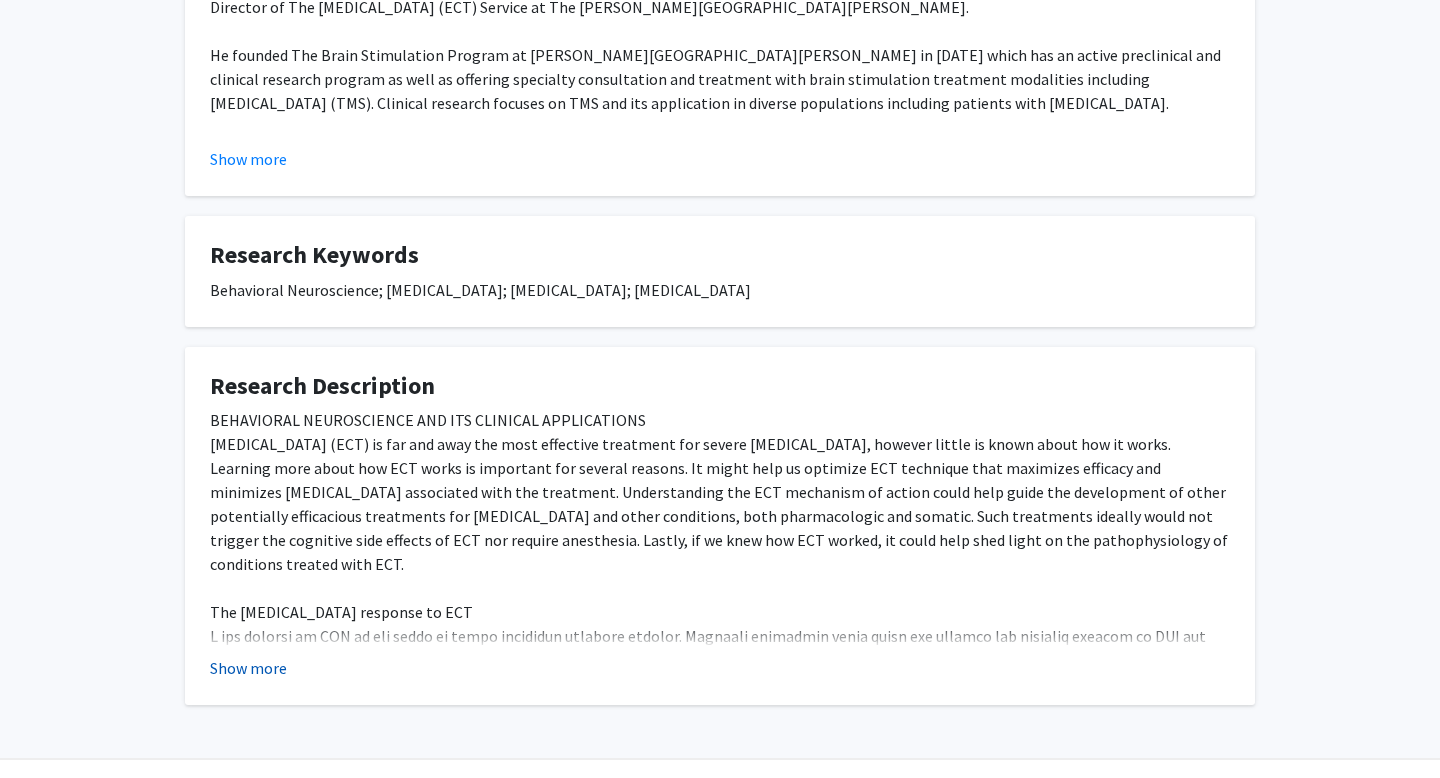 click on "Show more" 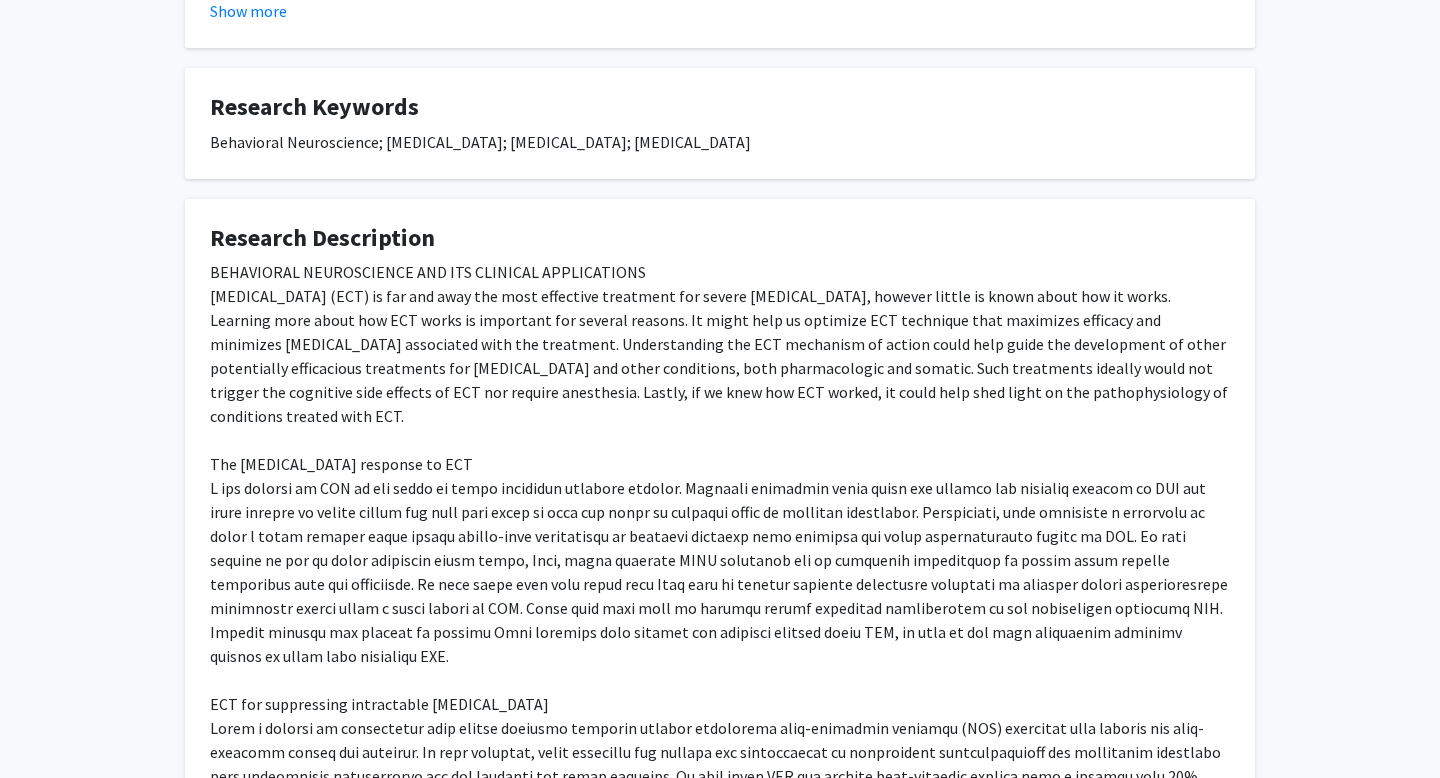 scroll, scrollTop: 0, scrollLeft: 0, axis: both 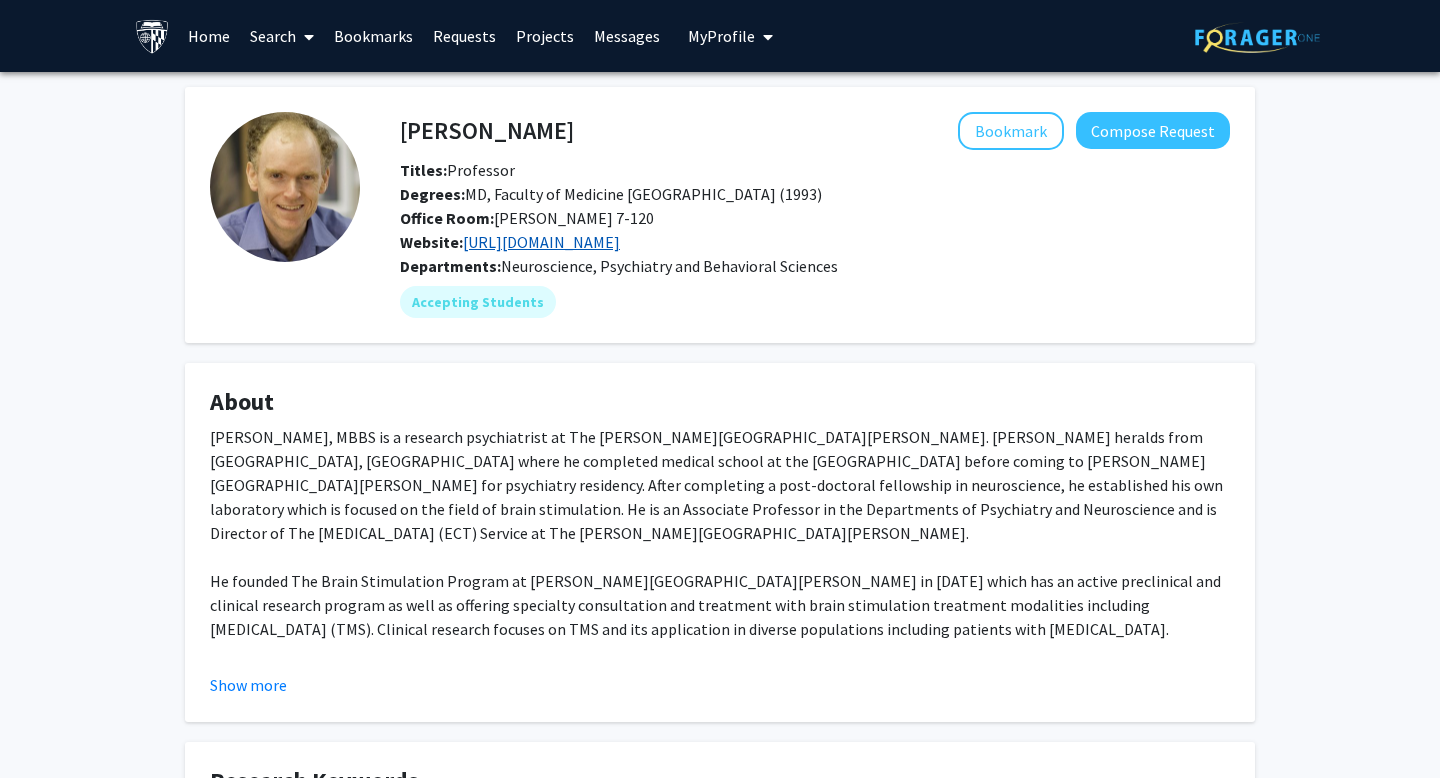 type 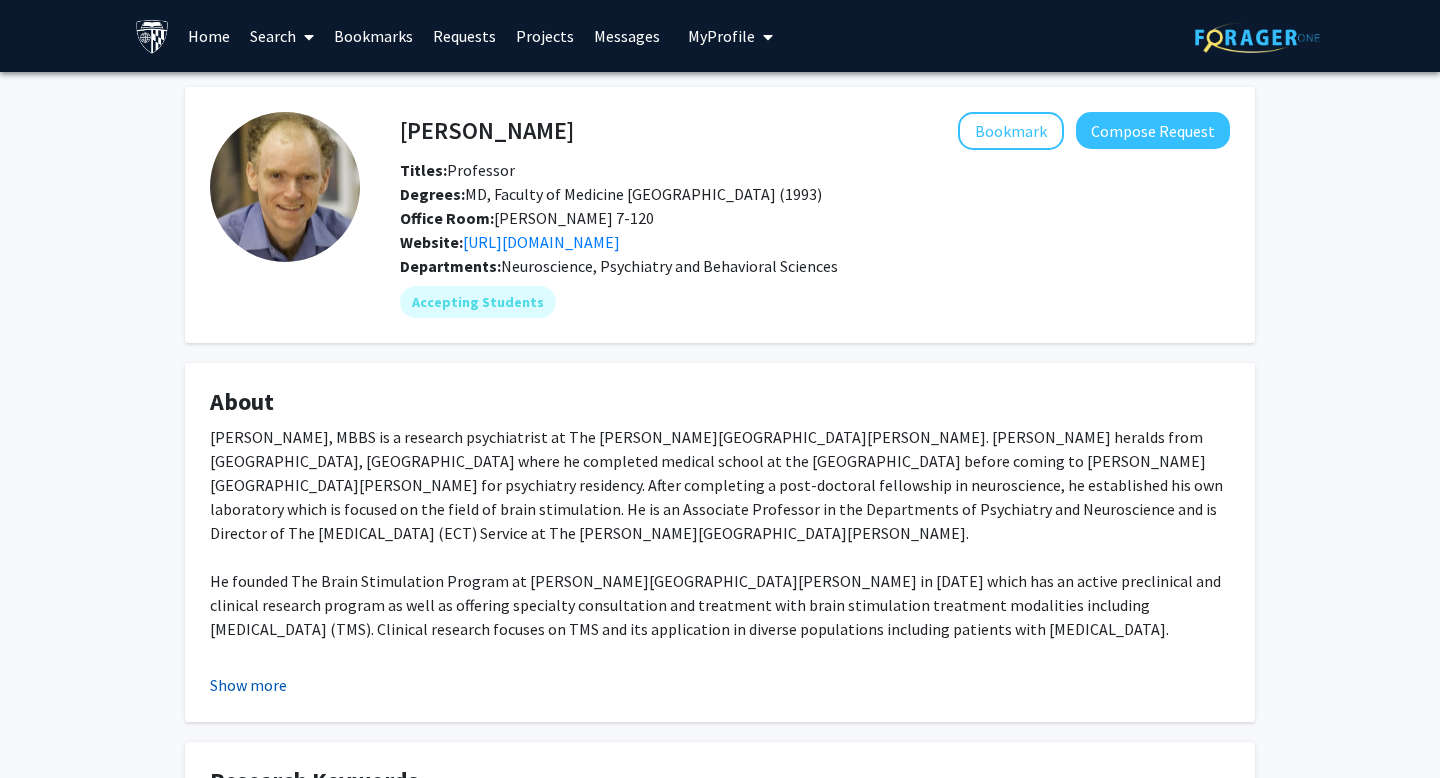 click on "Show more" 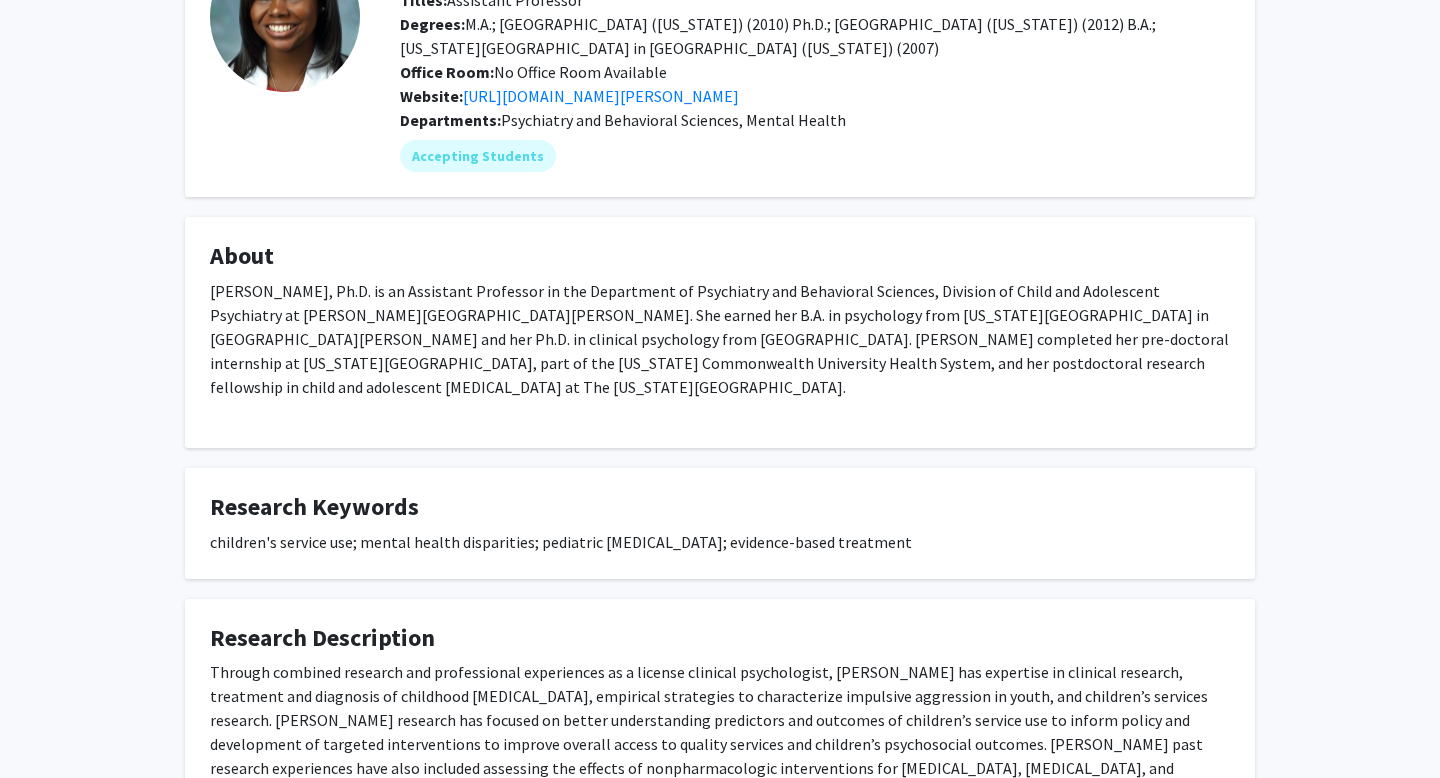 scroll, scrollTop: 0, scrollLeft: 0, axis: both 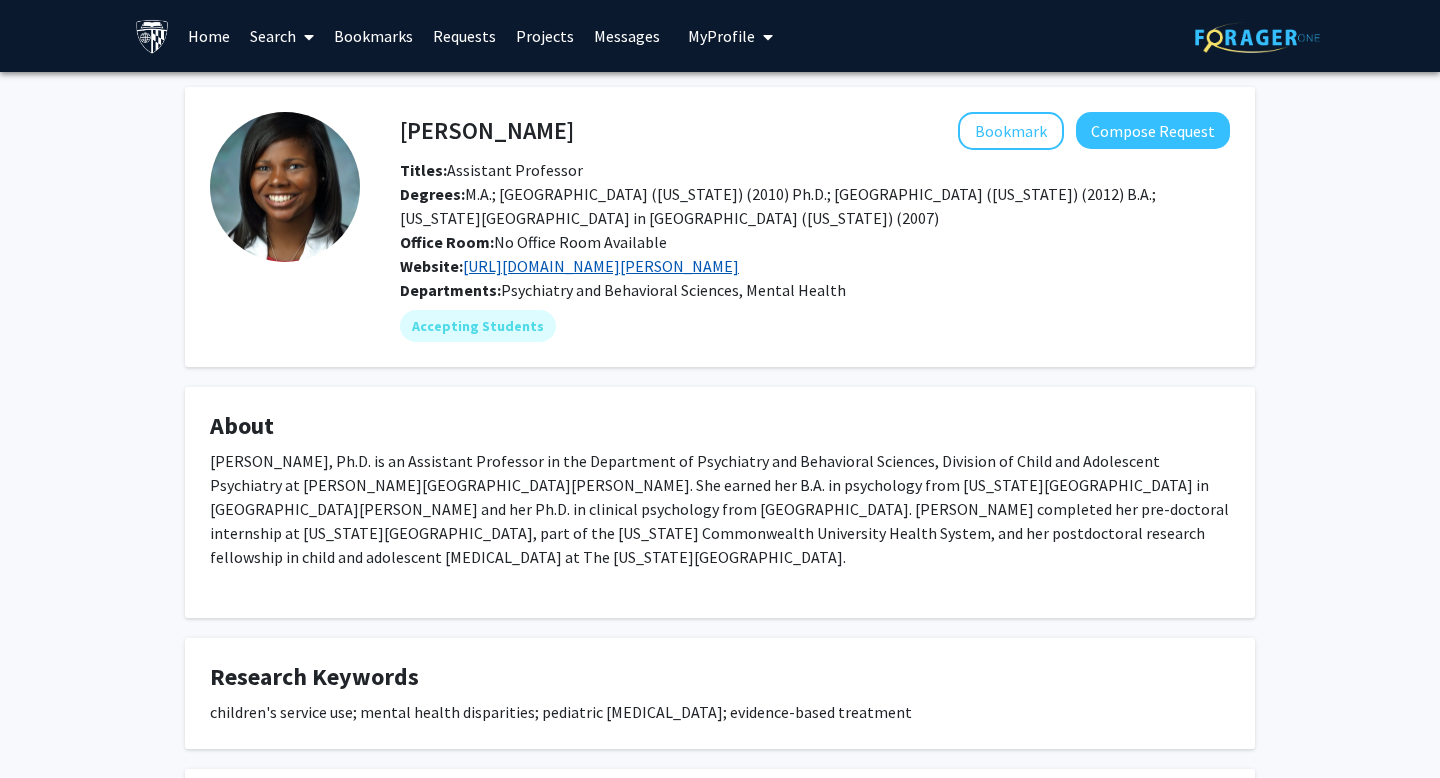 click on "[URL][DOMAIN_NAME][PERSON_NAME]" 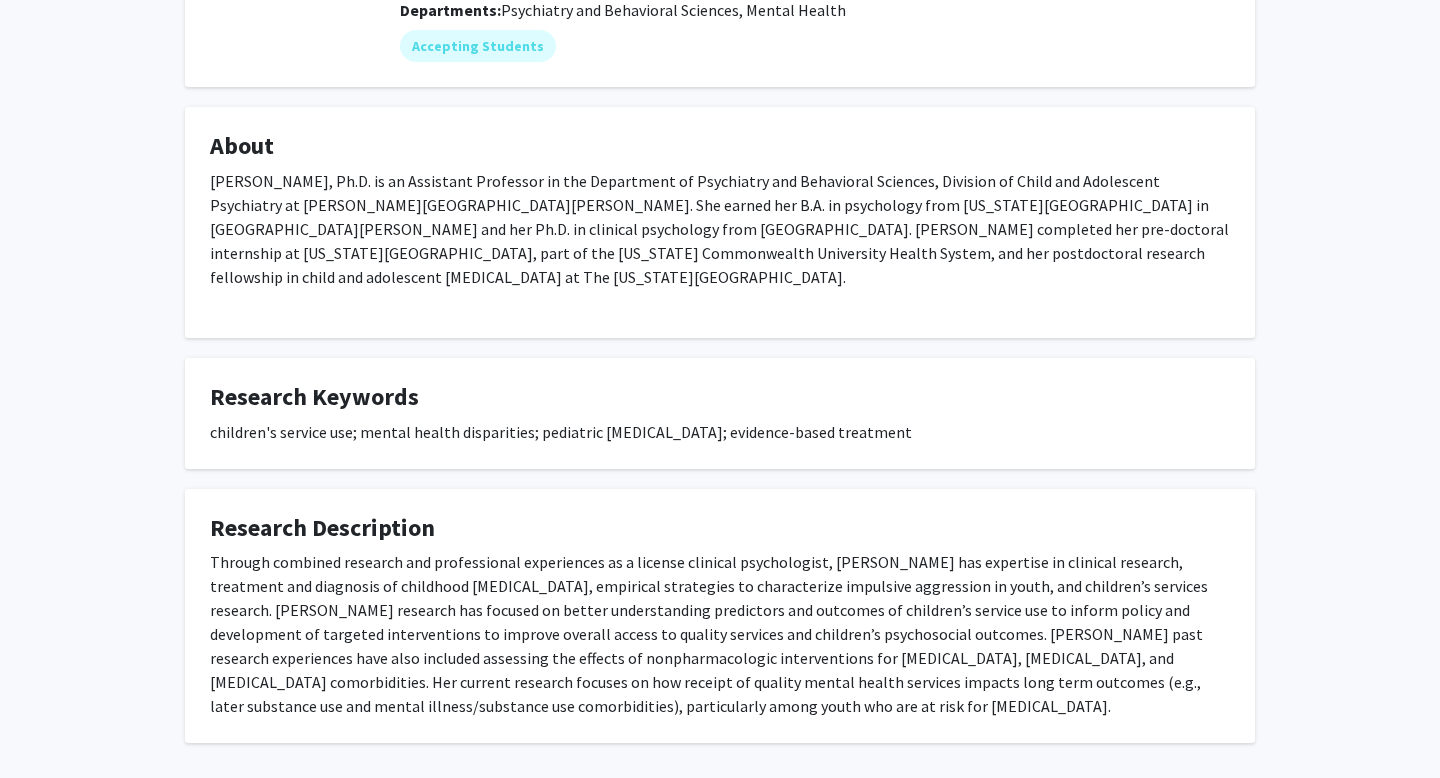 scroll, scrollTop: 346, scrollLeft: 0, axis: vertical 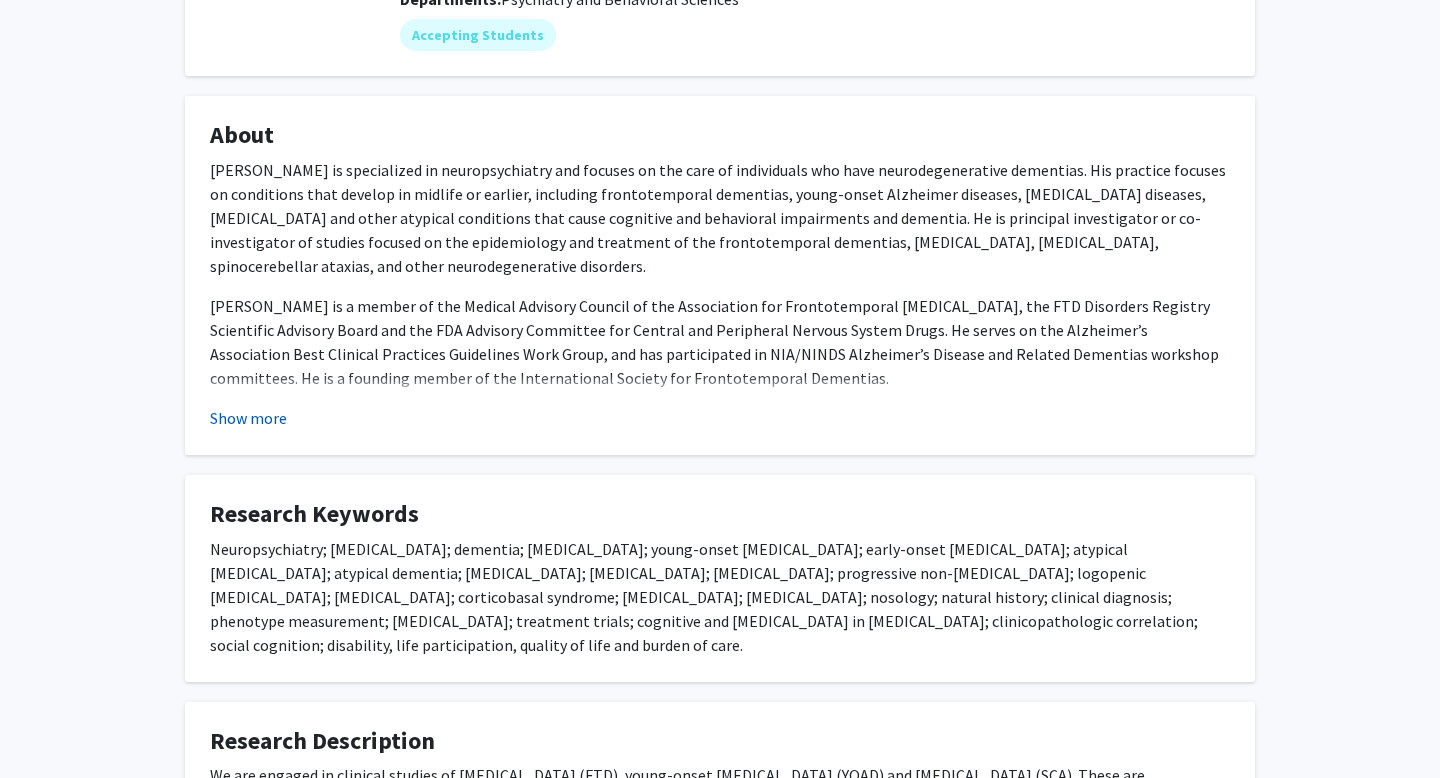 click on "Show more" 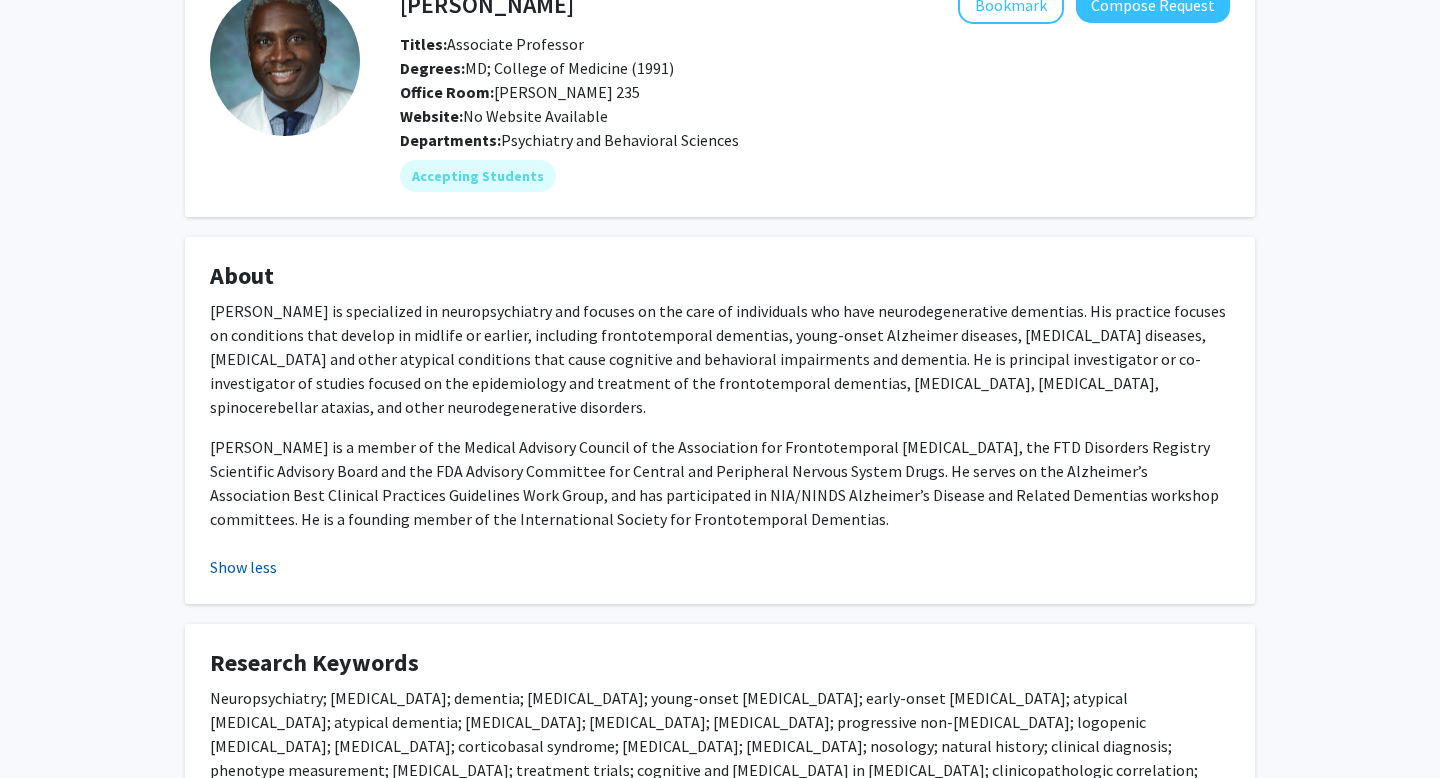 scroll, scrollTop: 83, scrollLeft: 0, axis: vertical 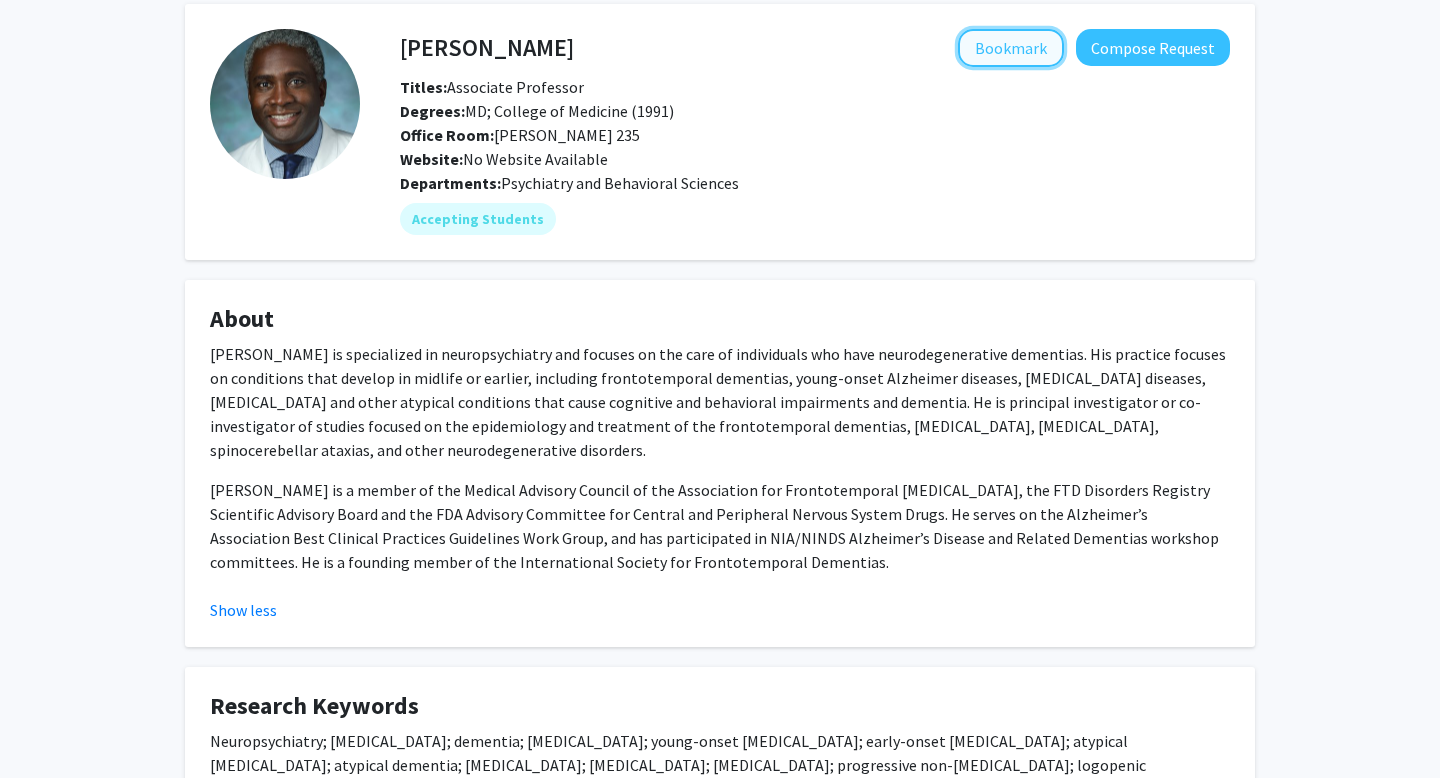 click on "Bookmark" 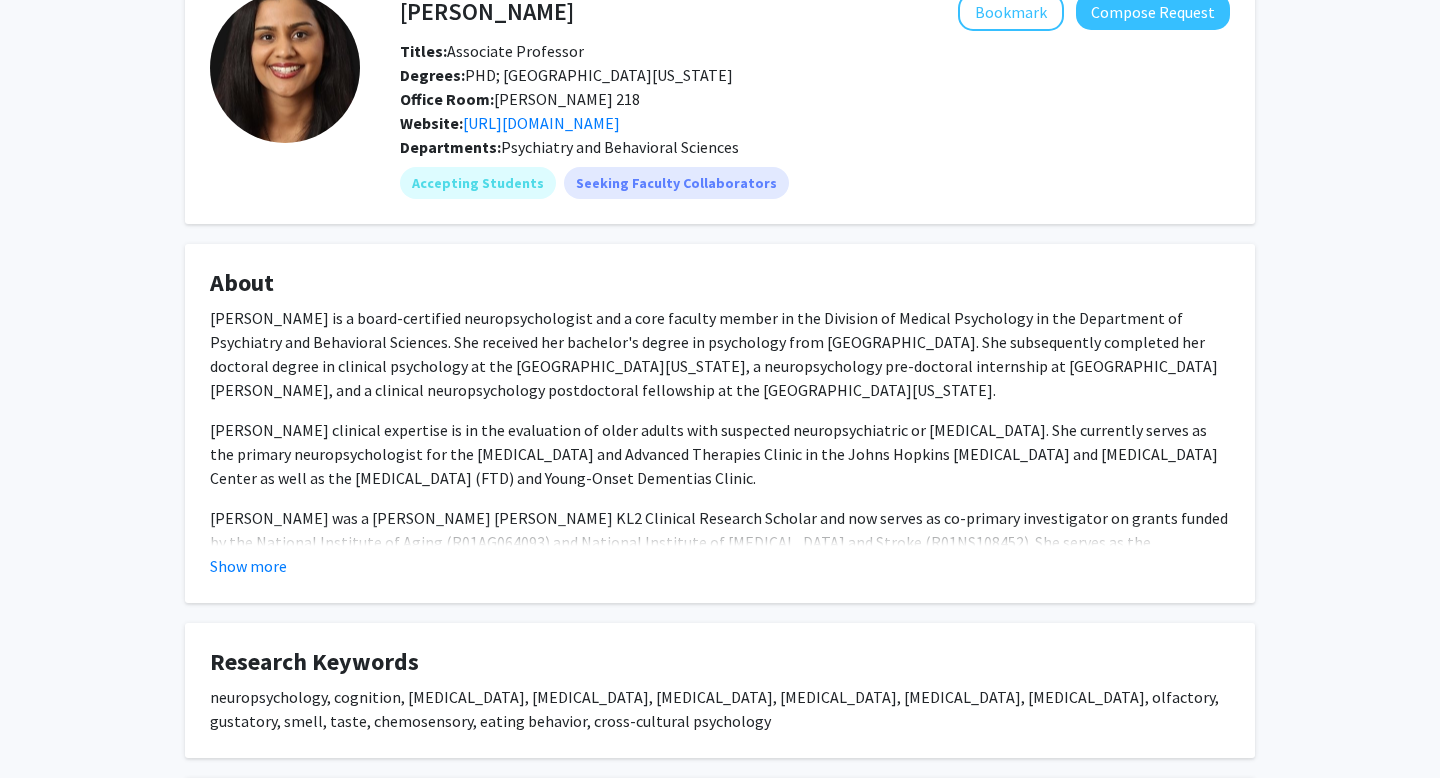 scroll, scrollTop: 0, scrollLeft: 0, axis: both 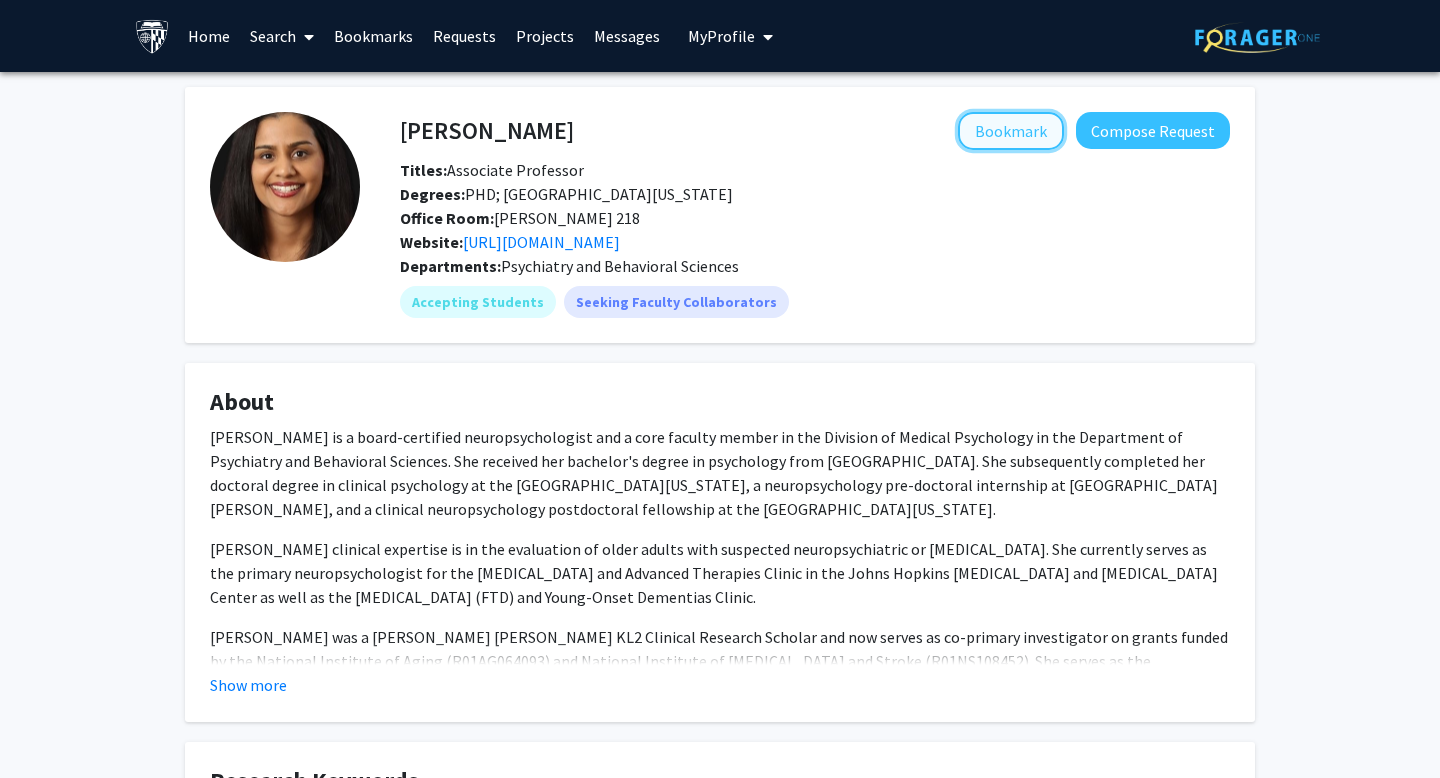 click on "Bookmark" 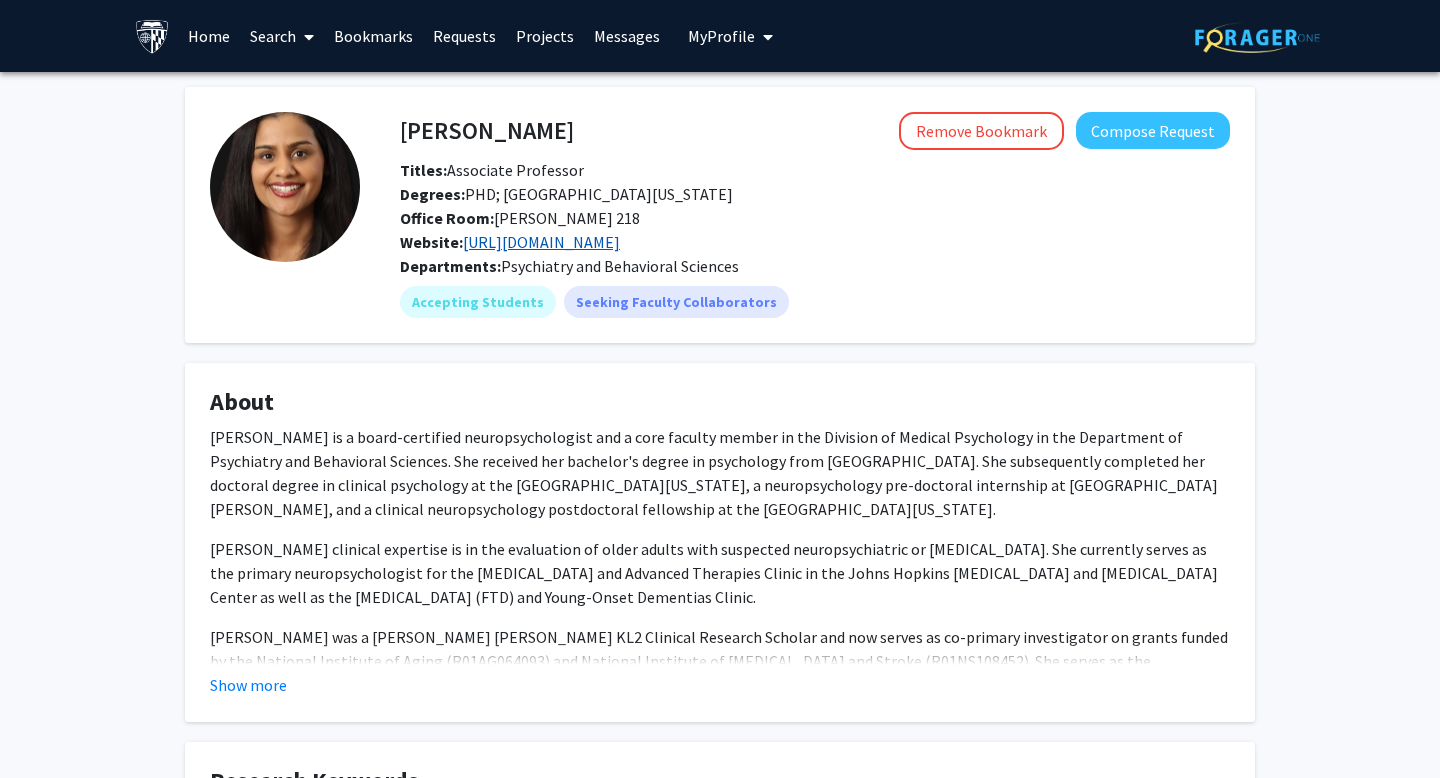 click on "[URL][DOMAIN_NAME]" 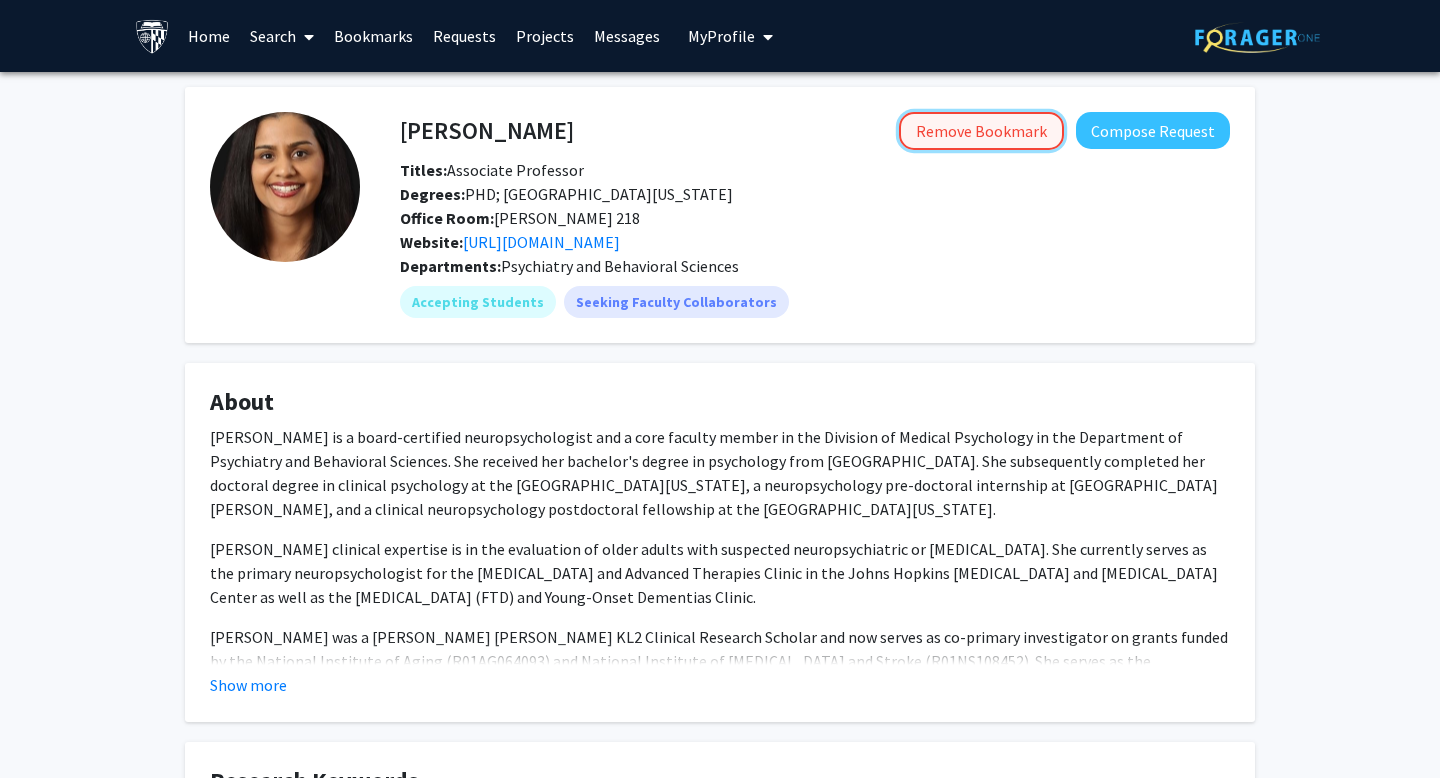 click on "Remove Bookmark" 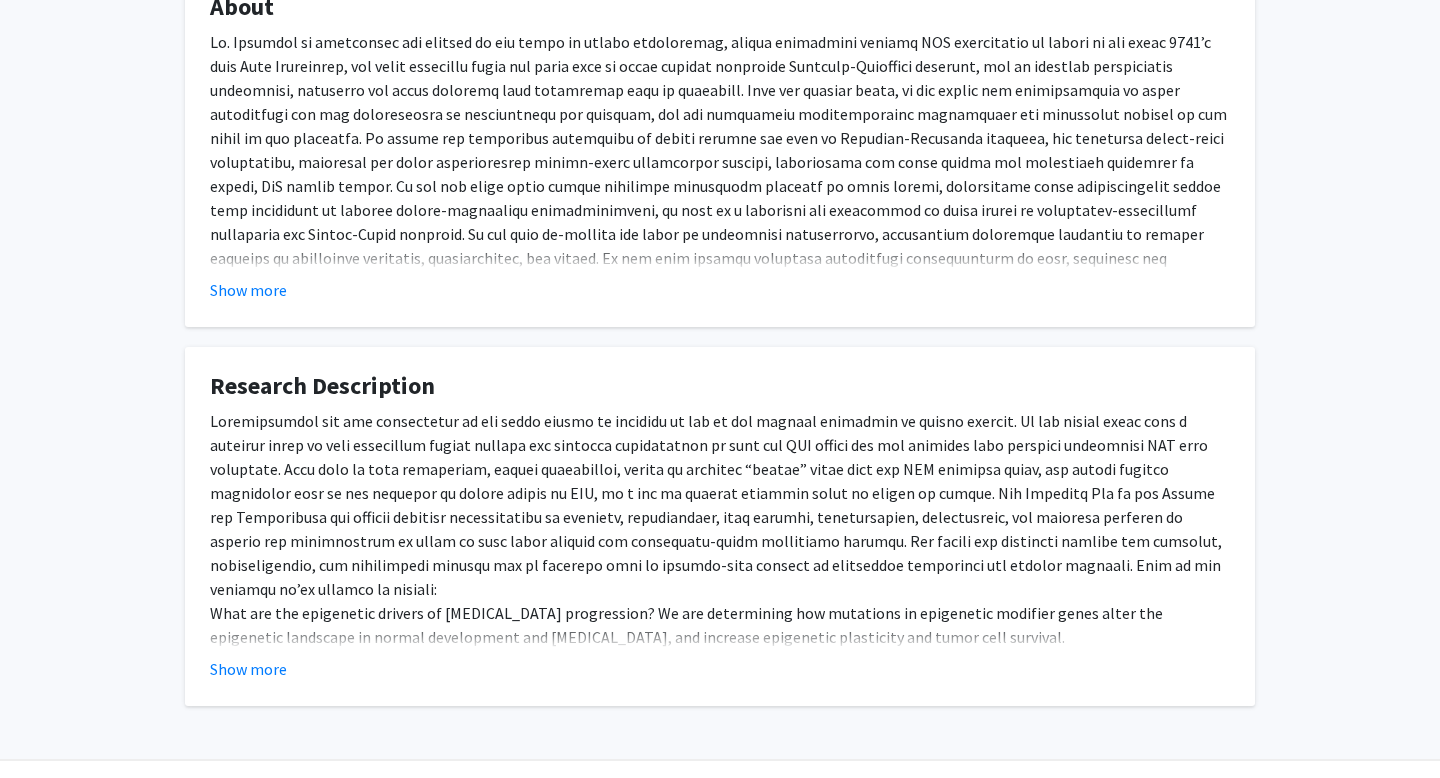 scroll, scrollTop: 471, scrollLeft: 0, axis: vertical 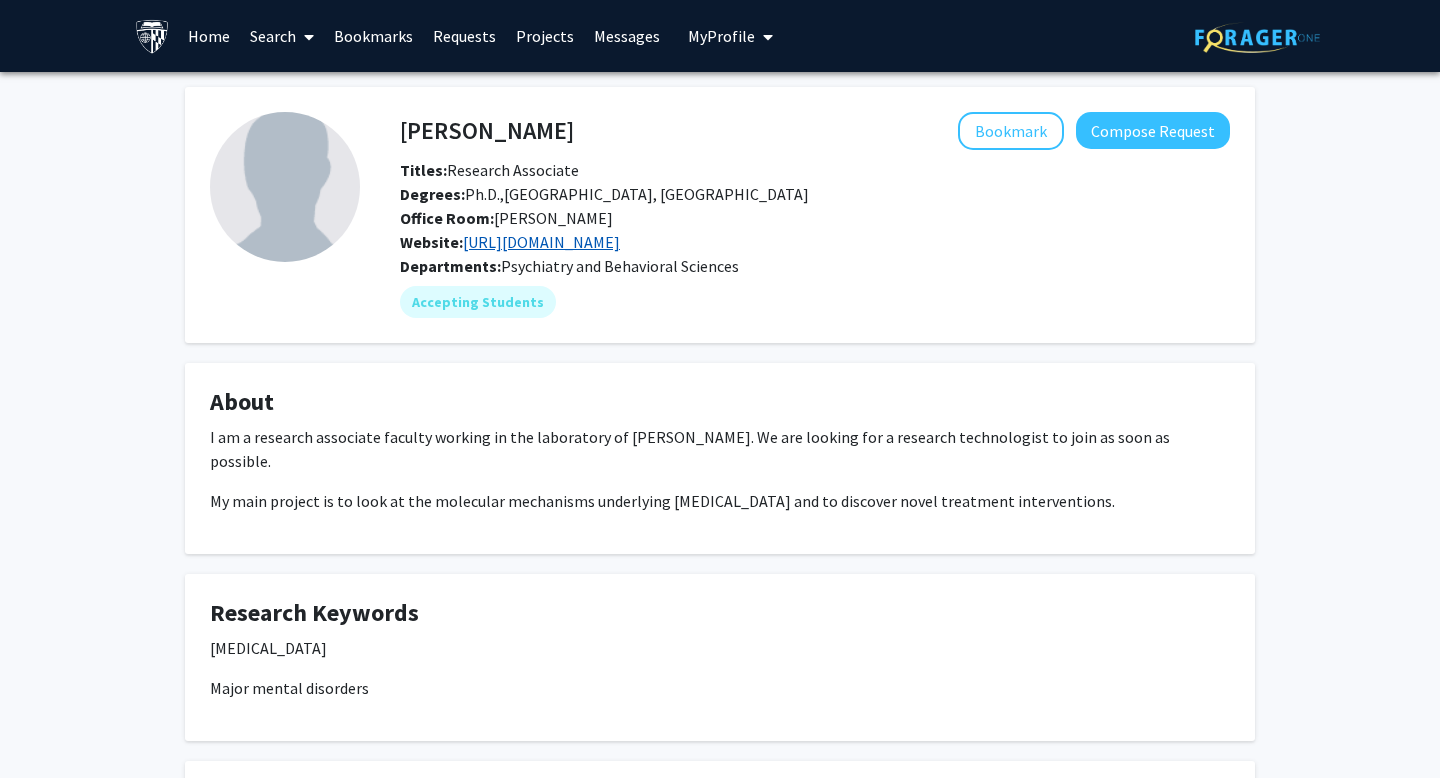 click on "https://www.imindhopkins.org" 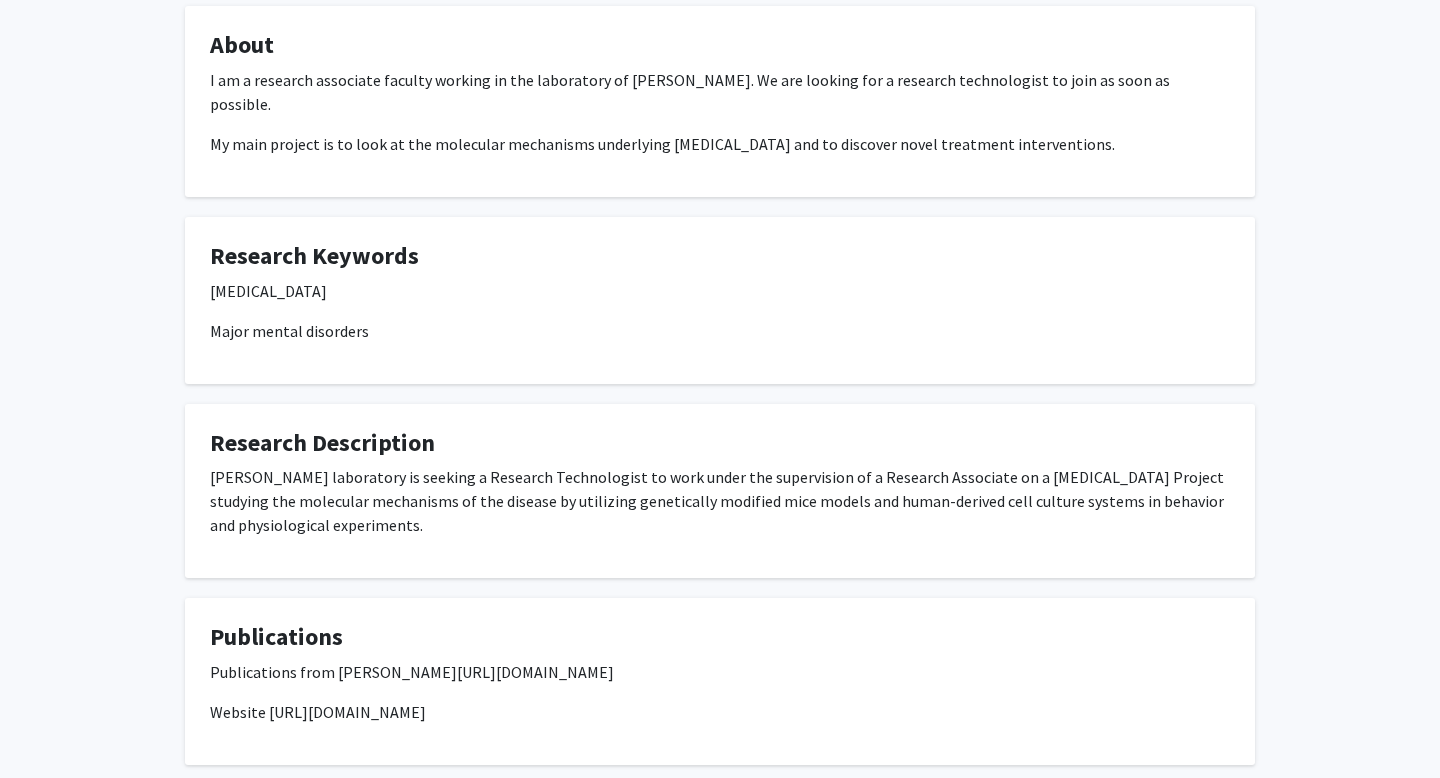scroll, scrollTop: 511, scrollLeft: 0, axis: vertical 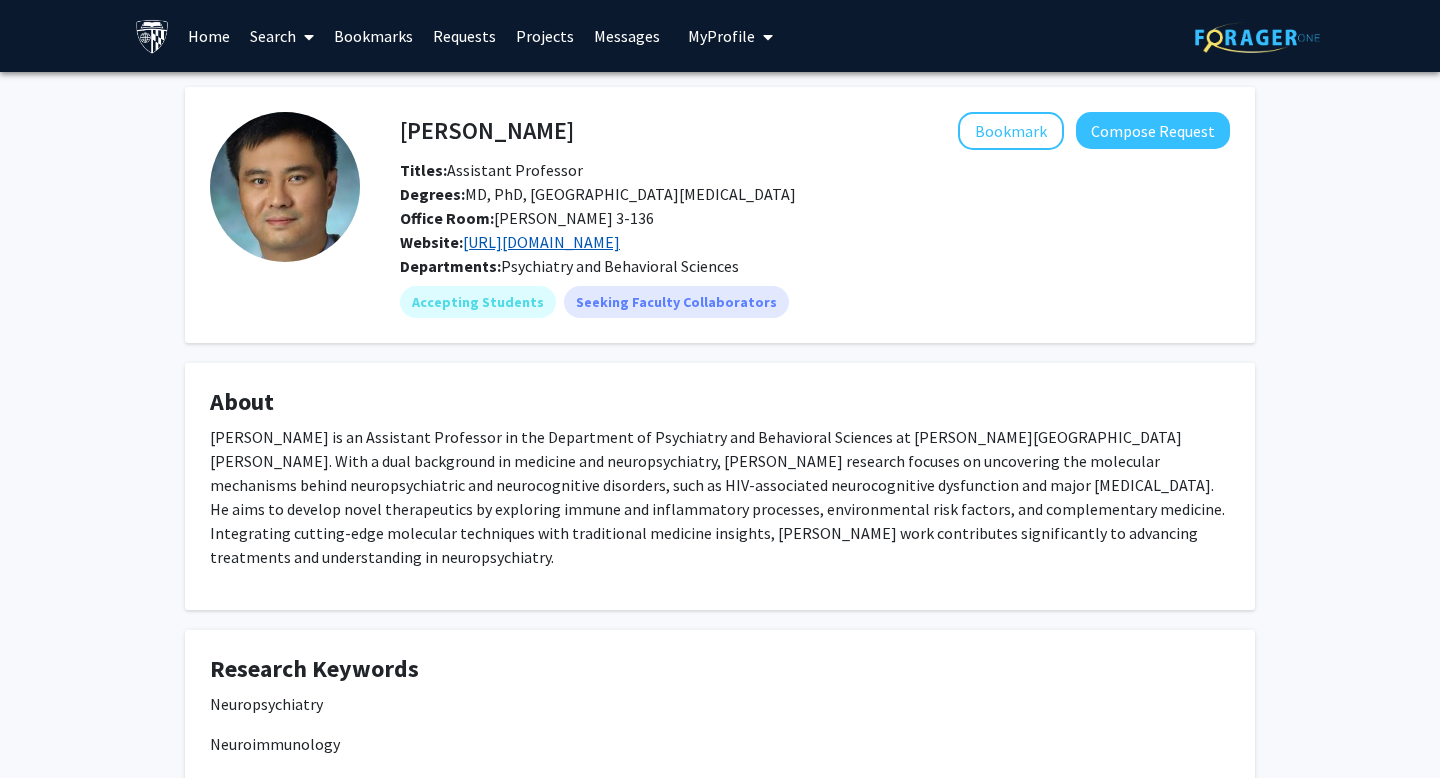 click on "https://pure.johnshopkins.edu/en/persons/xiaolei-zhu" 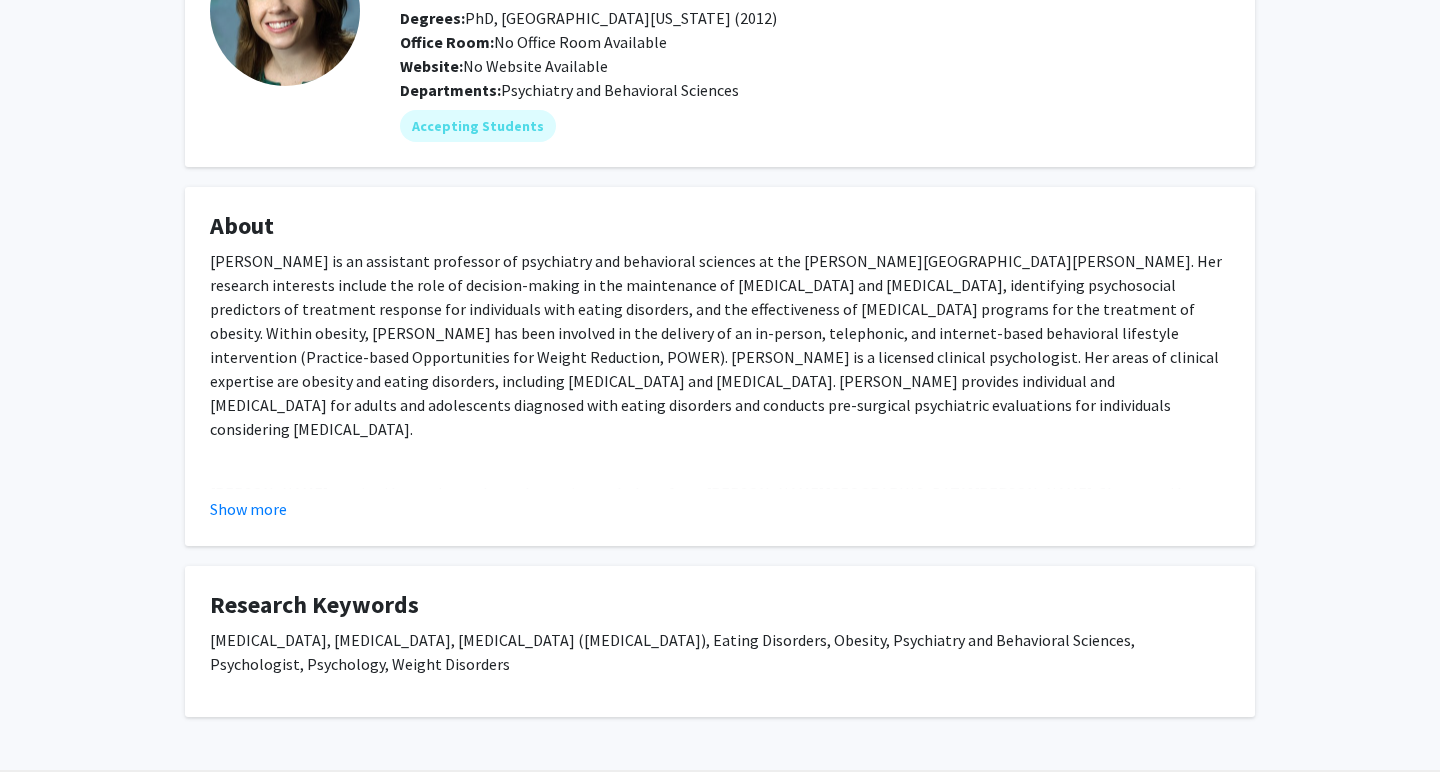 scroll, scrollTop: 178, scrollLeft: 0, axis: vertical 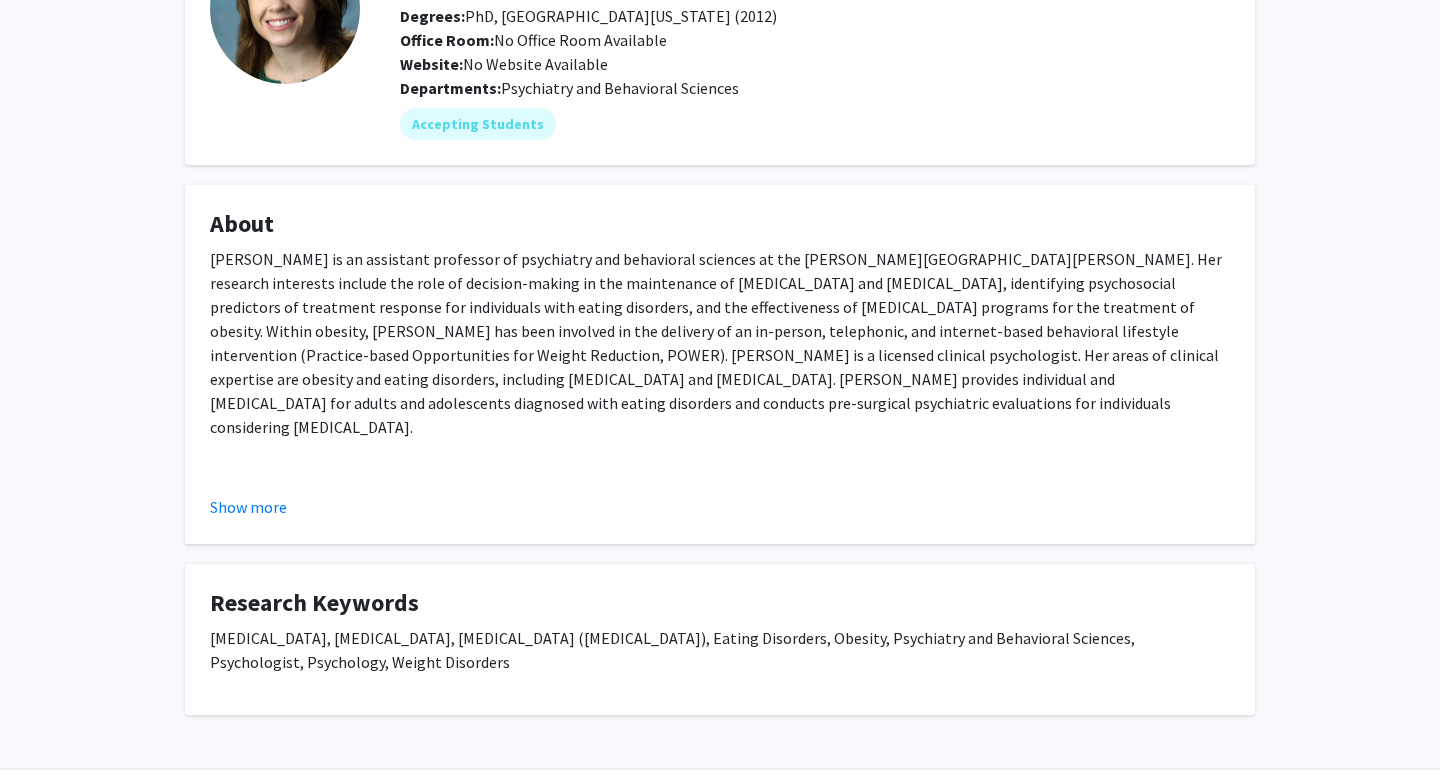click on "About  [PERSON_NAME] is an assistant professor of psychiatry and behavioral sciences at the [PERSON_NAME][GEOGRAPHIC_DATA][PERSON_NAME]. Her research interests include the role of decision-making in the maintenance of [MEDICAL_DATA] and [MEDICAL_DATA], identifying psychosocial predictors of treatment response for individuals with eating disorders, and the effectiveness of [MEDICAL_DATA] programs for the treatment of obesity. Within obesity, [PERSON_NAME] has been involved in the delivery of an in-person, telephonic, and internet-based behavioral lifestyle intervention (Practice-based Opportunities for Weight Reduction, POWER). [PERSON_NAME] is a licensed clinical psychologist. Her areas of clinical expertise are obesity and eating disorders, including [MEDICAL_DATA] and [MEDICAL_DATA]. [PERSON_NAME] provides individual and [MEDICAL_DATA] for adults and adolescents diagnosed with eating disorders and conducts pre-surgical psychiatric evaluations for individuals considering [MEDICAL_DATA]." 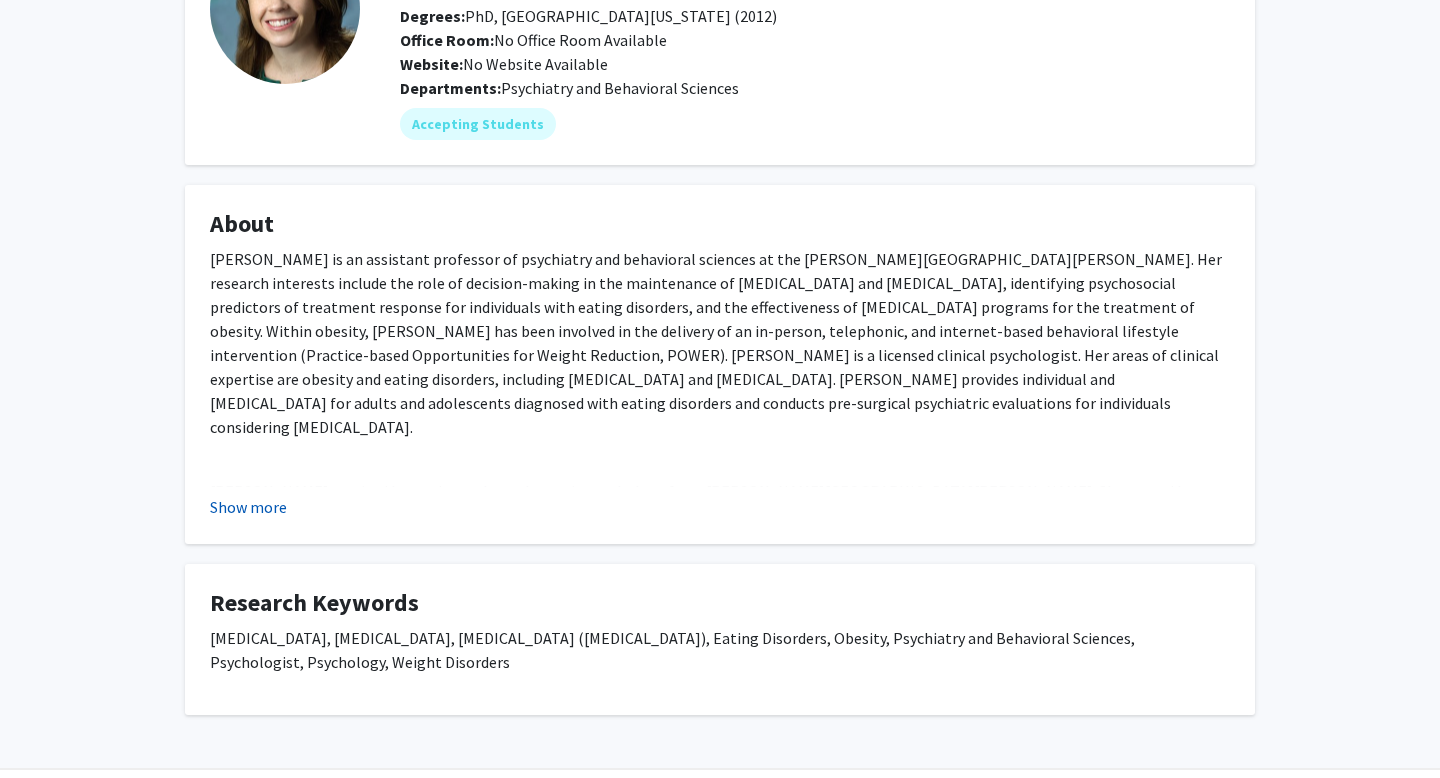 click on "Show more" 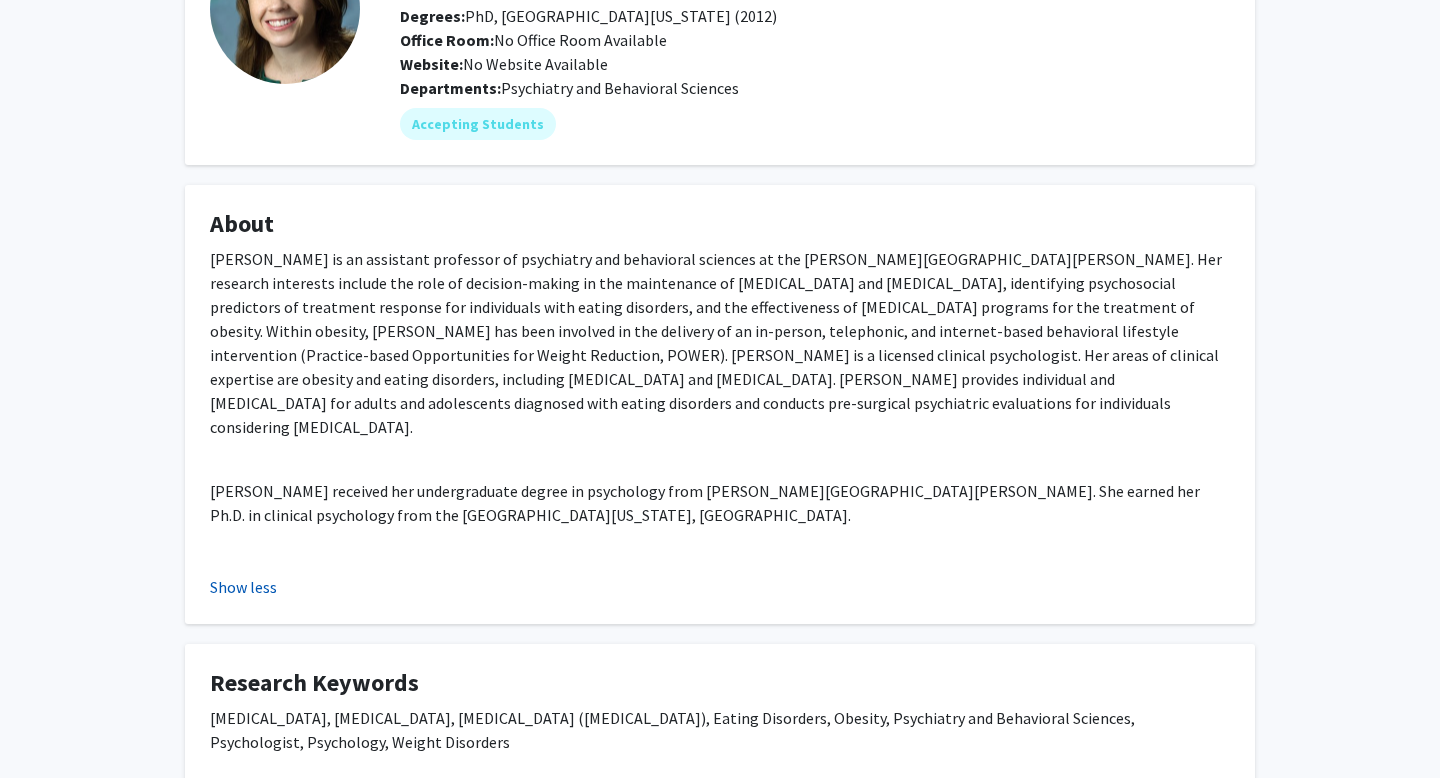 scroll, scrollTop: 295, scrollLeft: 0, axis: vertical 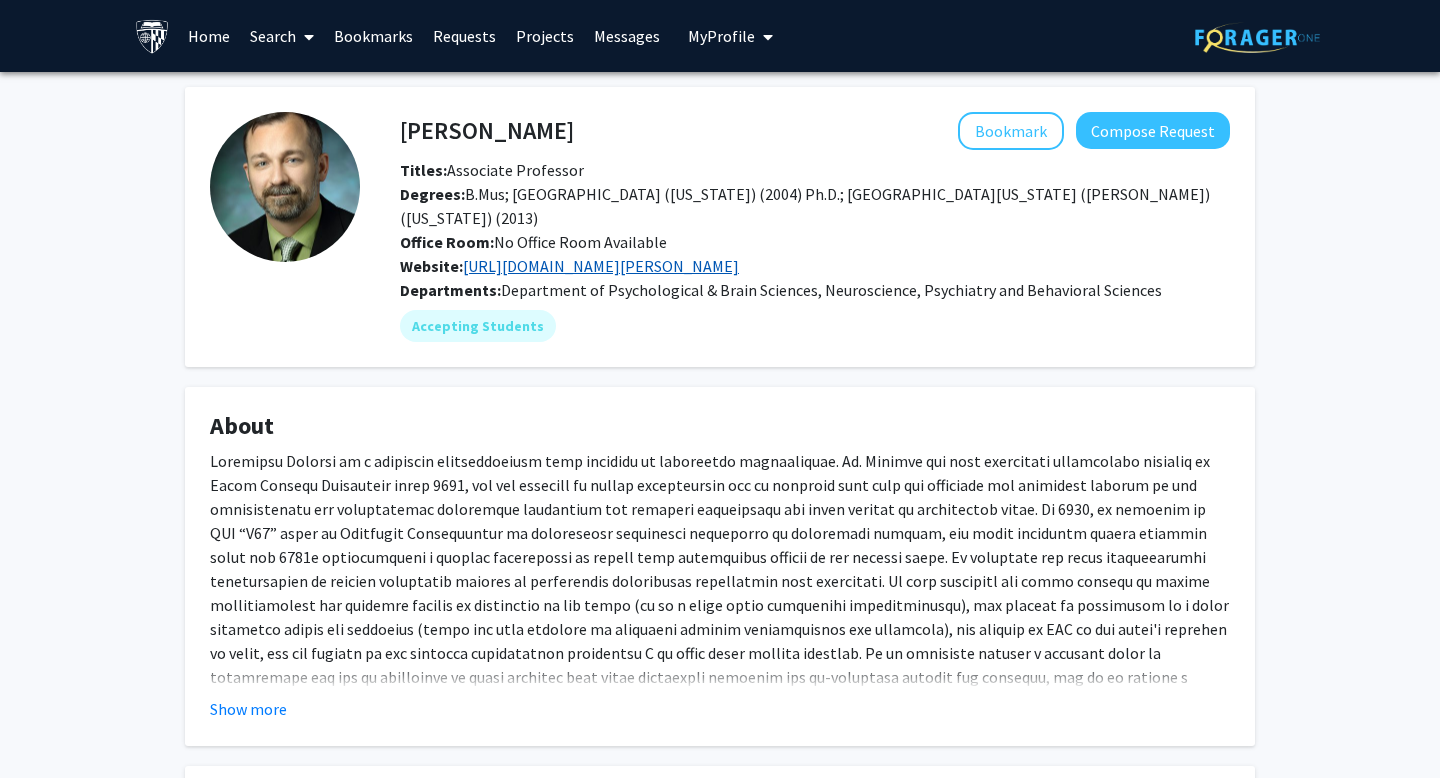 click on "[URL][DOMAIN_NAME][PERSON_NAME]" 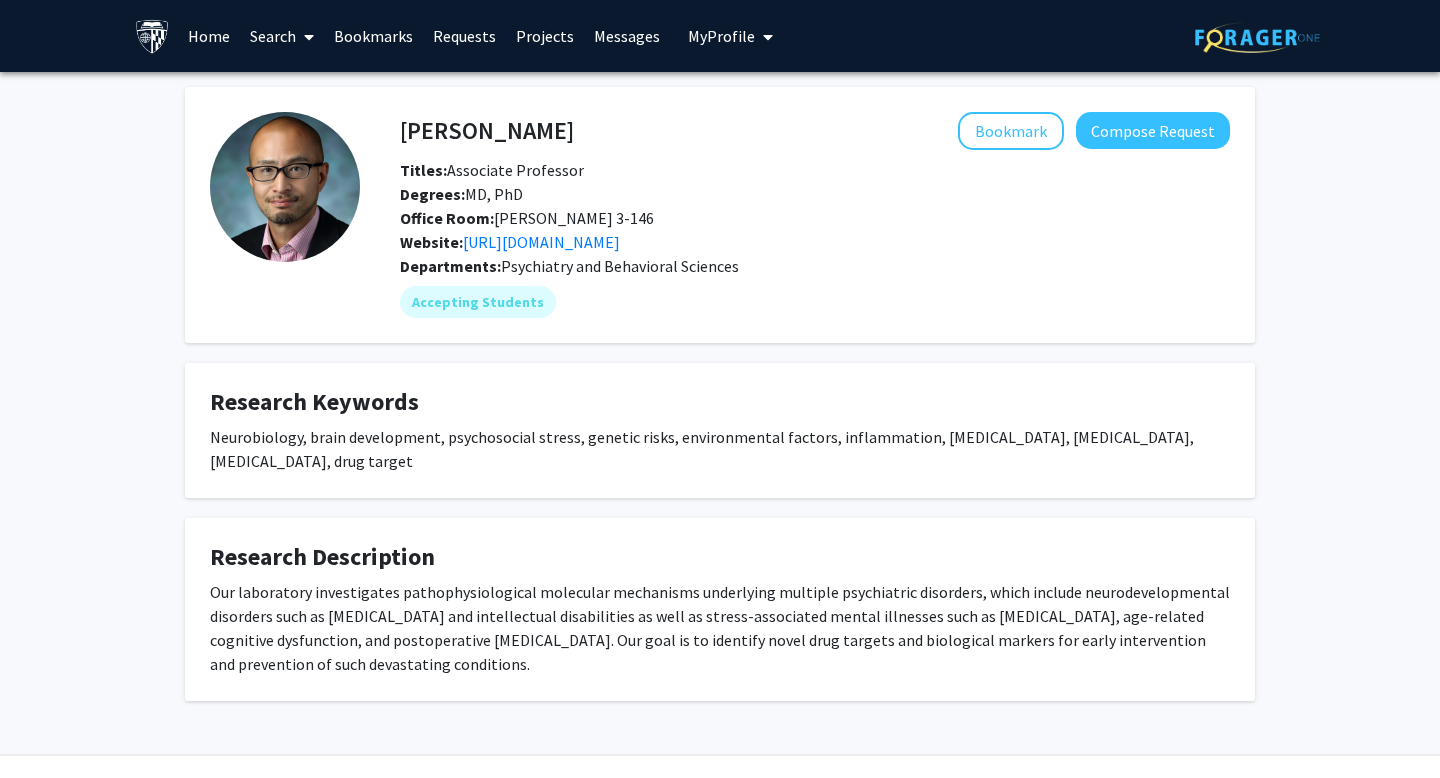 scroll, scrollTop: 47, scrollLeft: 0, axis: vertical 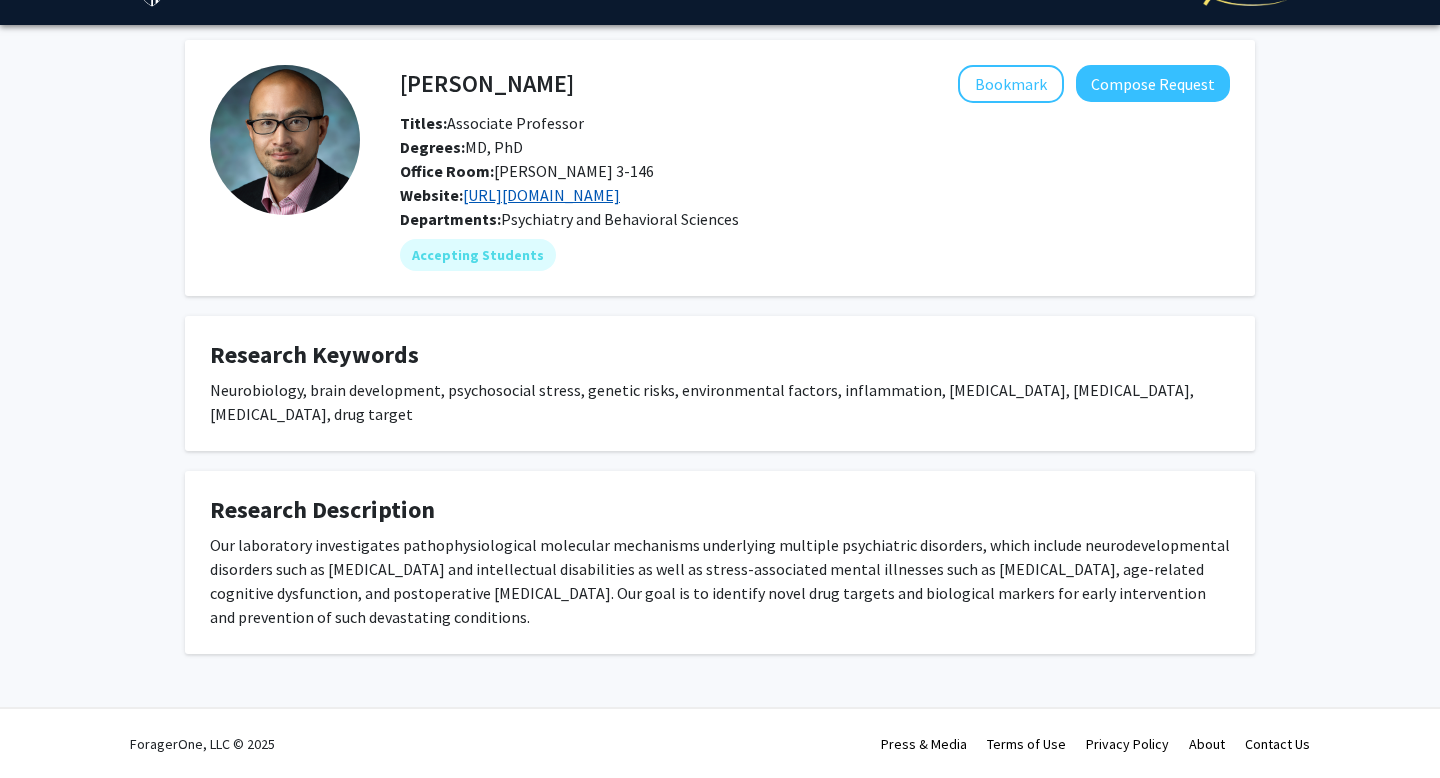 click on "[URL][DOMAIN_NAME]" 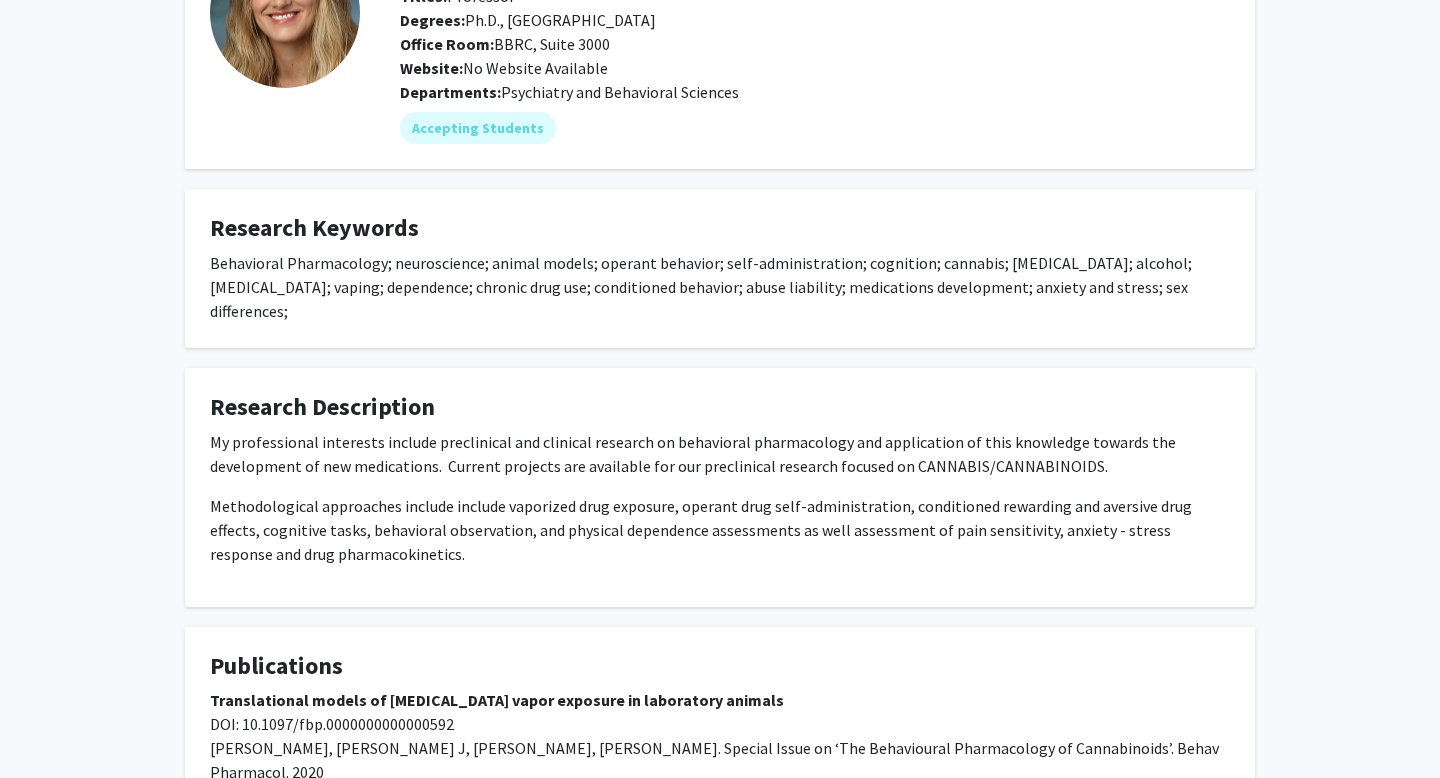scroll, scrollTop: 108, scrollLeft: 0, axis: vertical 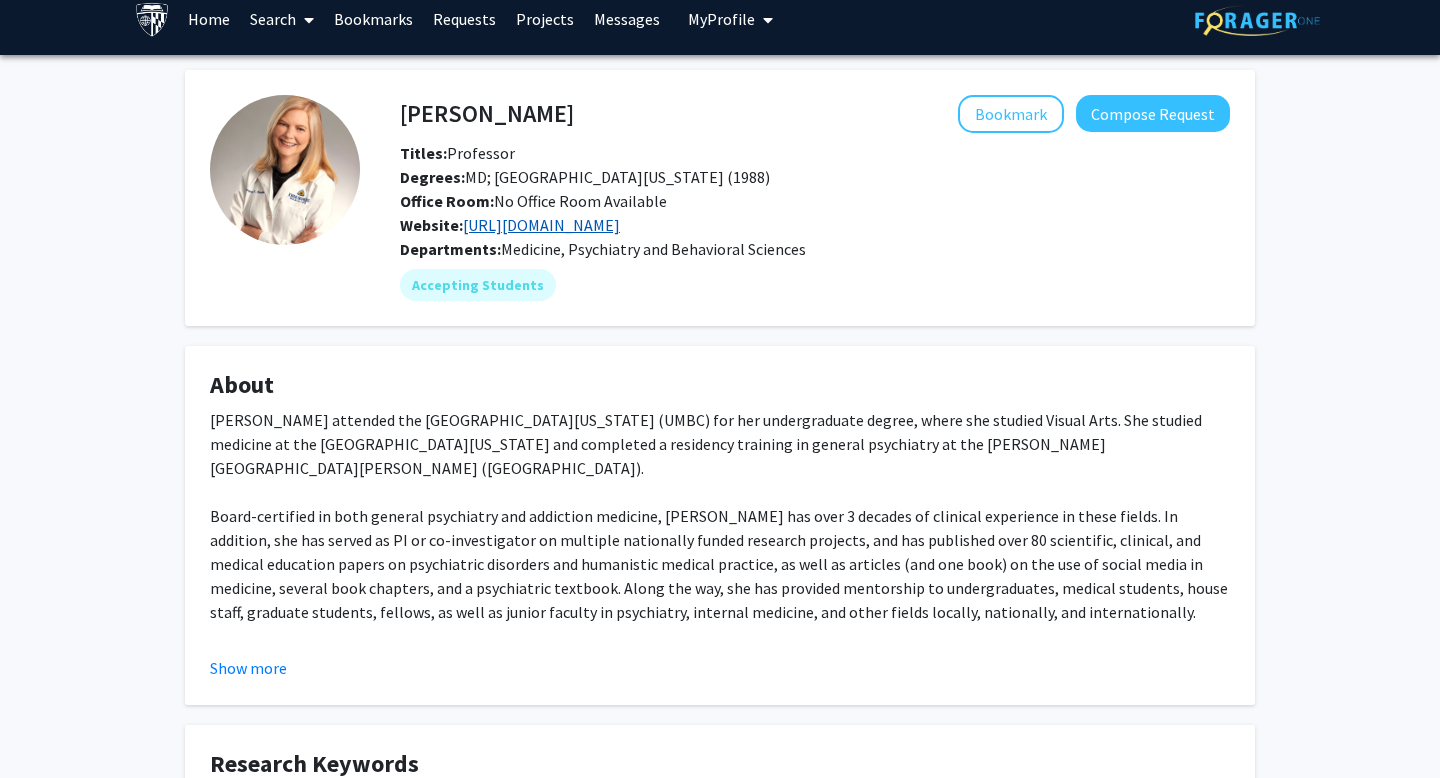 click on "https://margaretchisolmmd.com/" 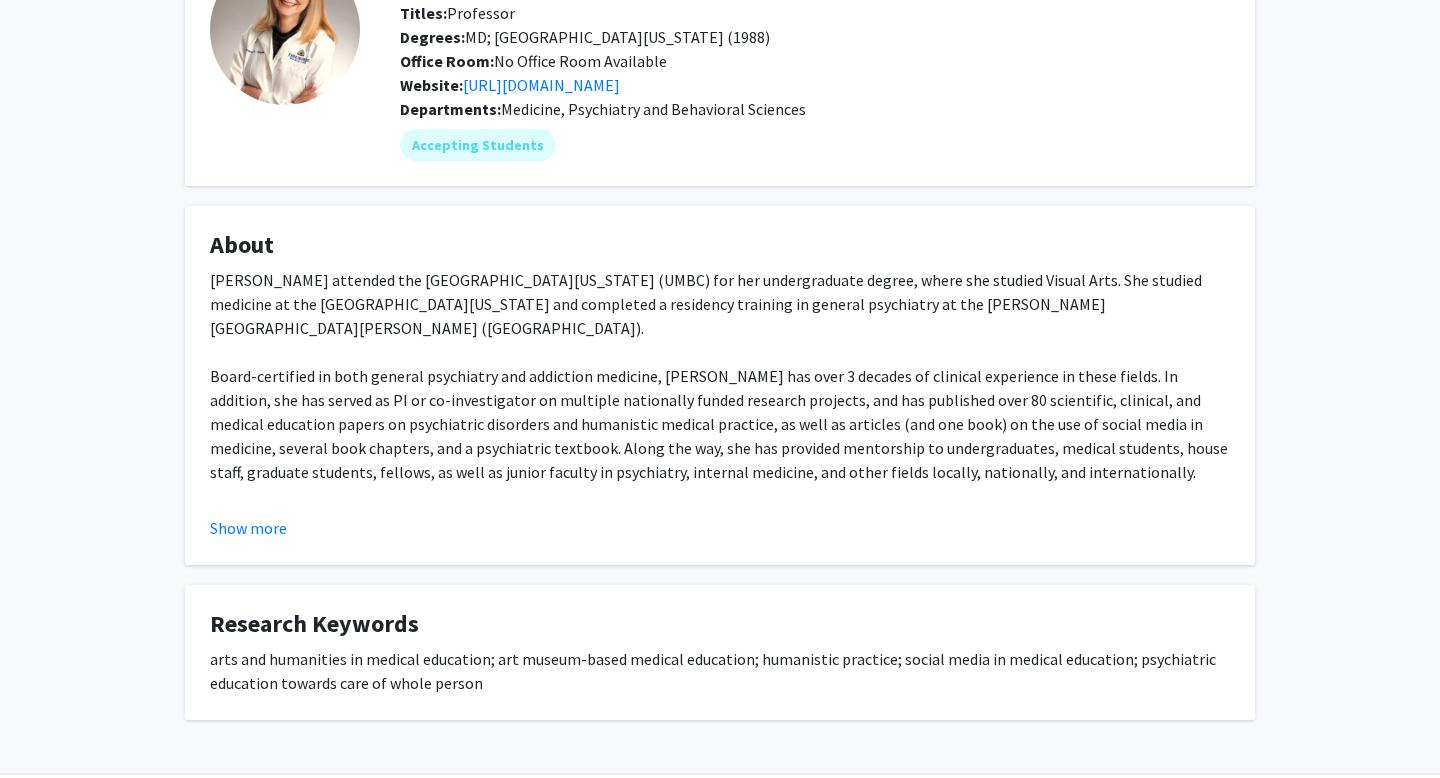 scroll, scrollTop: 152, scrollLeft: 0, axis: vertical 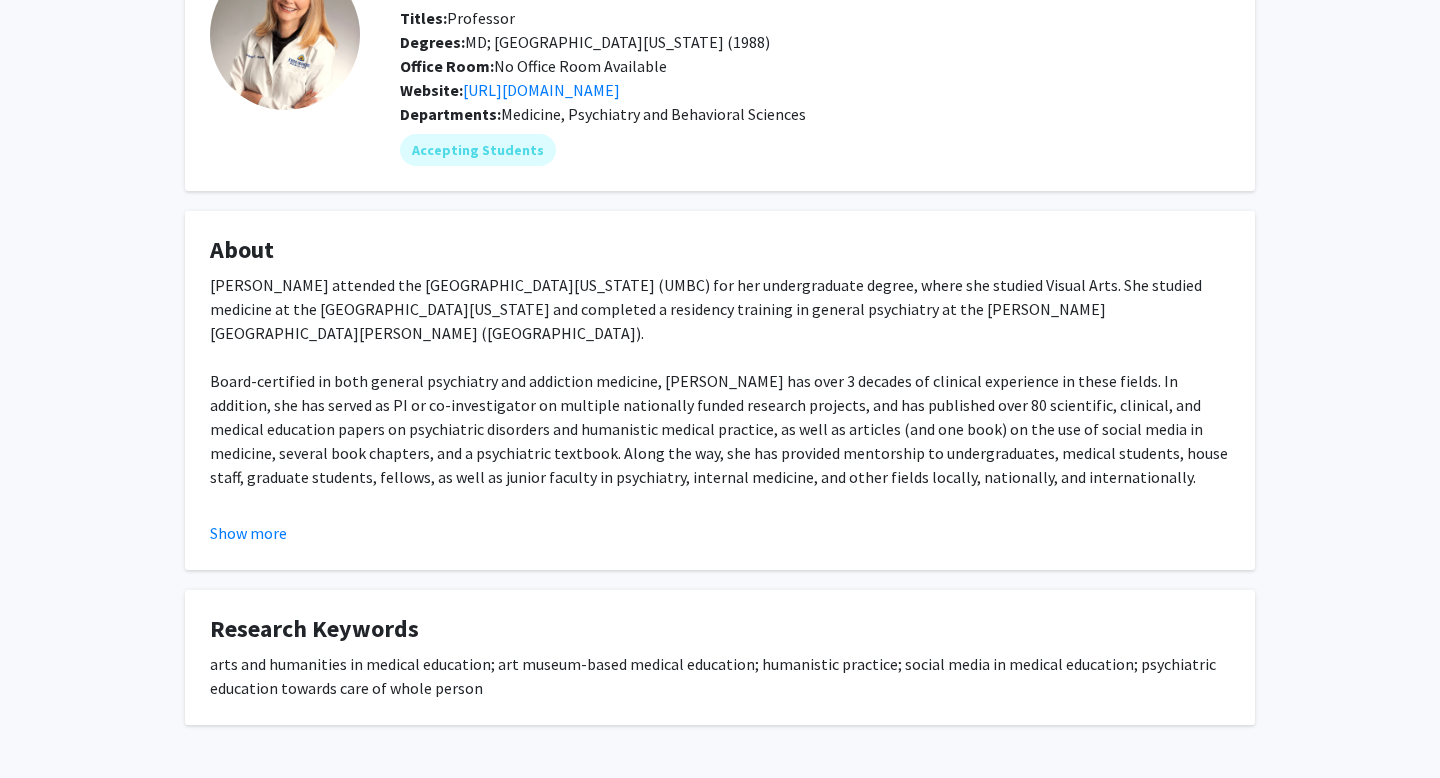 click on "About  Dr. Chisolm attended the University of Maryland Baltimore County (UMBC) for her undergraduate degree, where she studied Visual Arts. She studied medicine at the University of Maryland School of Medicine and completed a residency training in general psychiatry at the Johns Hopkins University School of Medicine (JHUSOM).  Show more" 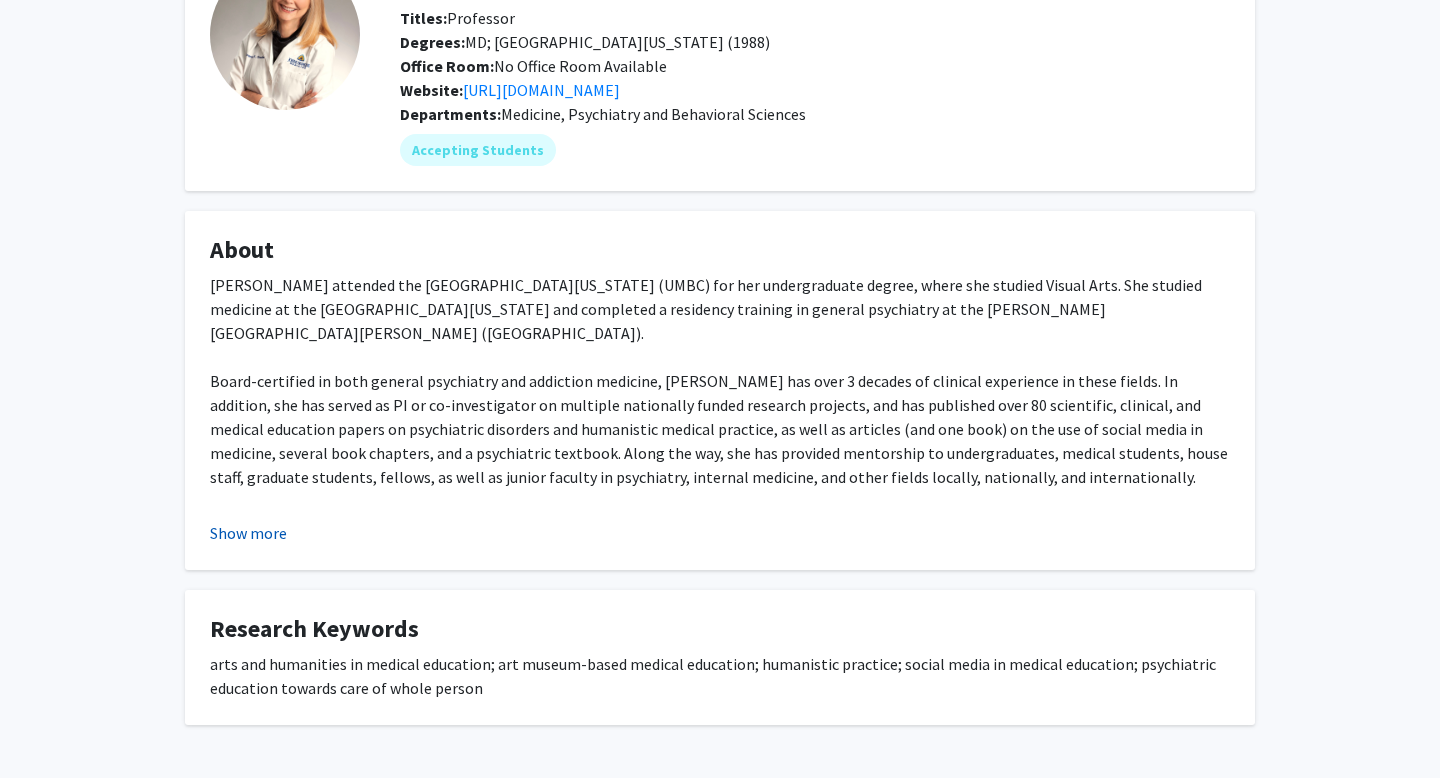 click on "Show more" 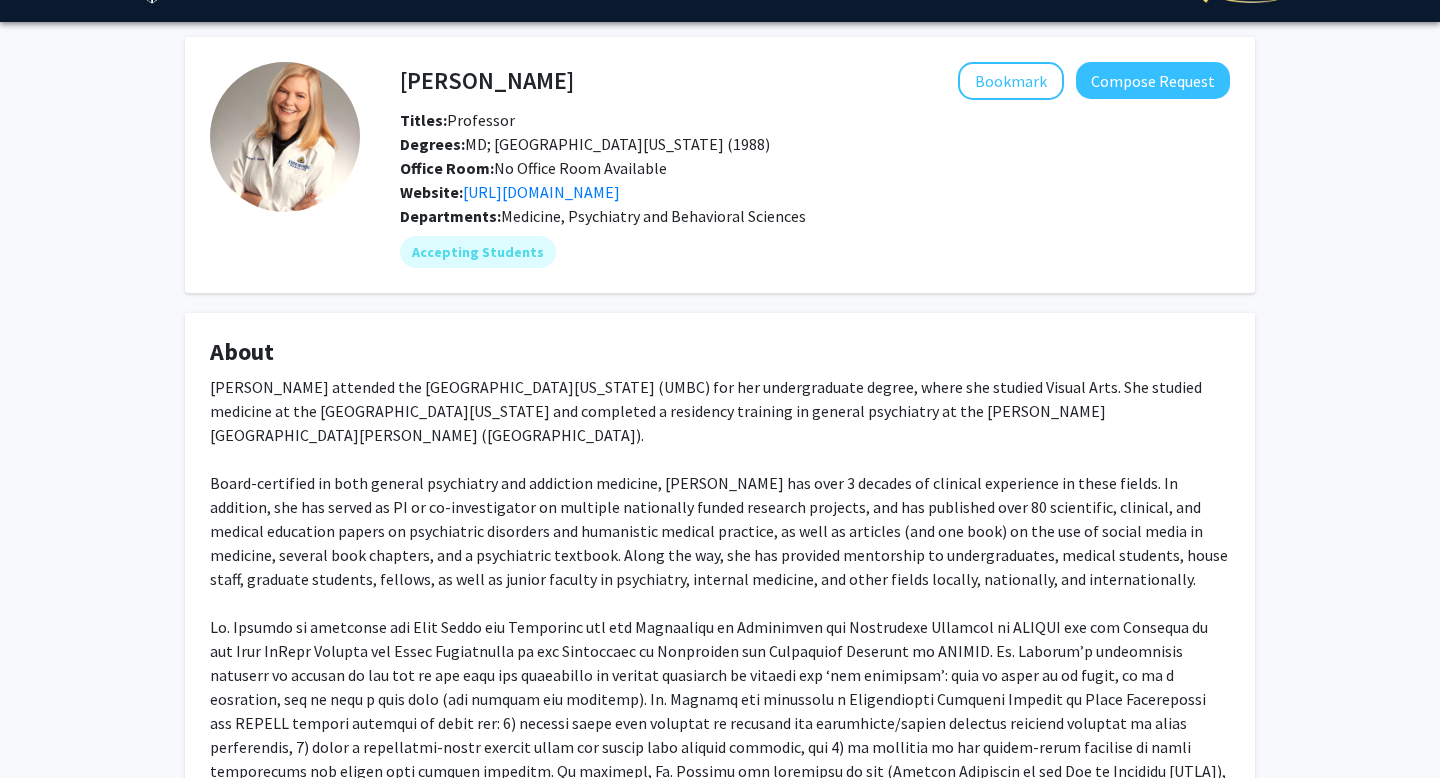 scroll, scrollTop: 0, scrollLeft: 0, axis: both 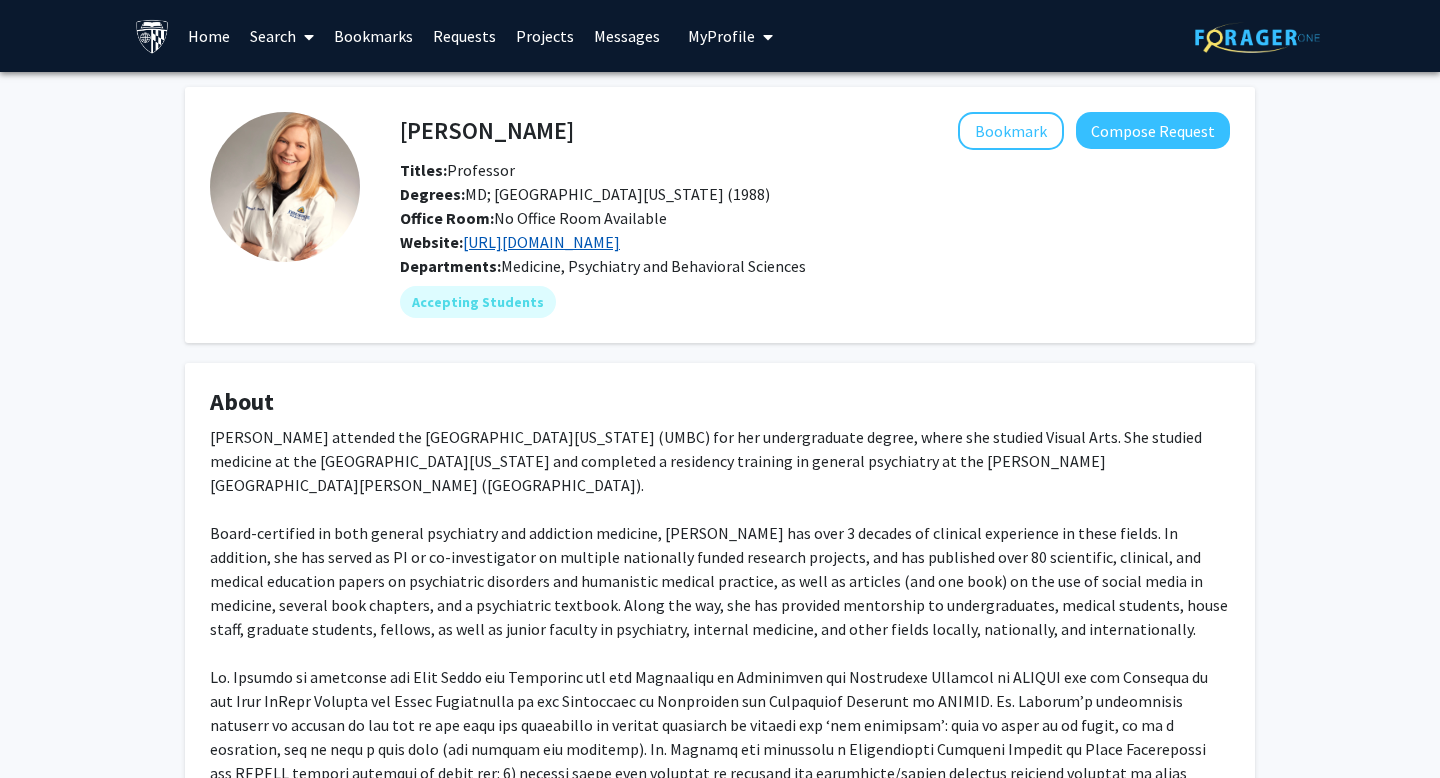 click on "https://margaretchisolmmd.com/" 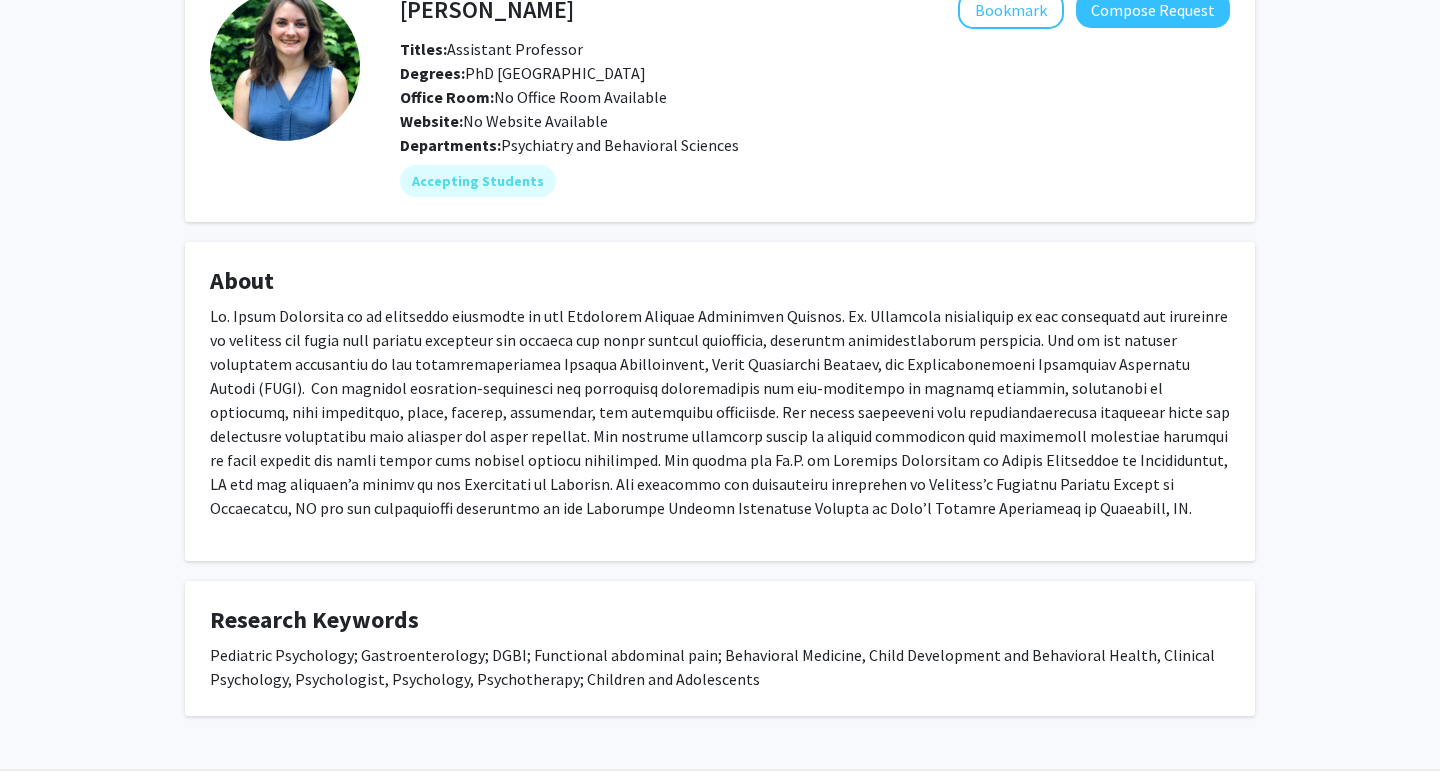 scroll, scrollTop: 123, scrollLeft: 0, axis: vertical 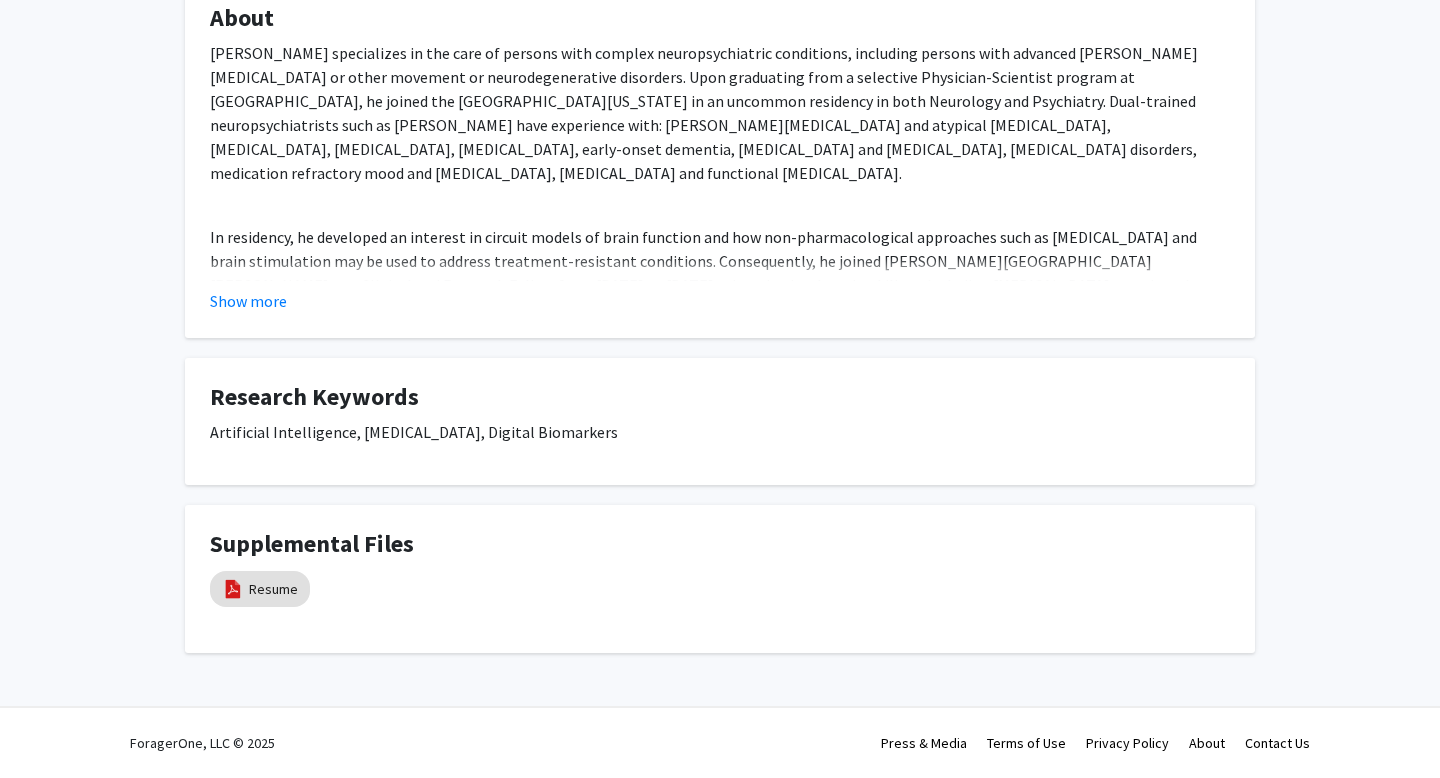 click on "About  [PERSON_NAME] specializes in the care of persons with complex neuropsychiatric conditions, including persons with advanced [PERSON_NAME][MEDICAL_DATA] or other movement or neurodegenerative disorders. Upon graduating from a selective Physician-Scientist program at [GEOGRAPHIC_DATA], he joined the [GEOGRAPHIC_DATA][US_STATE] in an uncommon residency in both Neurology and Psychiatry. Dual-trained neuropsychiatrists such as [PERSON_NAME] have experience with: [PERSON_NAME][MEDICAL_DATA] and atypical [MEDICAL_DATA], [MEDICAL_DATA], [MEDICAL_DATA], [MEDICAL_DATA], early-onset dementia, [MEDICAL_DATA] and [MEDICAL_DATA], [MEDICAL_DATA] disorders, medication refractory mood and [MEDICAL_DATA], [MEDICAL_DATA] and functional [MEDICAL_DATA].
Show more" 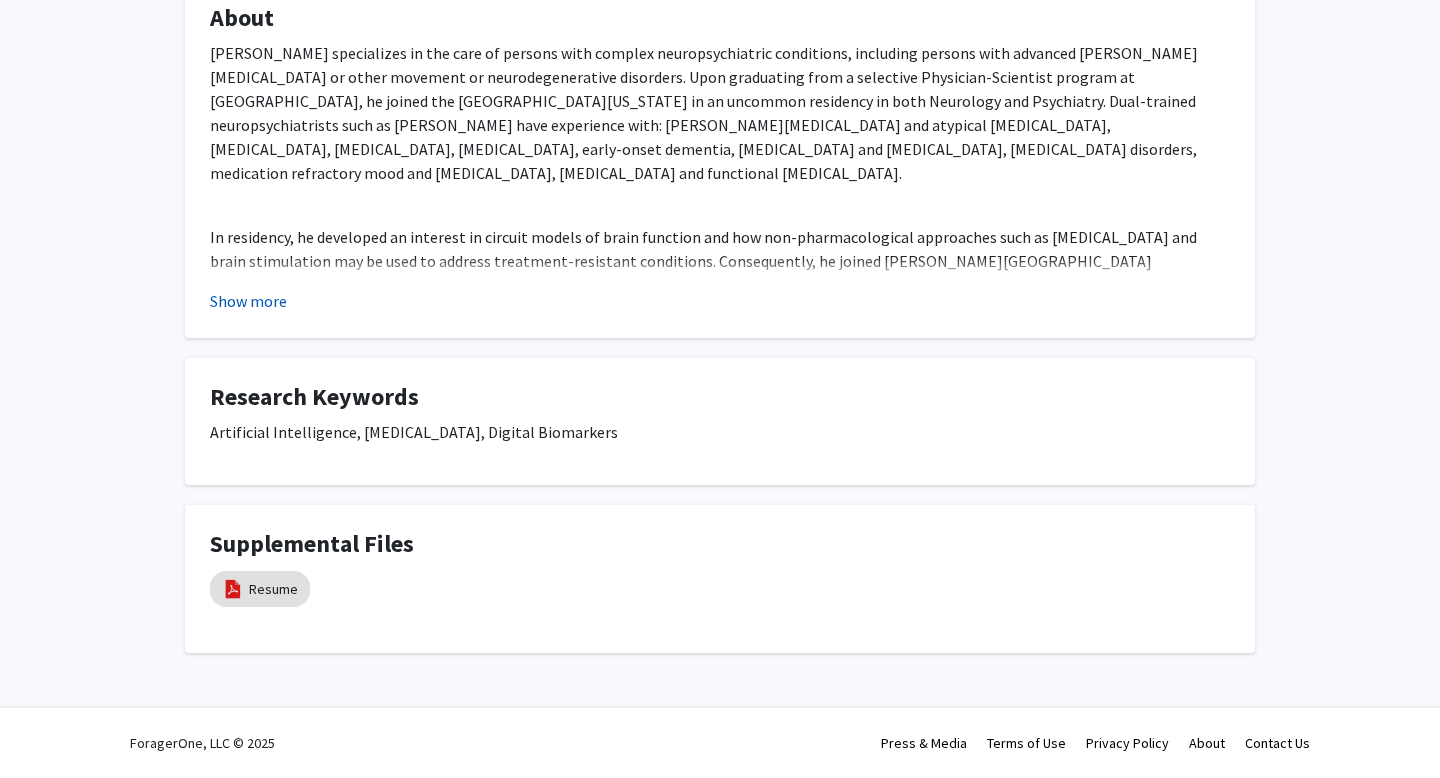 click on "Show more" 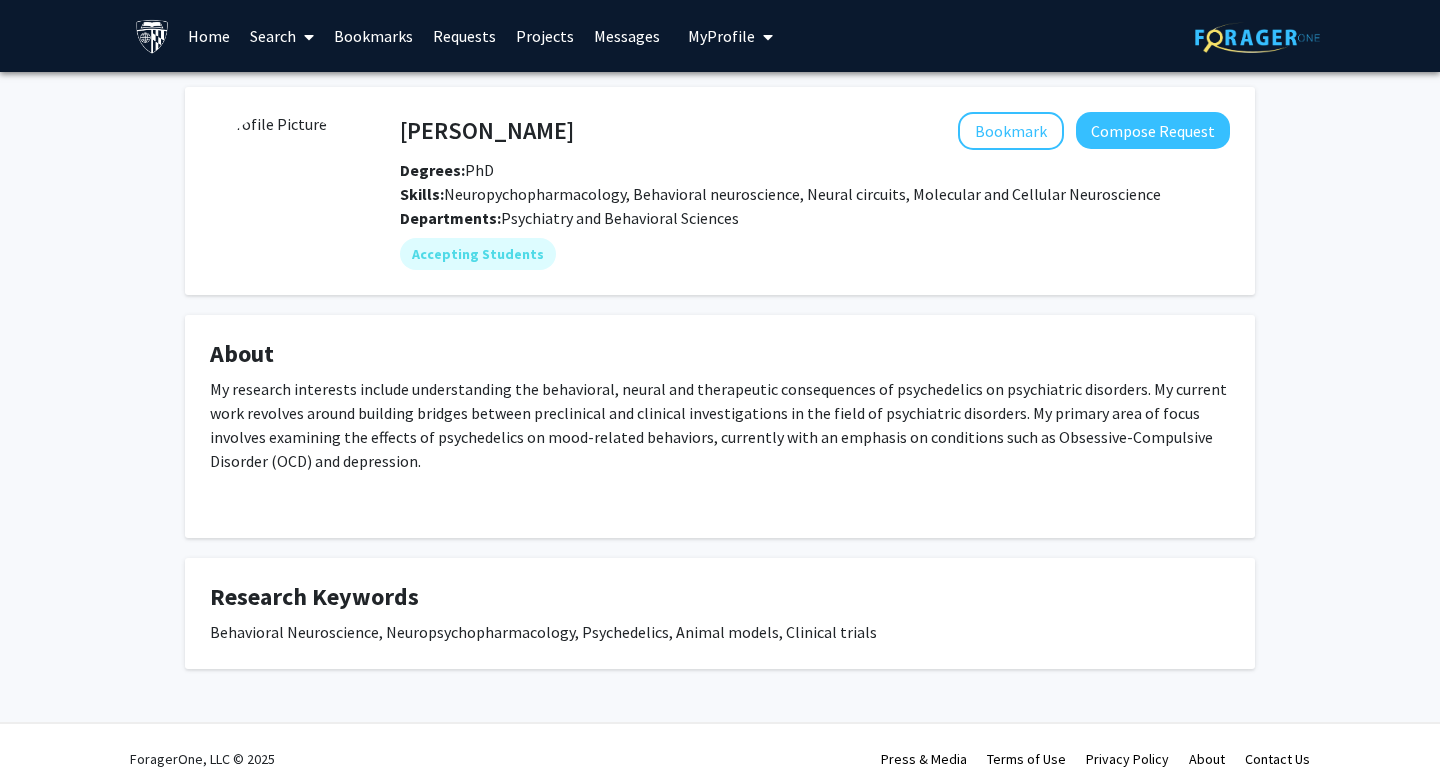scroll, scrollTop: 0, scrollLeft: 0, axis: both 